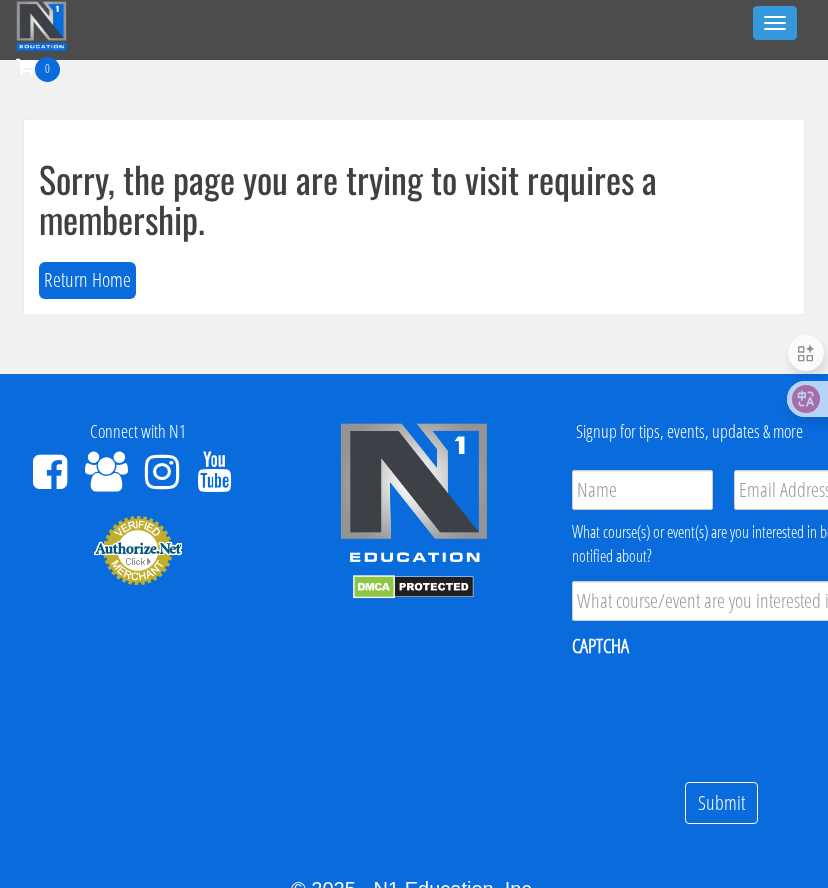 scroll, scrollTop: 0, scrollLeft: 0, axis: both 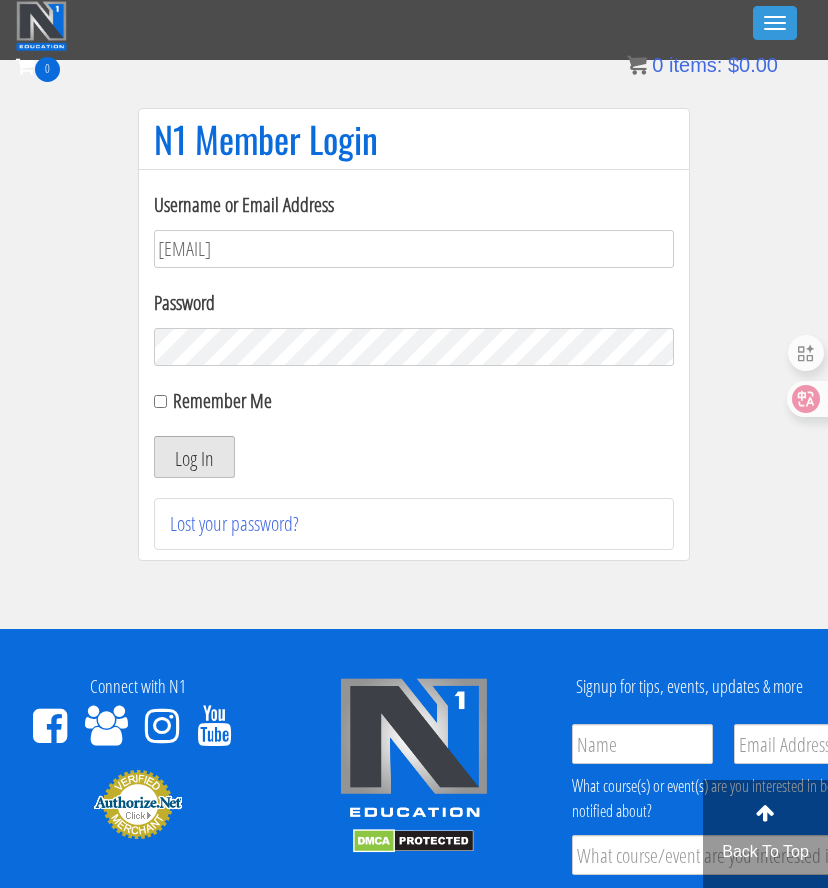 click on "Log In" at bounding box center (194, 457) 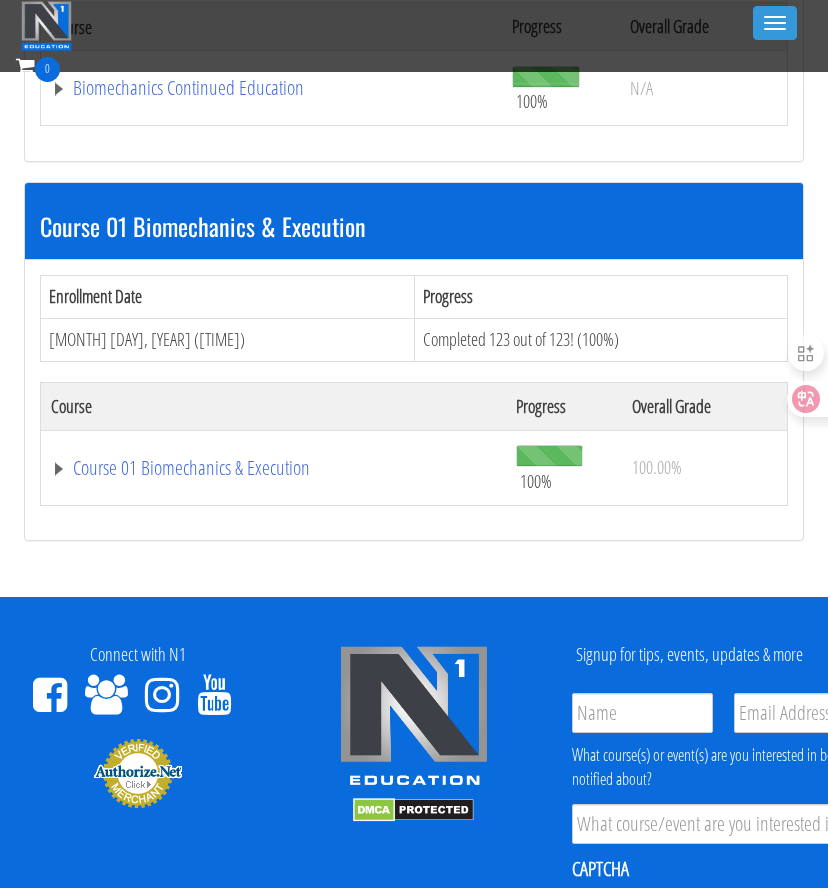 scroll, scrollTop: 523, scrollLeft: 0, axis: vertical 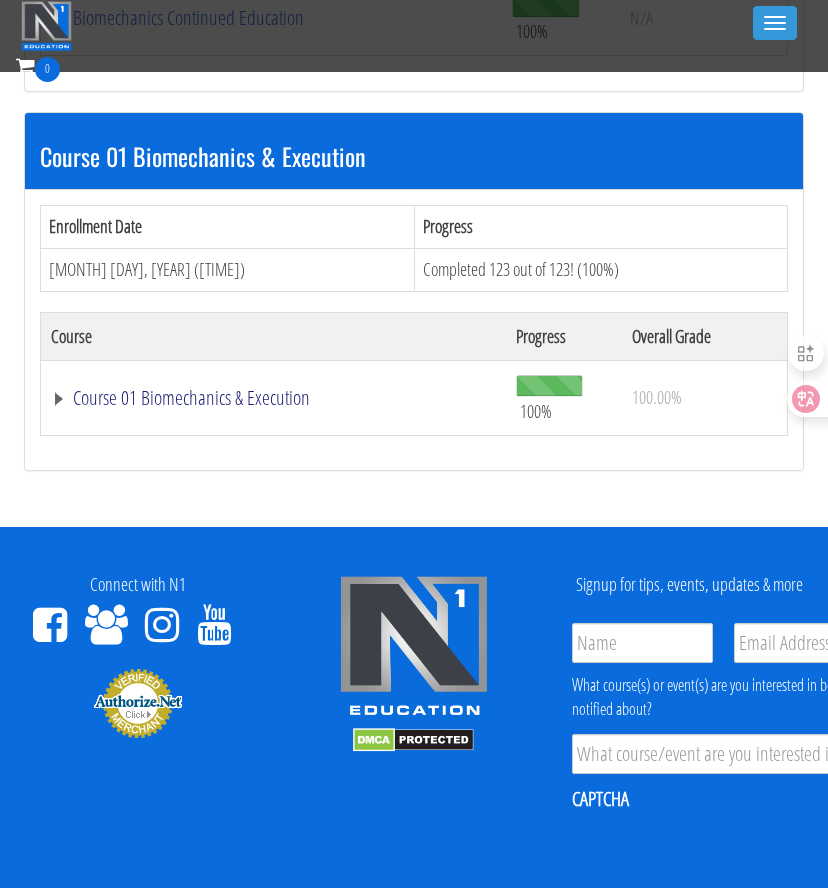 click on "Course 01 Biomechanics & Execution" at bounding box center (271, 18) 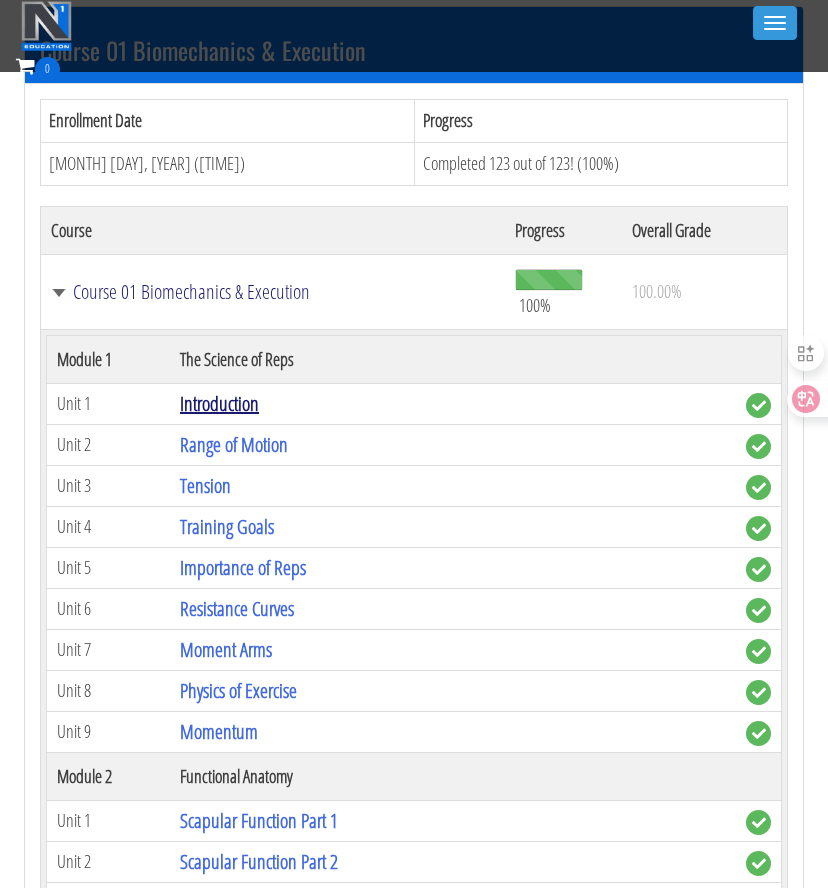 scroll, scrollTop: 628, scrollLeft: 0, axis: vertical 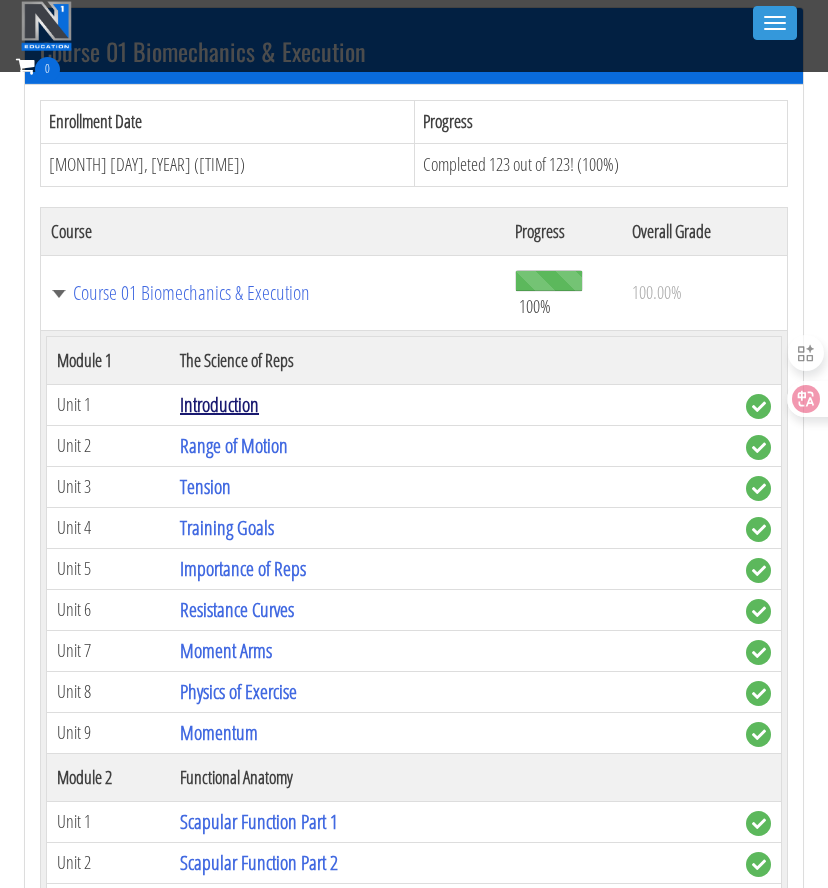click on "Introduction" at bounding box center [219, 404] 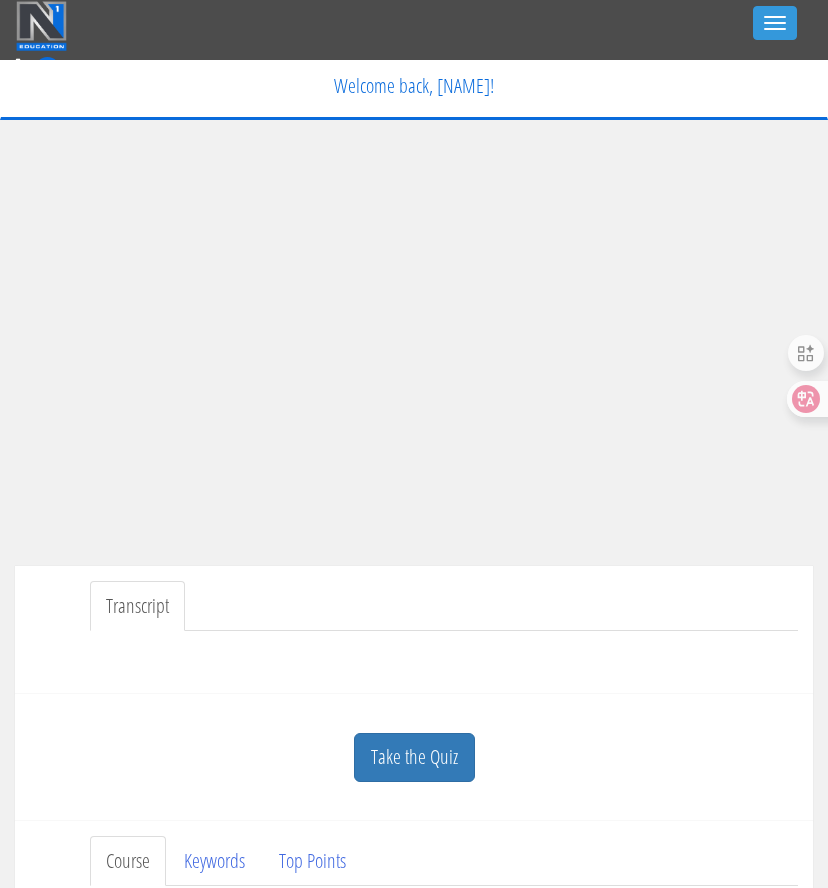 scroll, scrollTop: 0, scrollLeft: 0, axis: both 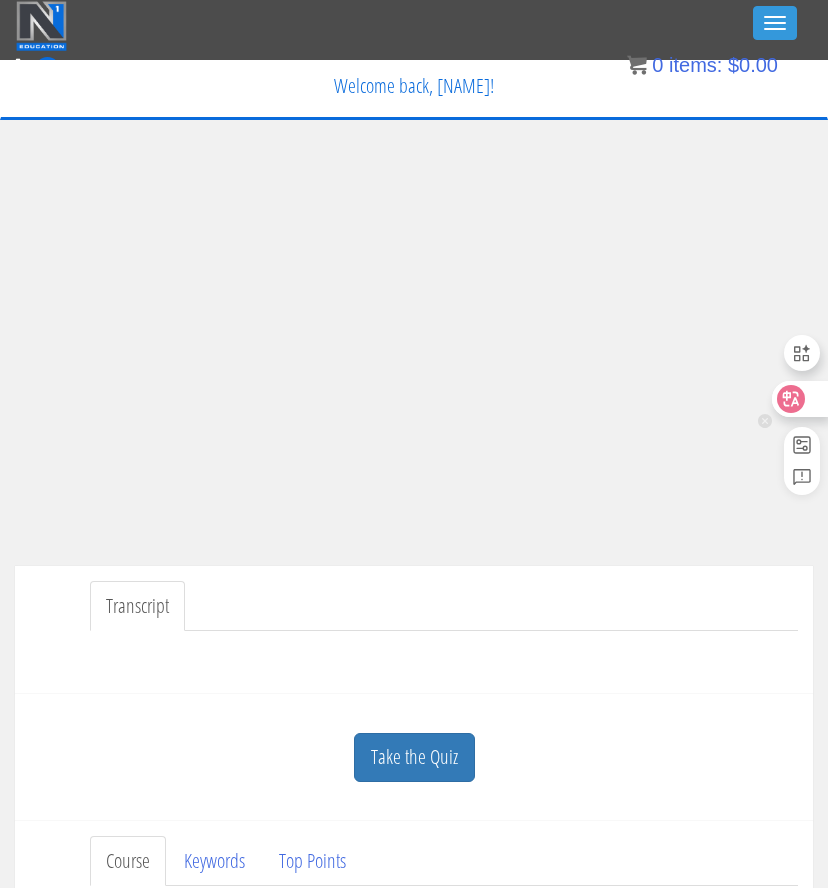 click 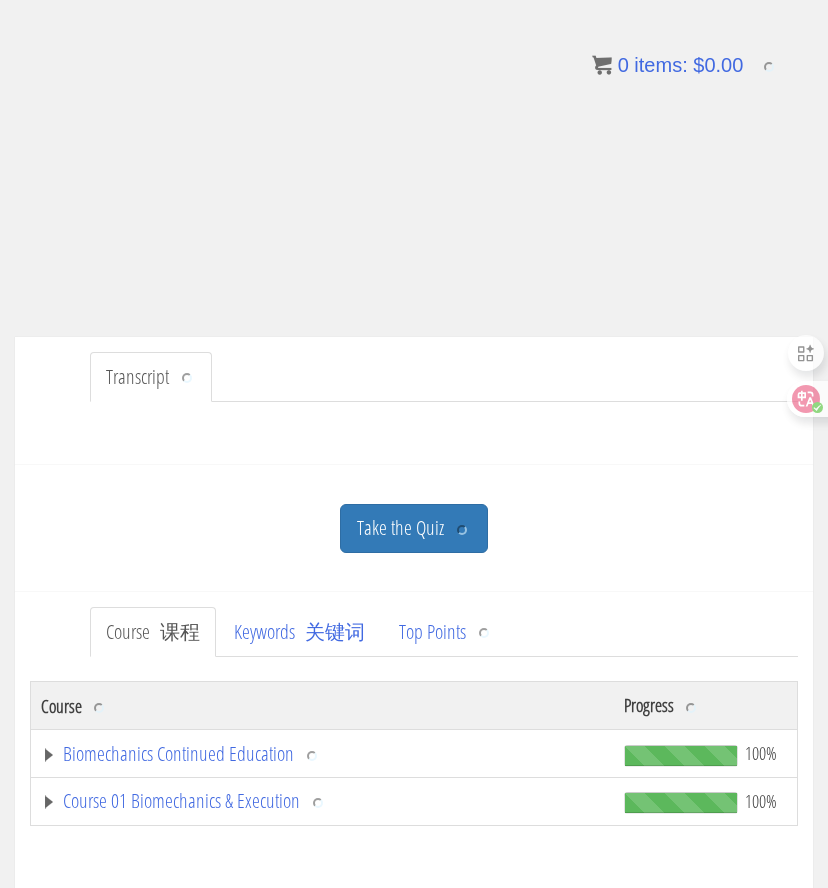 scroll, scrollTop: 271, scrollLeft: 0, axis: vertical 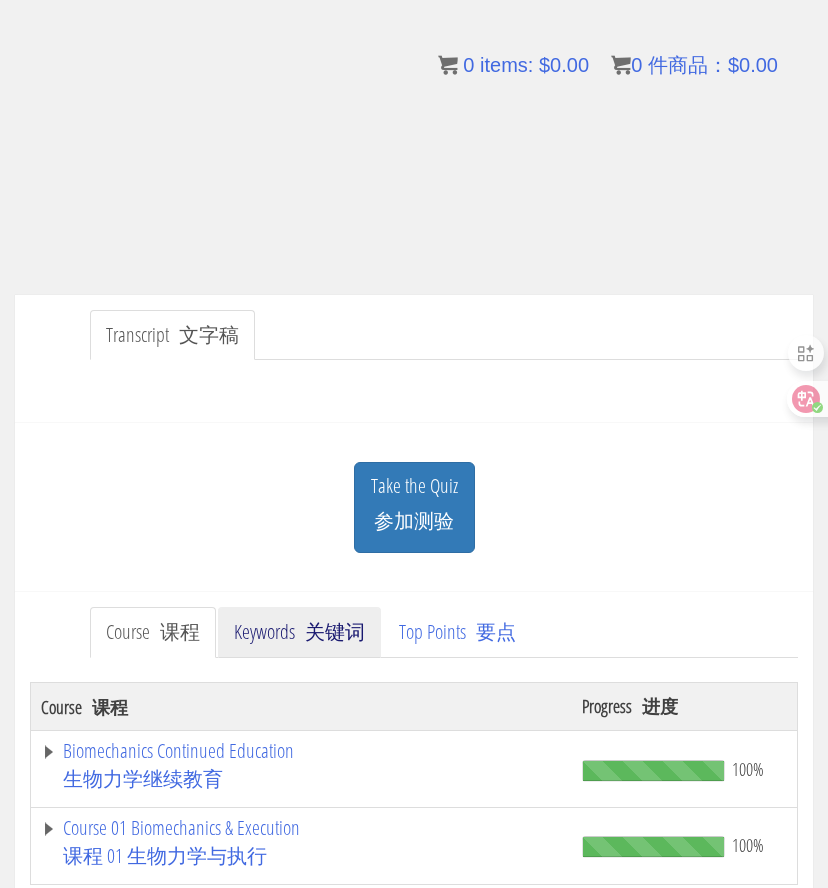 click on "Keywords    关键词" at bounding box center [299, 632] 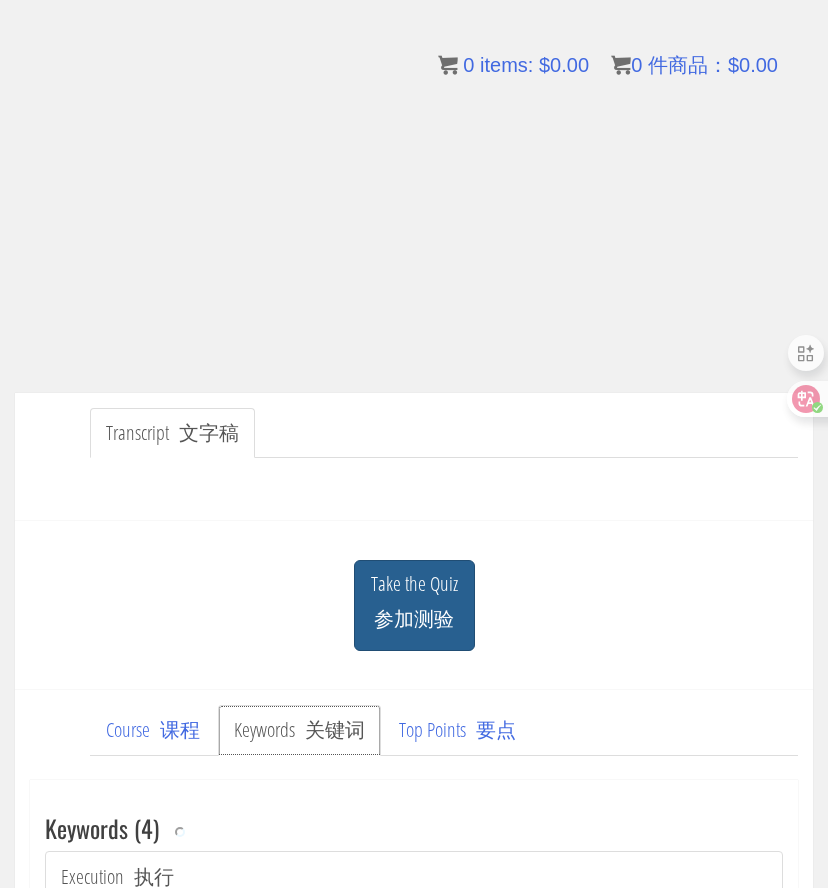 scroll, scrollTop: 172, scrollLeft: 0, axis: vertical 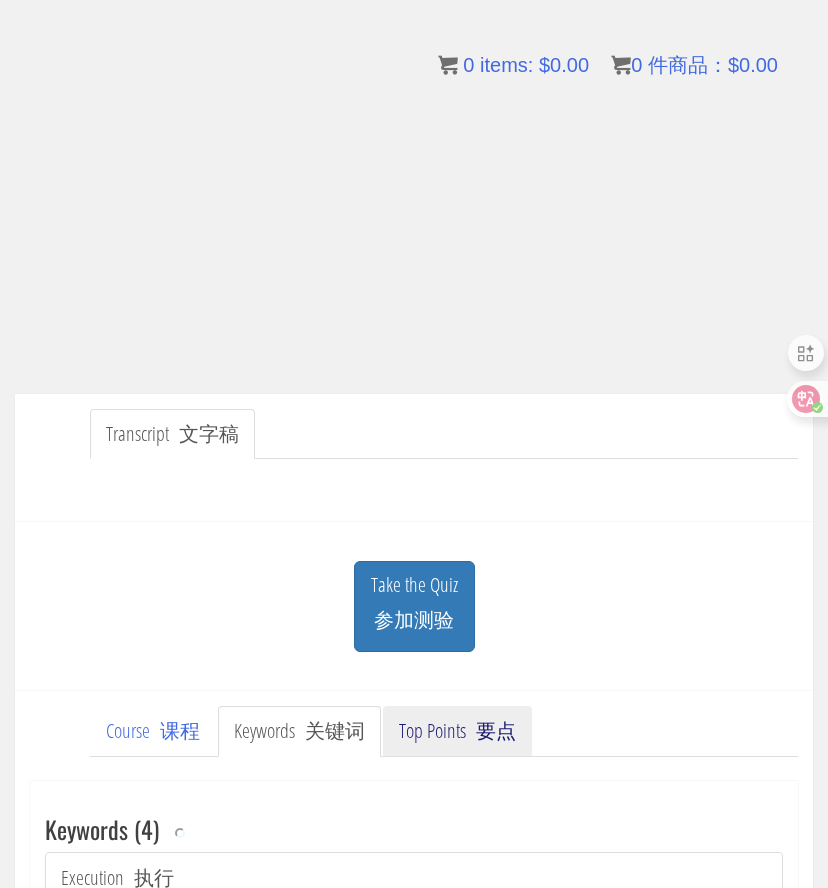 click on "Top Points    要点" at bounding box center (457, 731) 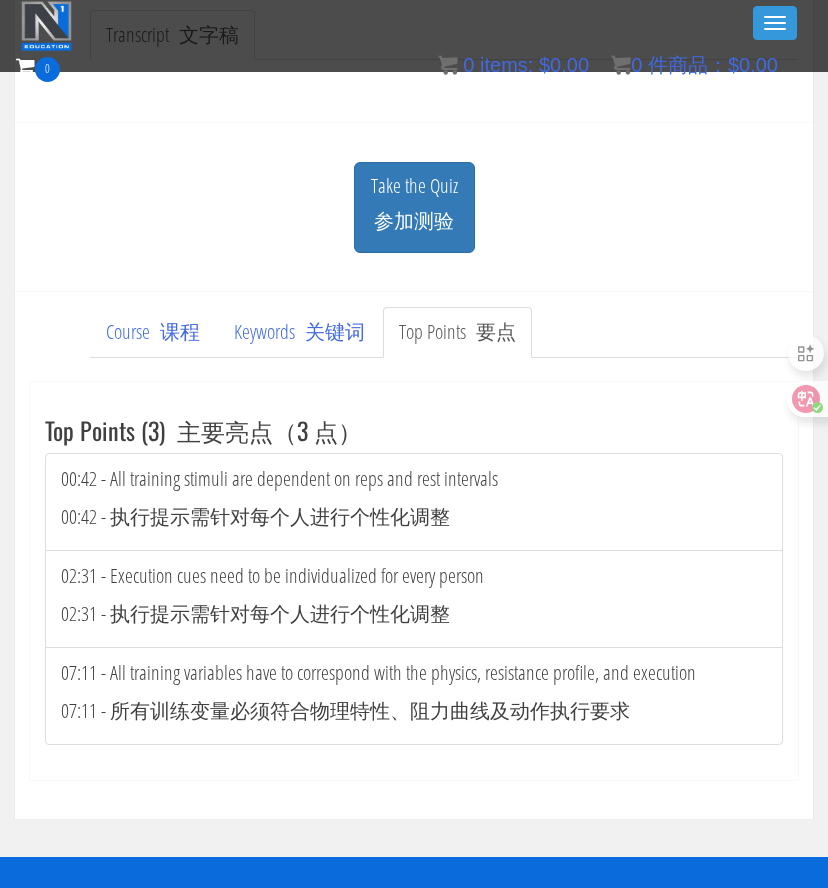 scroll, scrollTop: 603, scrollLeft: 0, axis: vertical 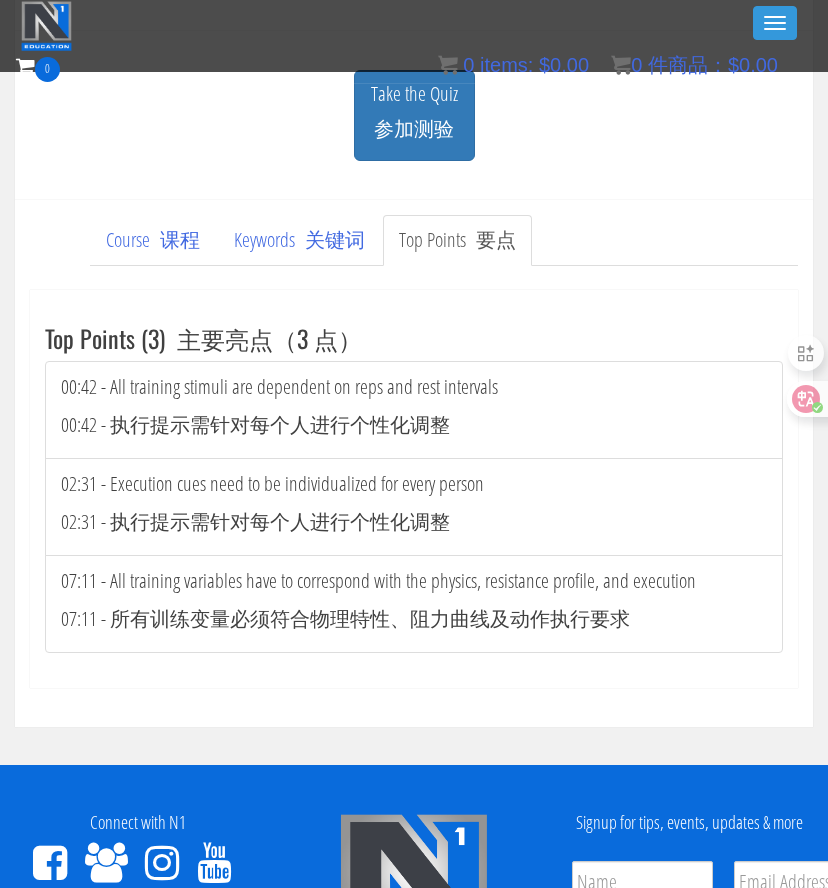 click on "00:42 - 所有训练刺激都取决于重复次数与休息间隔" at bounding box center (255, 424) 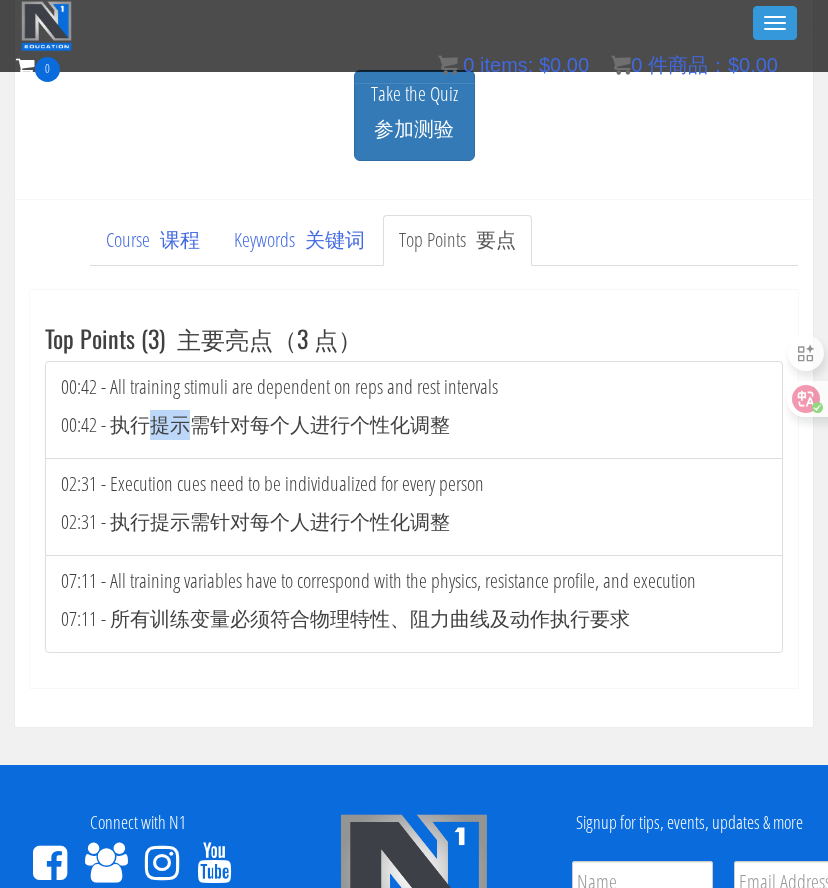 click on "00:42 - 所有训练刺激都取决于重复次数与休息间隔" at bounding box center [255, 424] 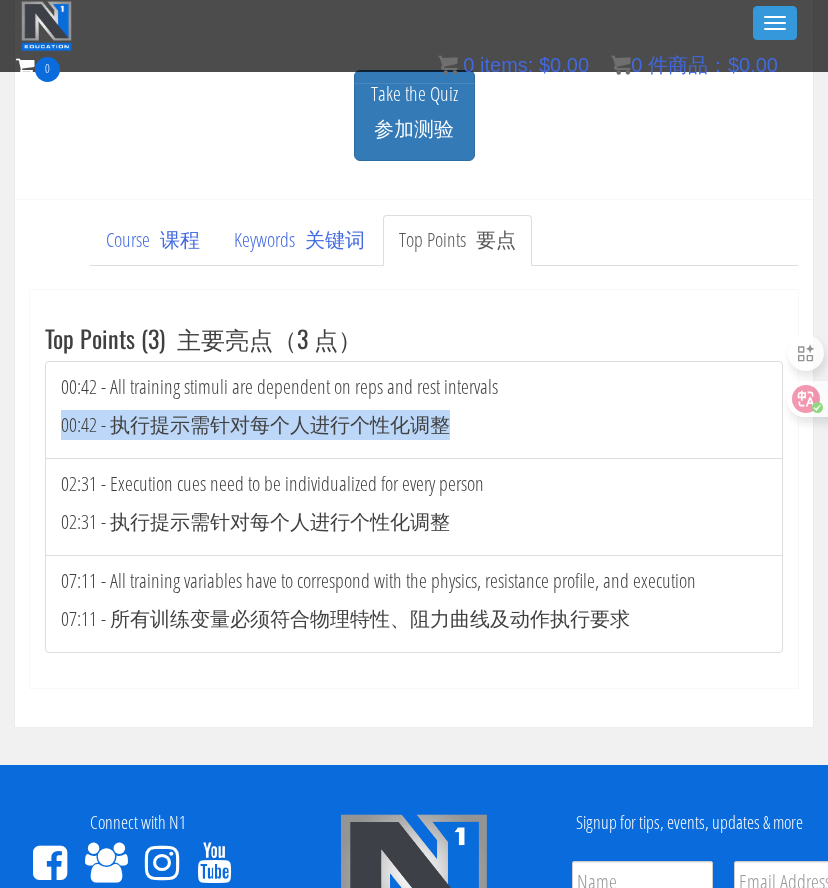 click on "00:42 - 所有训练刺激都取决于重复次数与休息间隔" at bounding box center (255, 424) 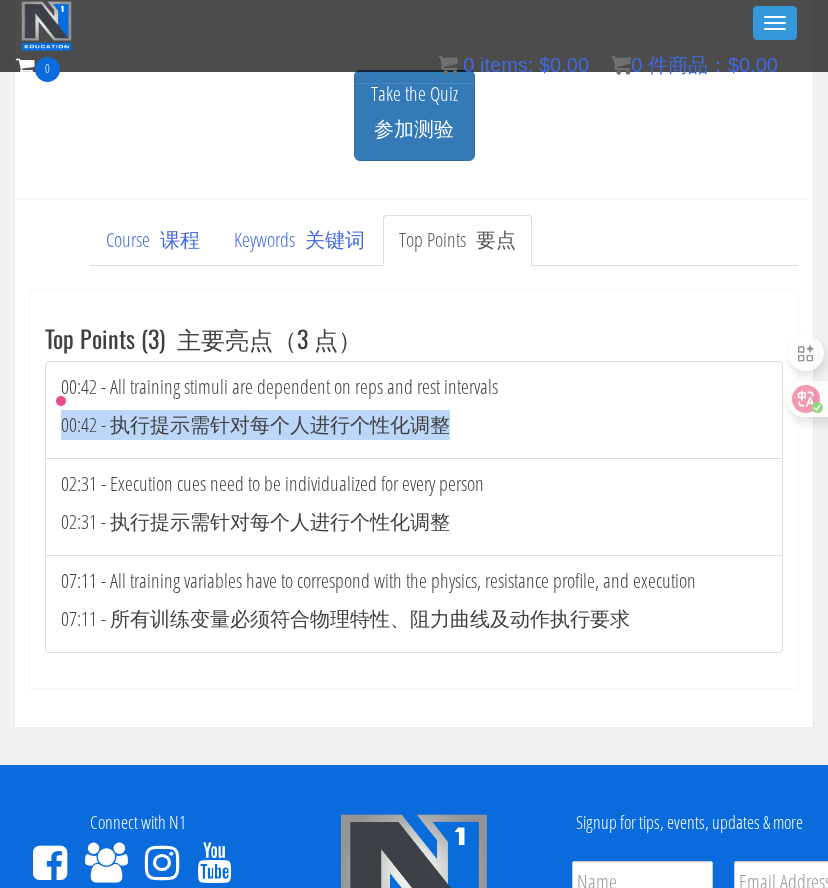 click on "00:42 - 所有训练刺激都取决于重复次数与休息间隔" at bounding box center [255, 424] 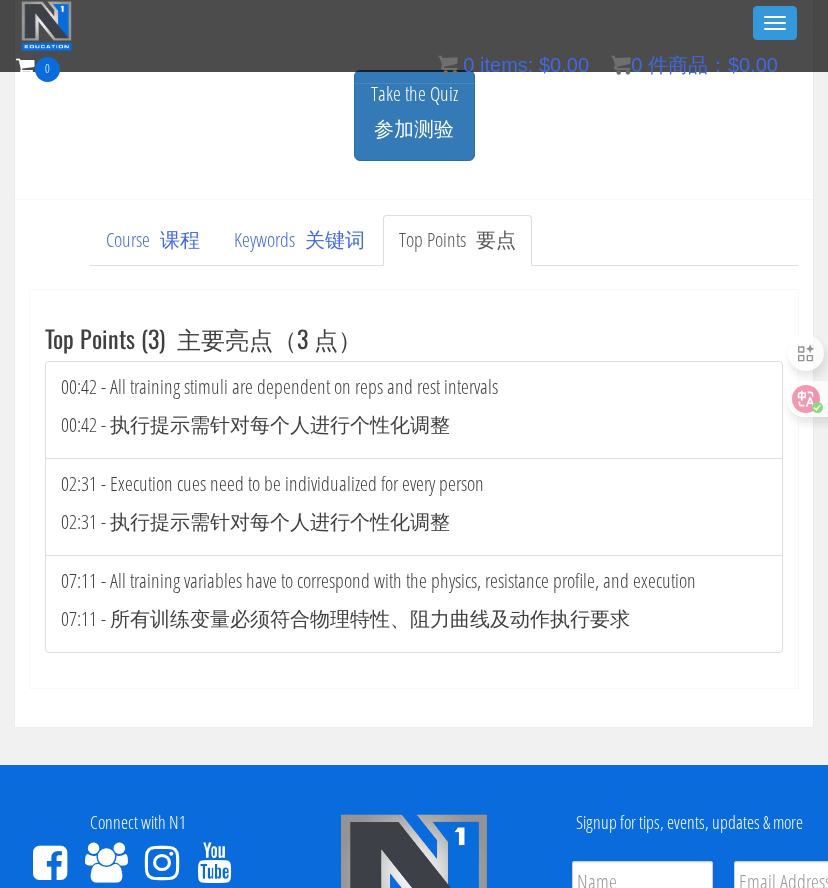 drag, startPoint x: 118, startPoint y: 422, endPoint x: 568, endPoint y: 417, distance: 450.02777 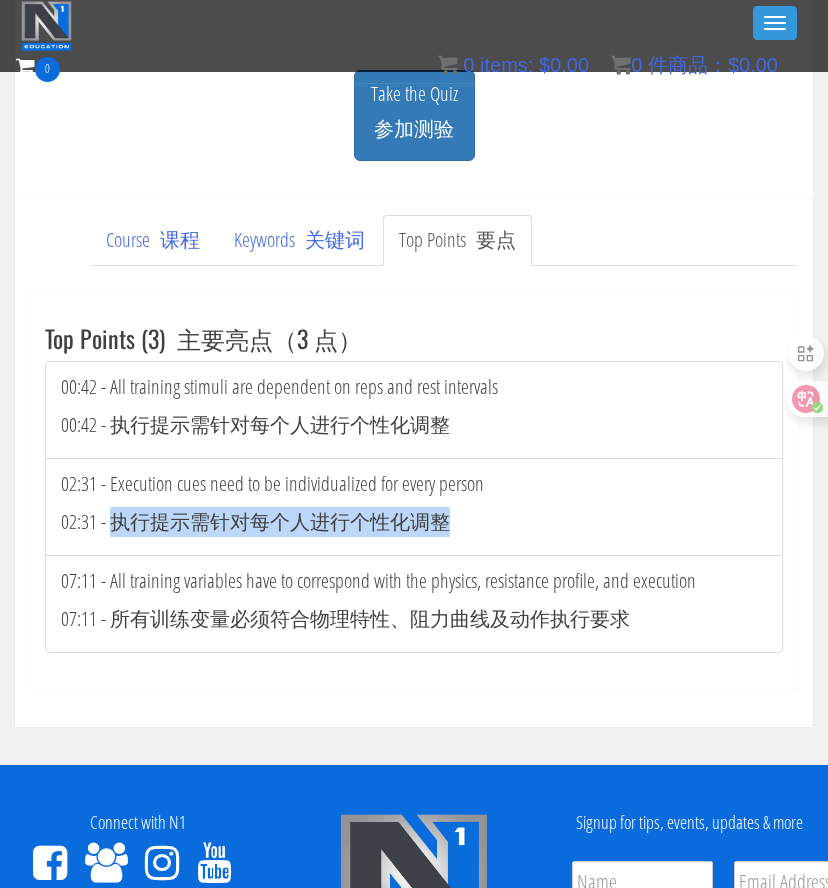 drag, startPoint x: 114, startPoint y: 520, endPoint x: 502, endPoint y: 526, distance: 388.0464 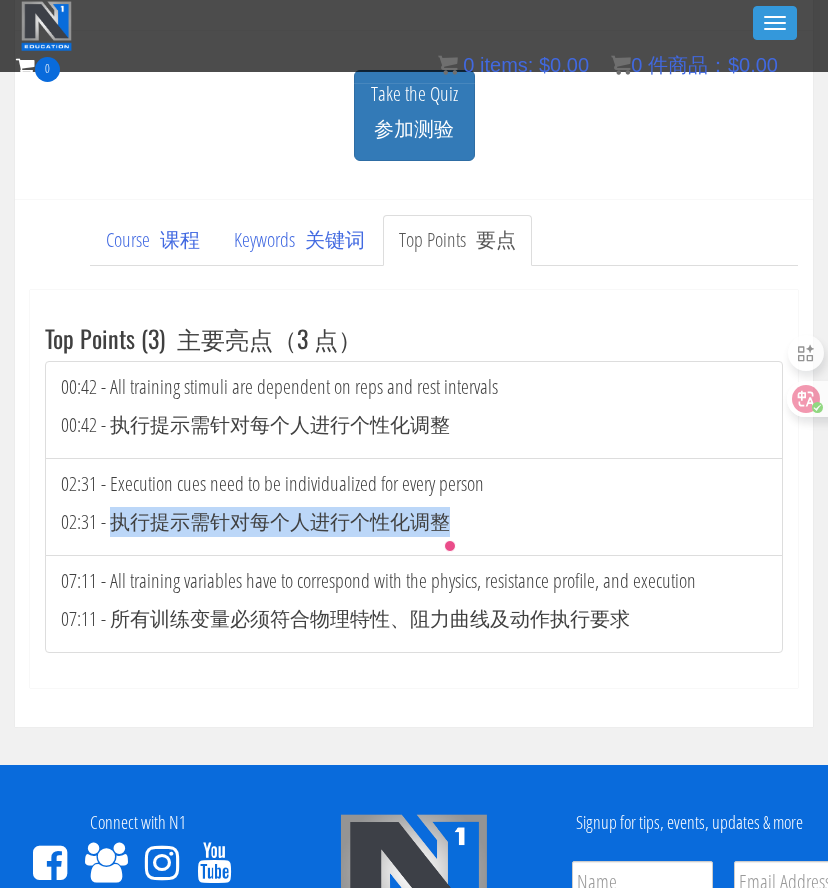 copy on "执行提示需针对每个人进行个性化调整" 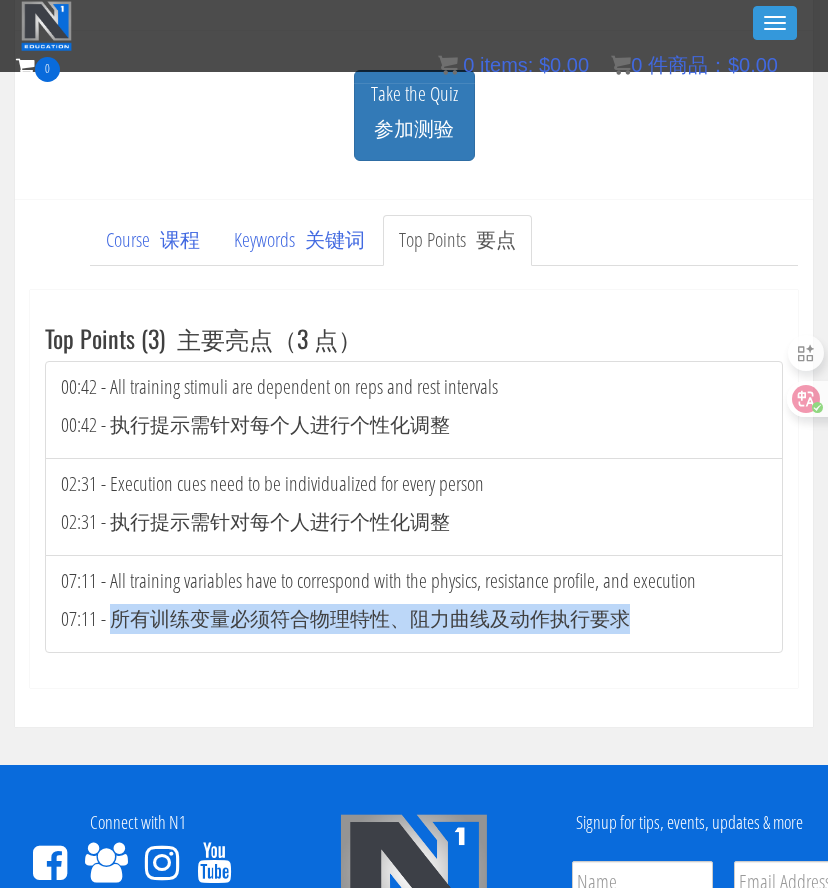 drag, startPoint x: 110, startPoint y: 614, endPoint x: 747, endPoint y: 663, distance: 638.88184 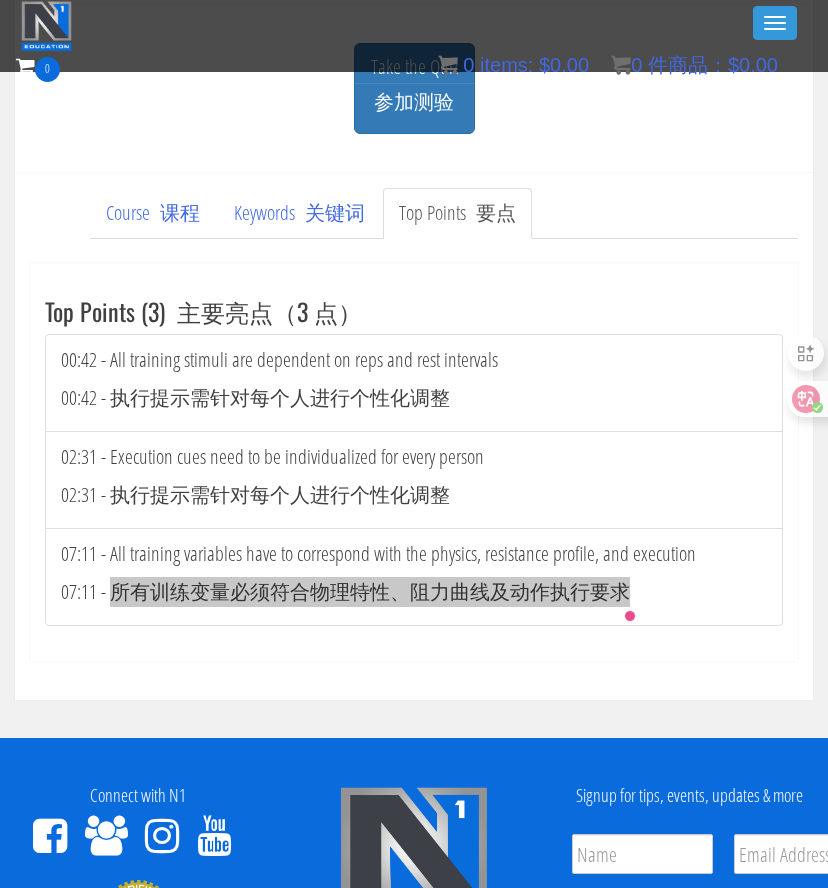 scroll, scrollTop: 579, scrollLeft: 0, axis: vertical 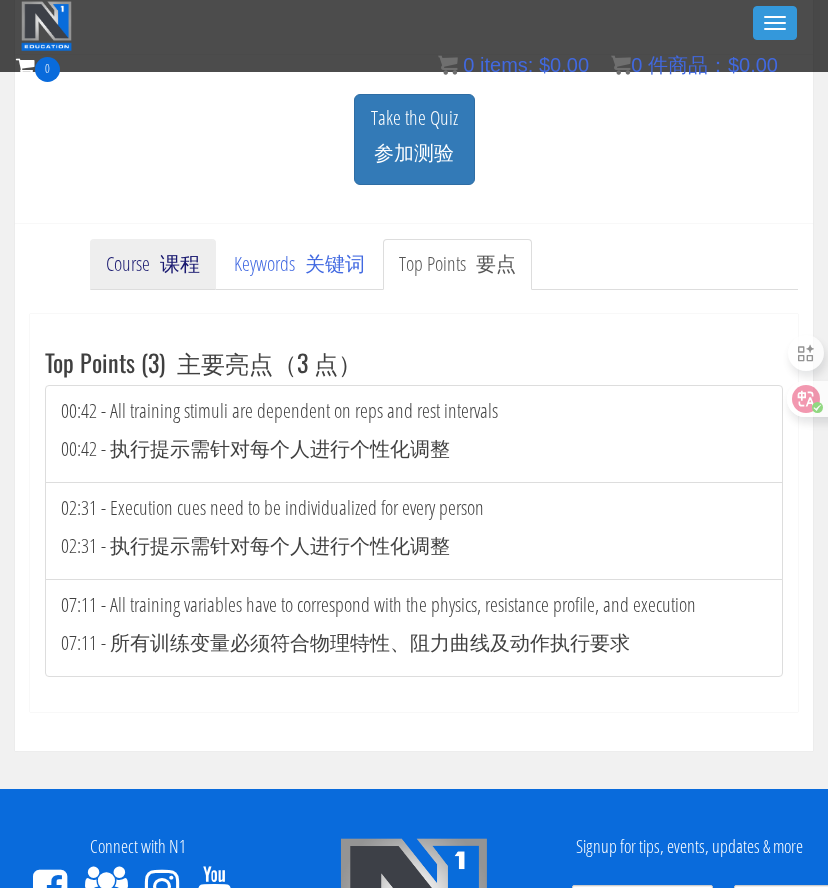 click on "课程" at bounding box center (180, 263) 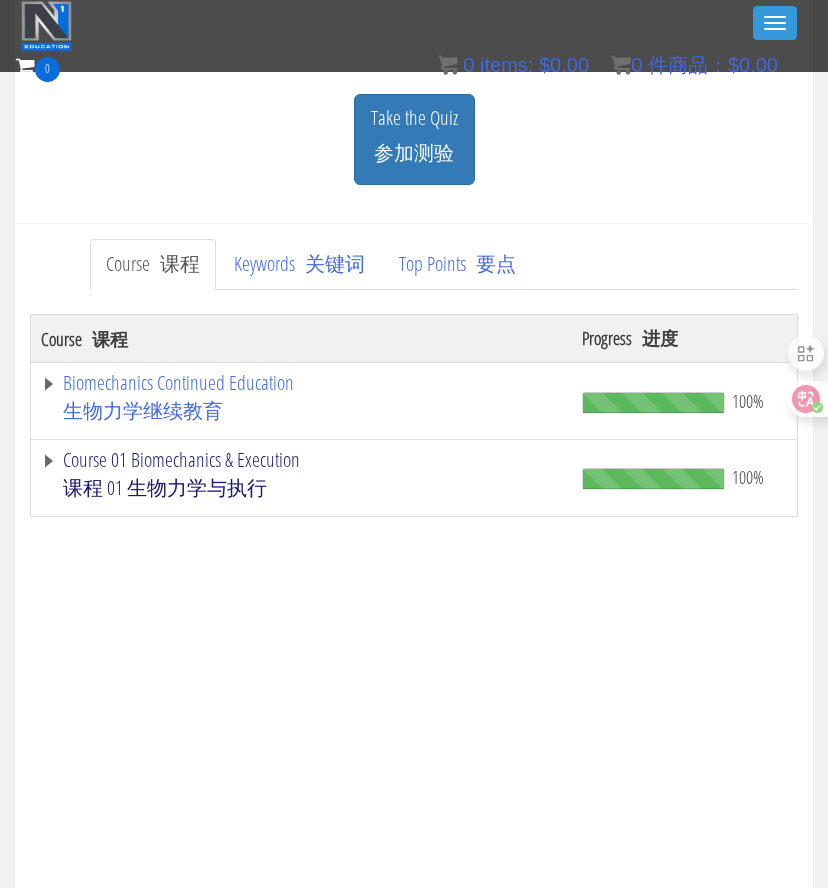 click on "Course 01 Biomechanics & Execution 课程 01 生物力学与执行" at bounding box center (301, 478) 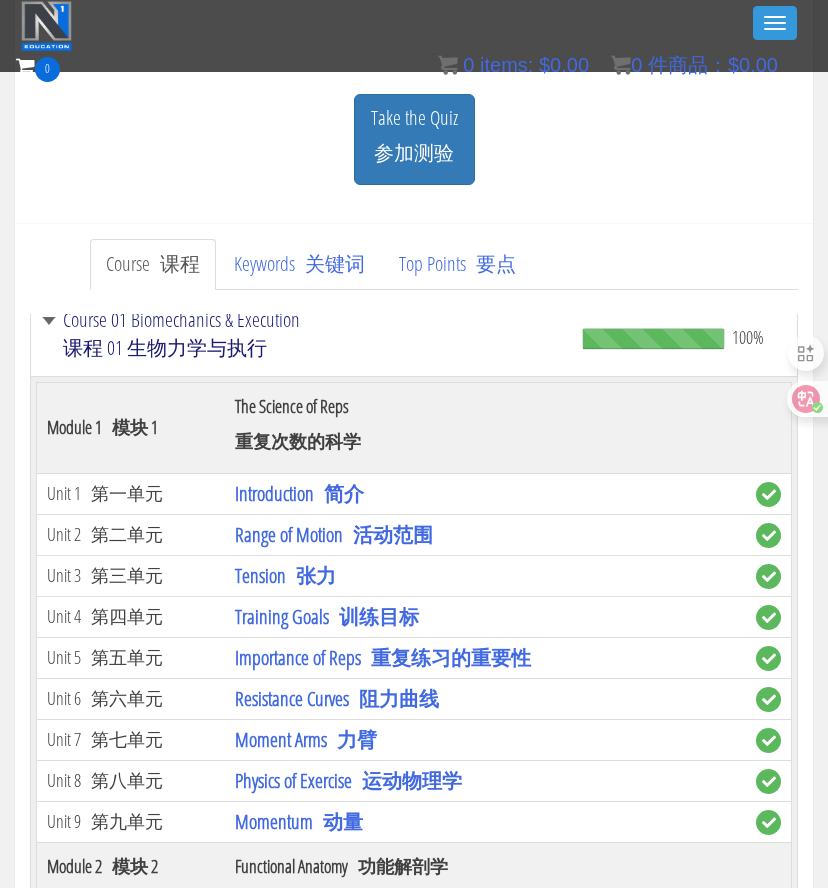 scroll, scrollTop: 227, scrollLeft: 0, axis: vertical 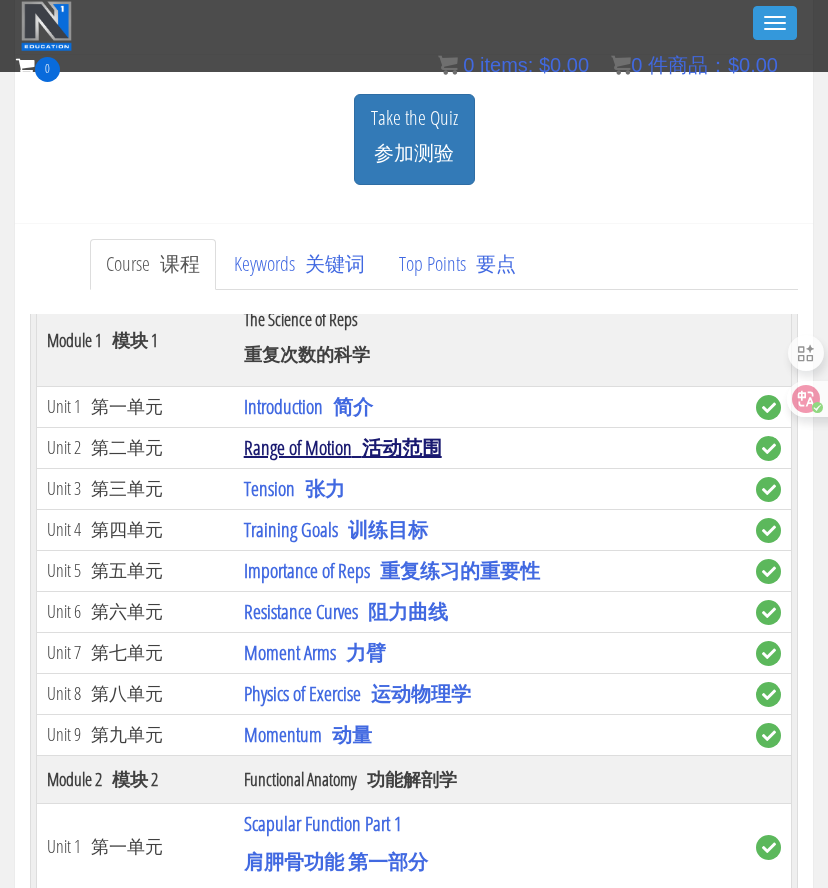 click on "Range of Motion    活动范围" at bounding box center [343, 447] 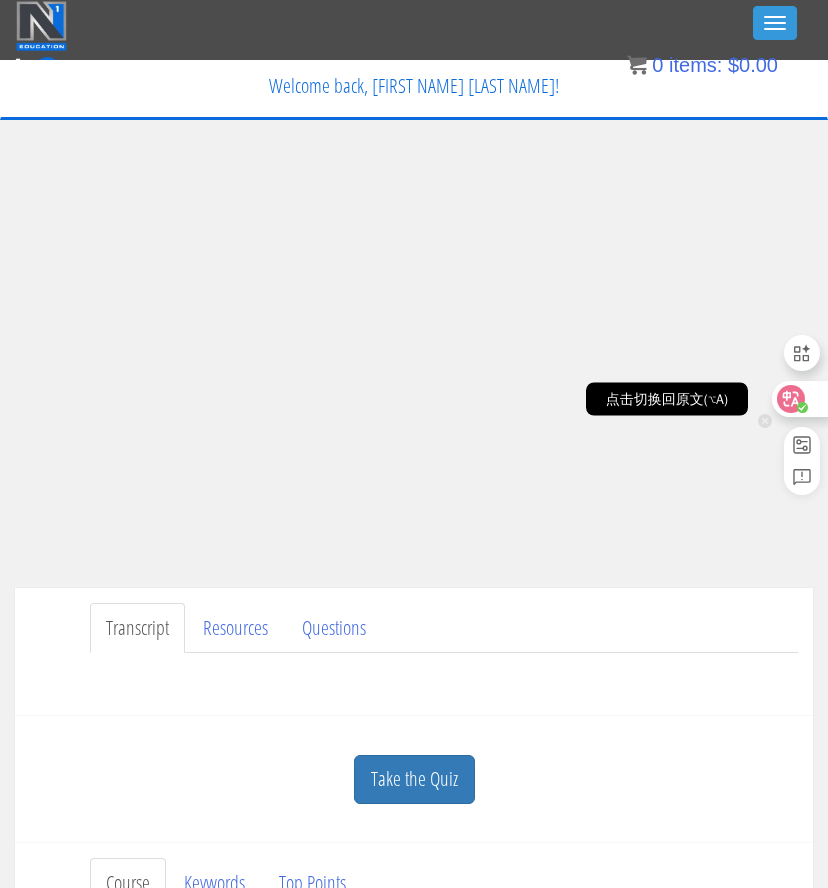 scroll, scrollTop: 0, scrollLeft: 0, axis: both 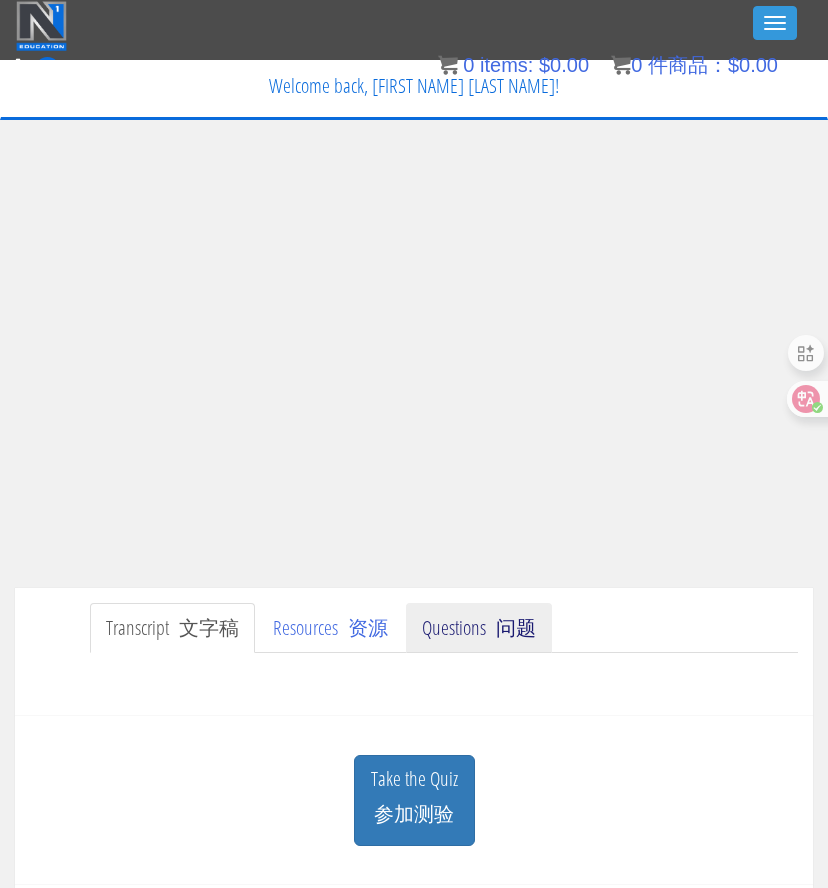 click on "问题" at bounding box center [516, 627] 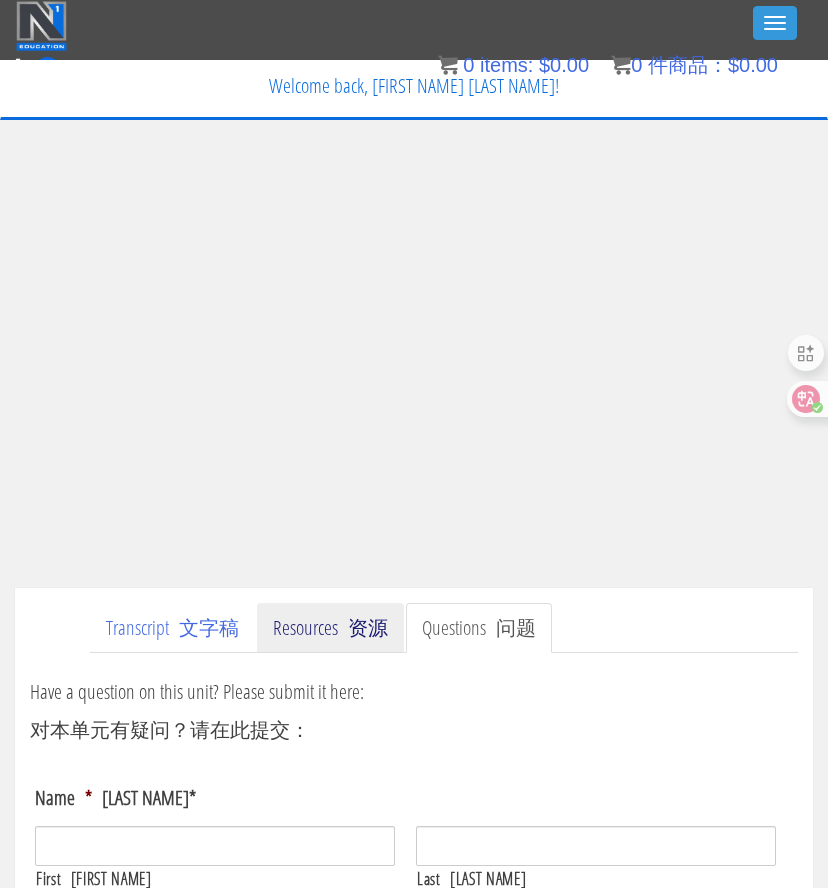 click on "资源" at bounding box center (368, 627) 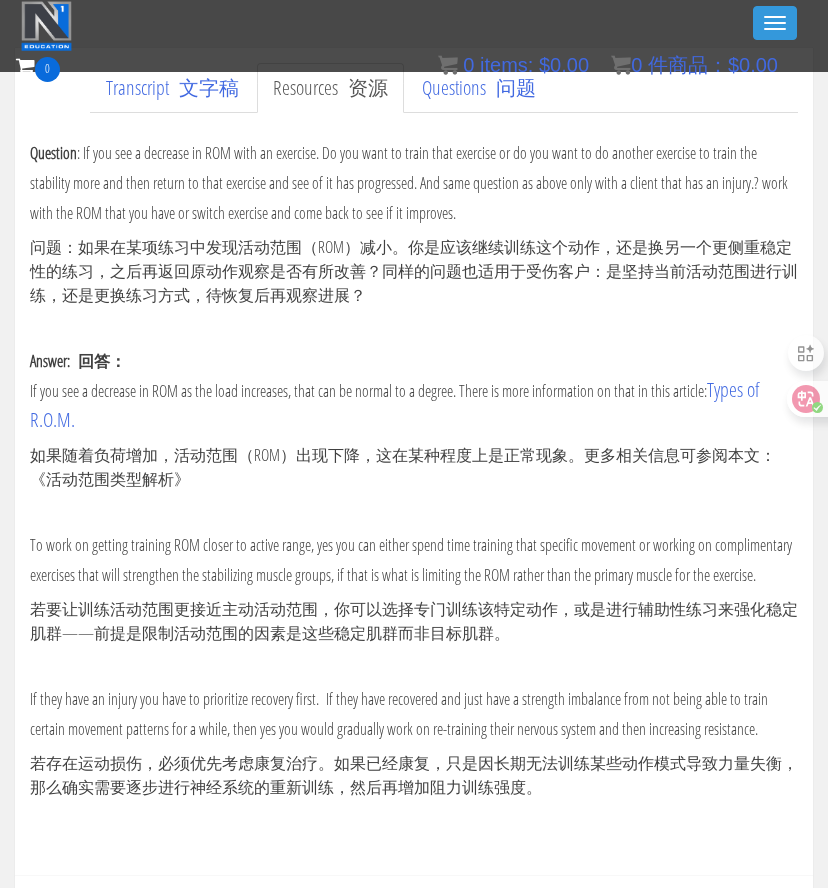 scroll, scrollTop: 378, scrollLeft: 0, axis: vertical 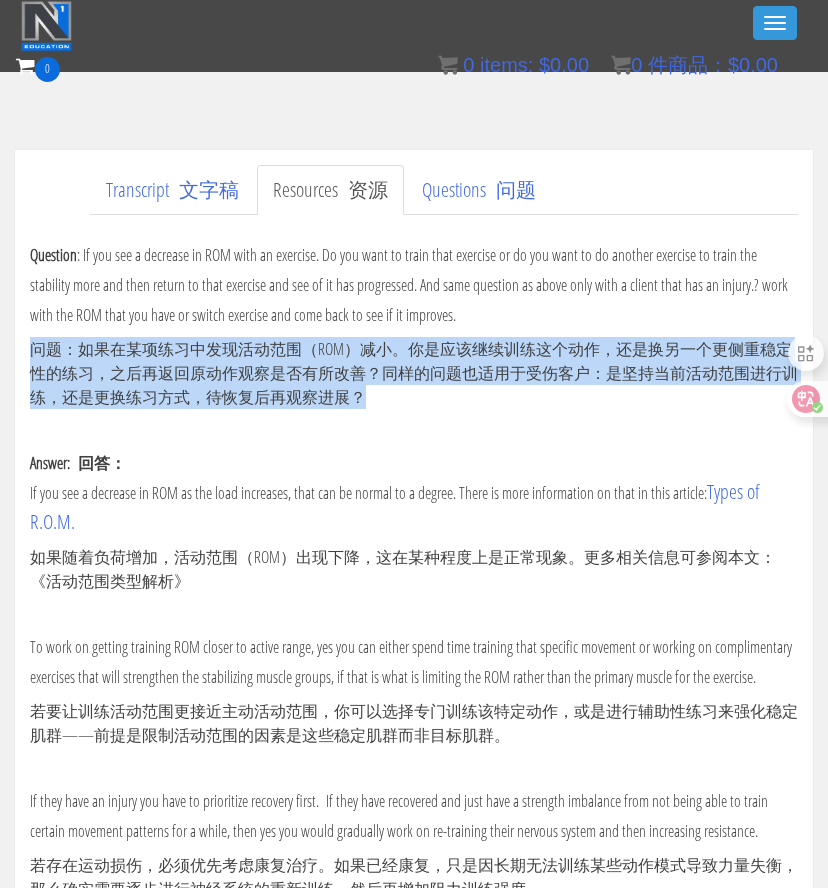 drag, startPoint x: 28, startPoint y: 349, endPoint x: 378, endPoint y: 395, distance: 353.00992 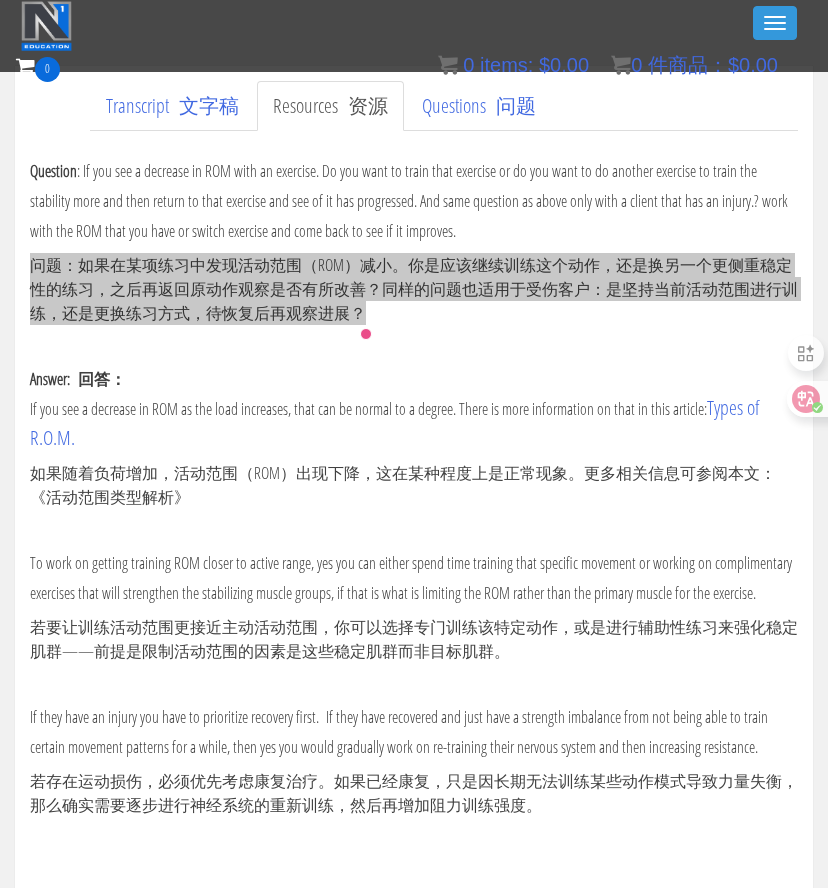 scroll, scrollTop: 470, scrollLeft: 0, axis: vertical 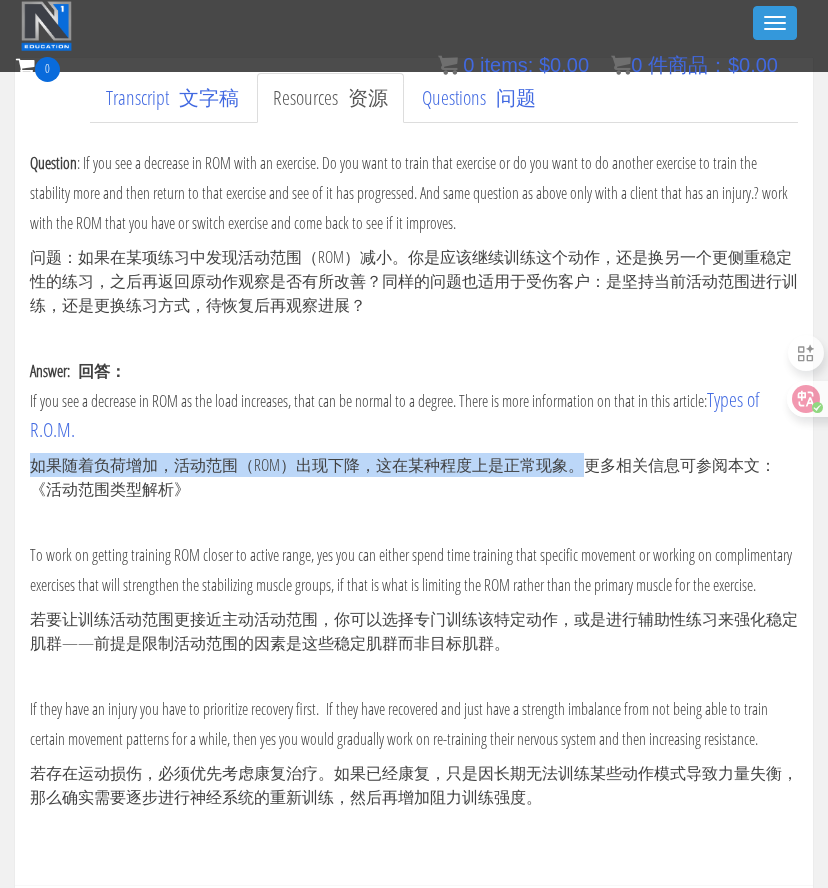 drag, startPoint x: 30, startPoint y: 461, endPoint x: 583, endPoint y: 464, distance: 553.0081 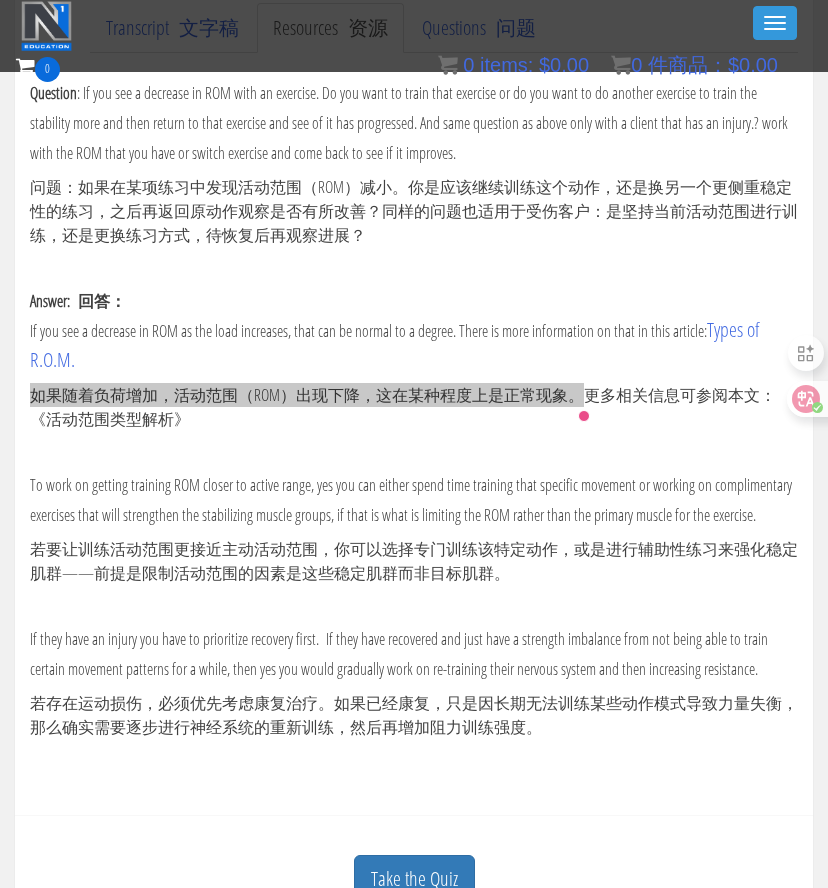 scroll, scrollTop: 542, scrollLeft: 0, axis: vertical 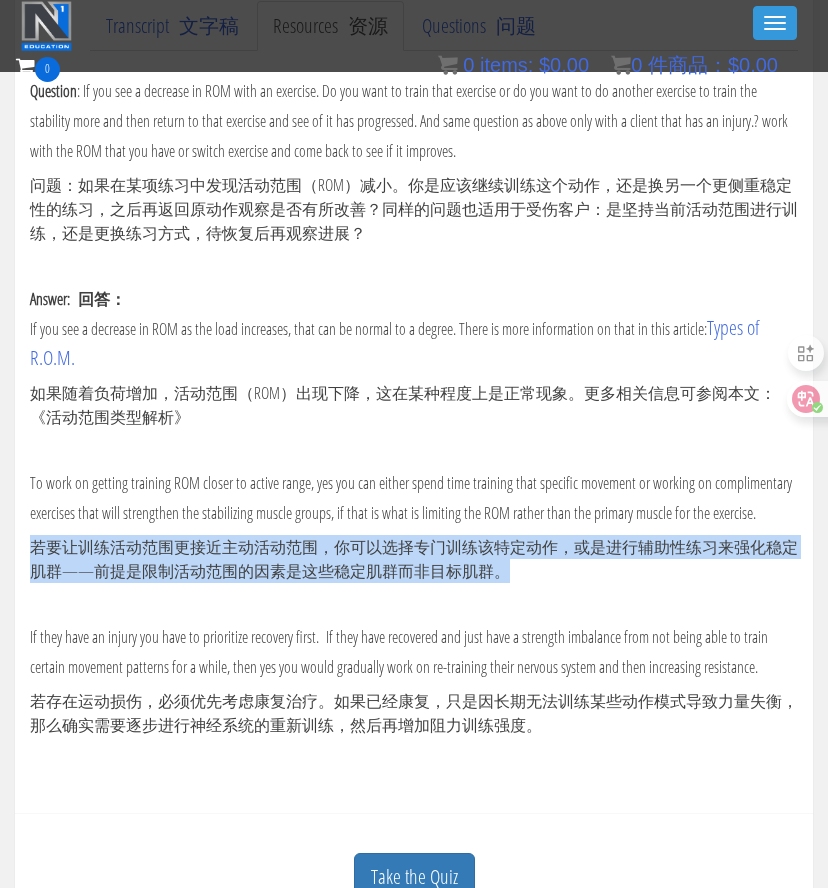 drag, startPoint x: 30, startPoint y: 547, endPoint x: 572, endPoint y: 566, distance: 542.33295 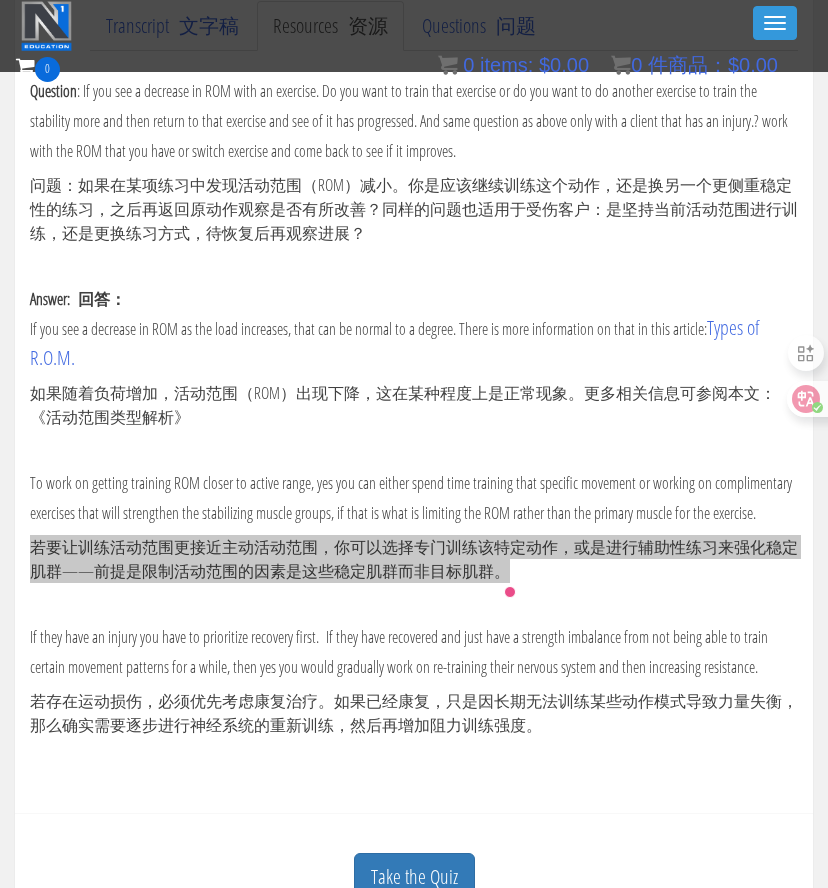 scroll, scrollTop: 599, scrollLeft: 0, axis: vertical 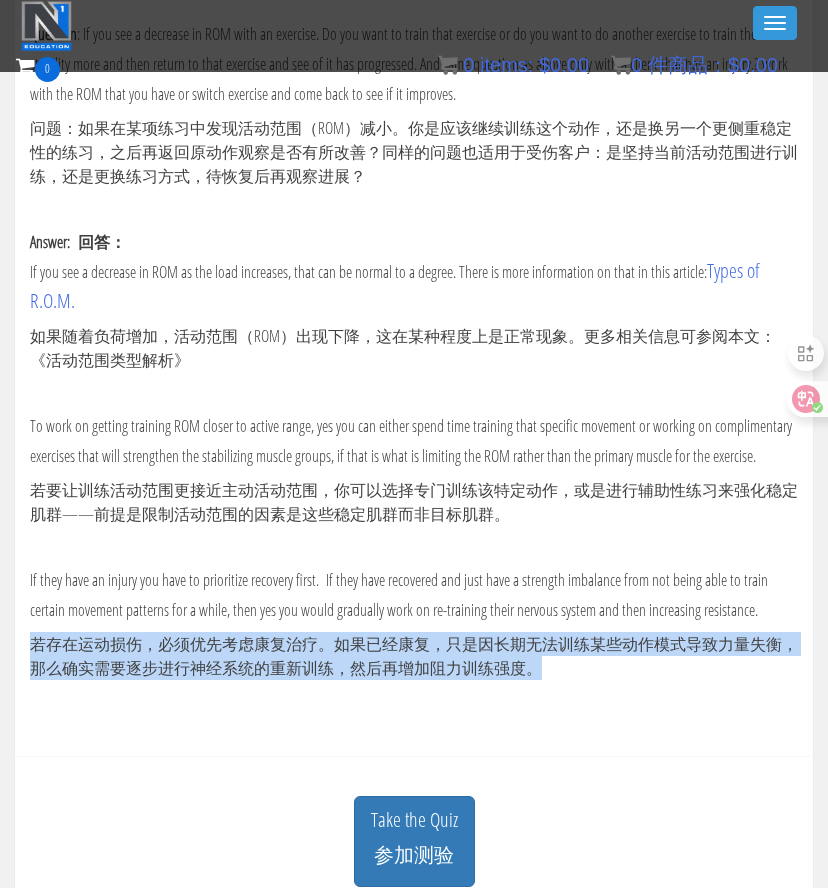 drag, startPoint x: 31, startPoint y: 640, endPoint x: 574, endPoint y: 680, distance: 544.4713 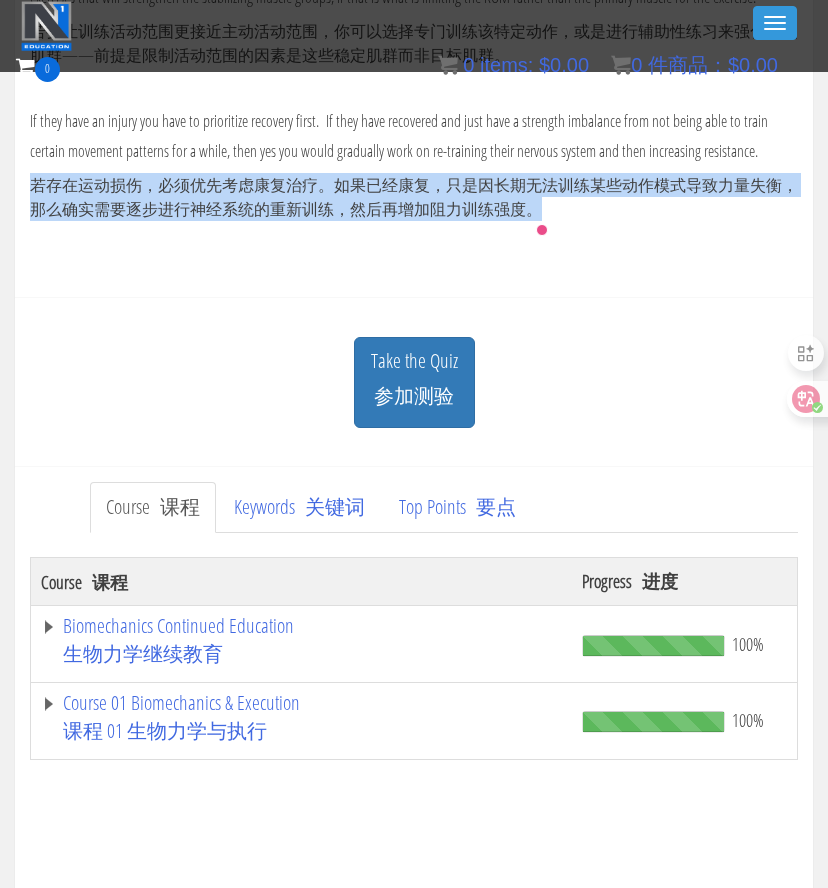 scroll, scrollTop: 1074, scrollLeft: 0, axis: vertical 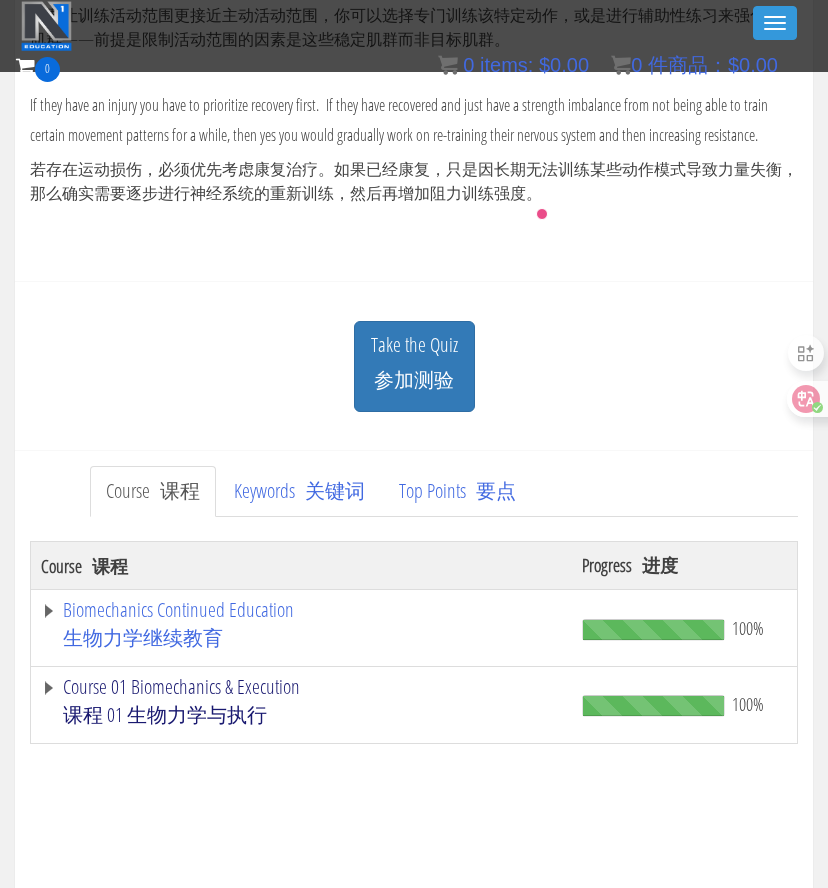 click on "课程 01 生物力学与执行" at bounding box center [165, 714] 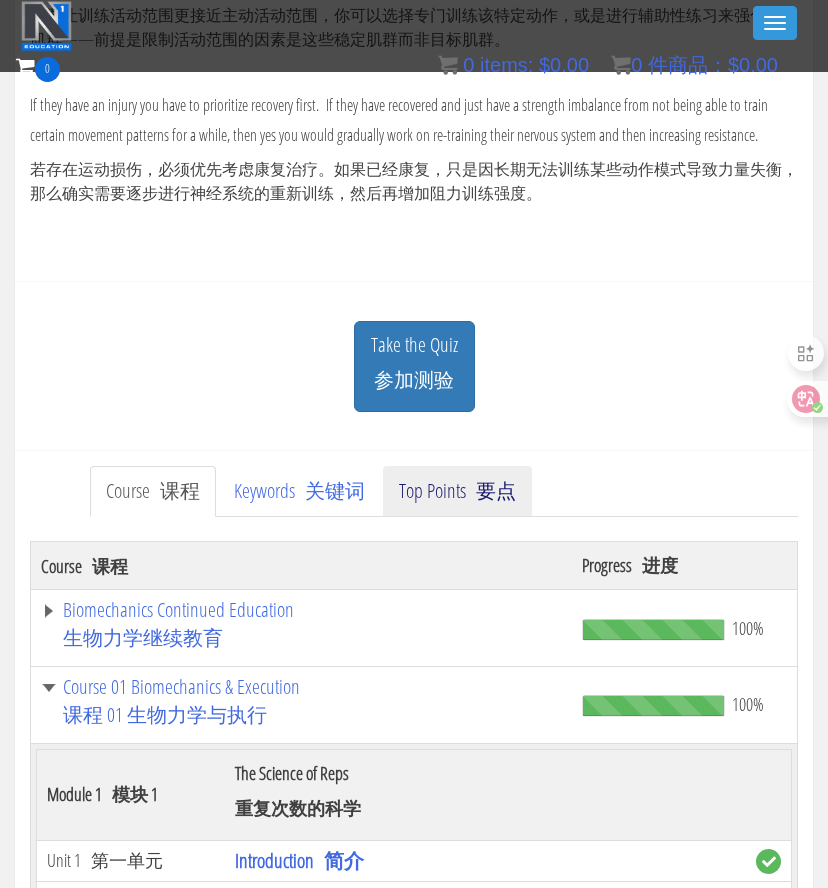 click on "Top Points    要点" at bounding box center (457, 491) 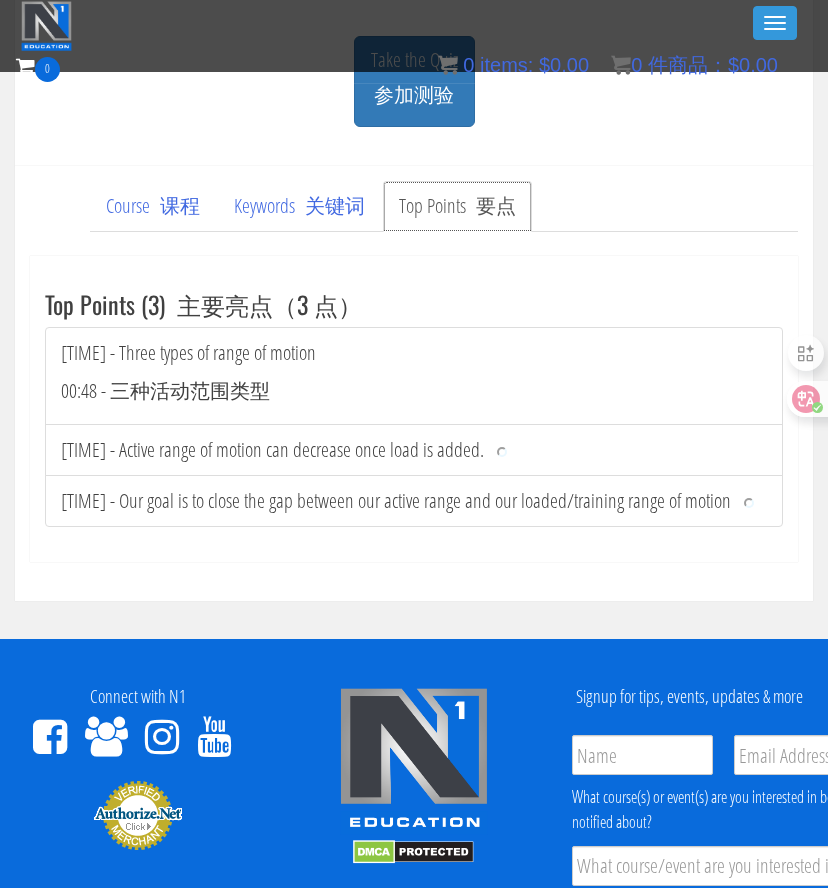 scroll, scrollTop: 1358, scrollLeft: 0, axis: vertical 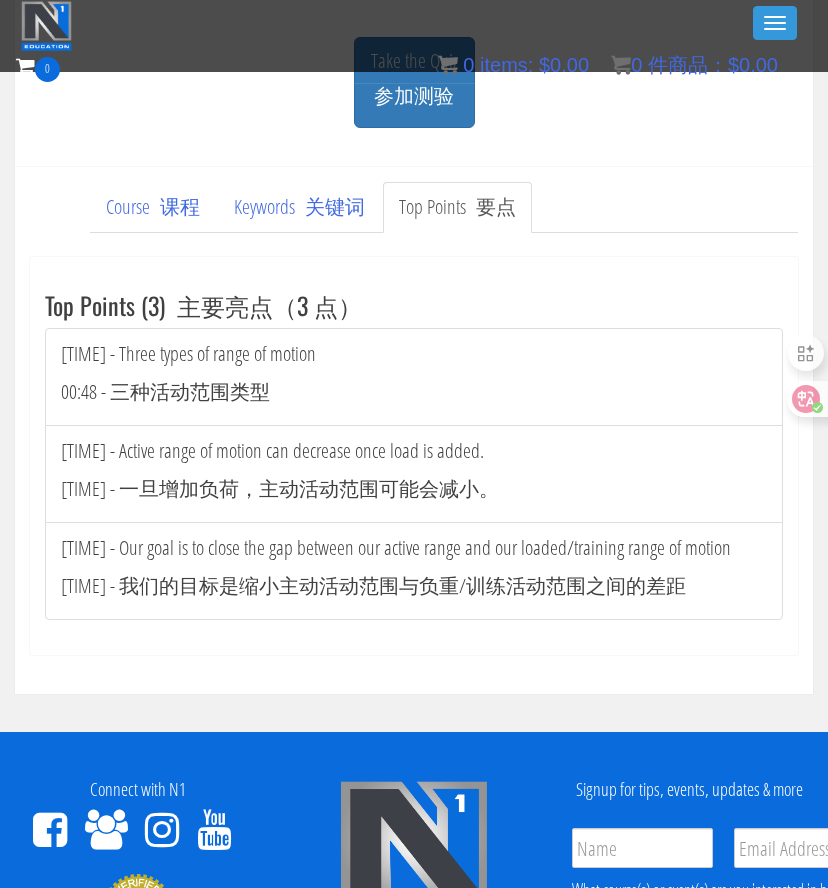 click on "00:48 - 三种活动范围类型" at bounding box center [165, 391] 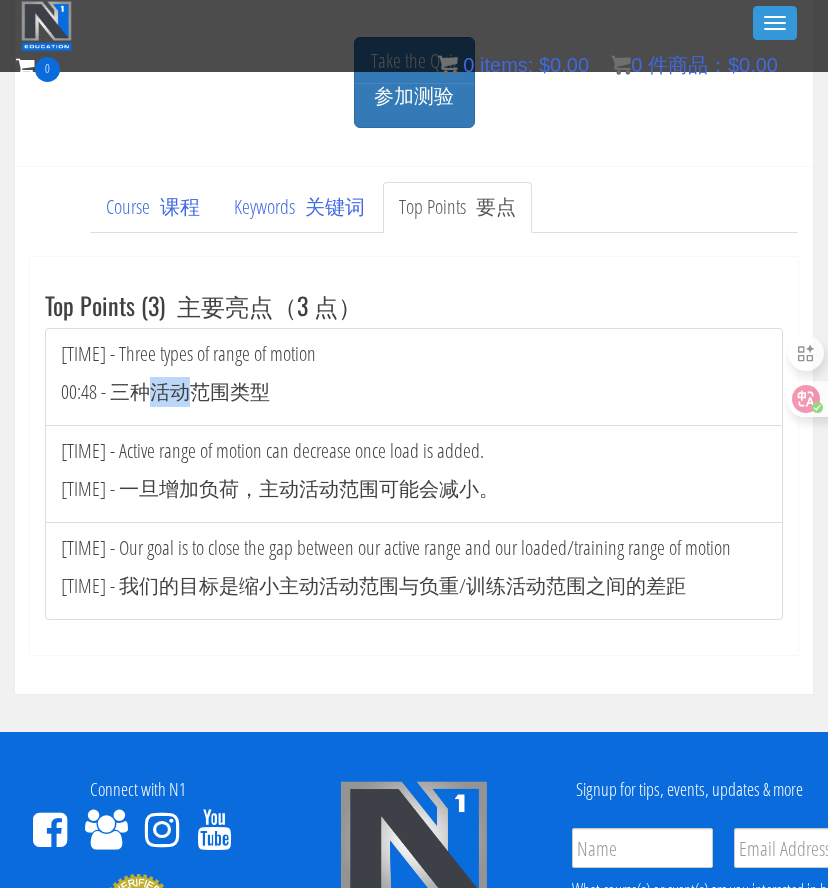 click on "00:48 - 三种活动范围类型" at bounding box center (165, 391) 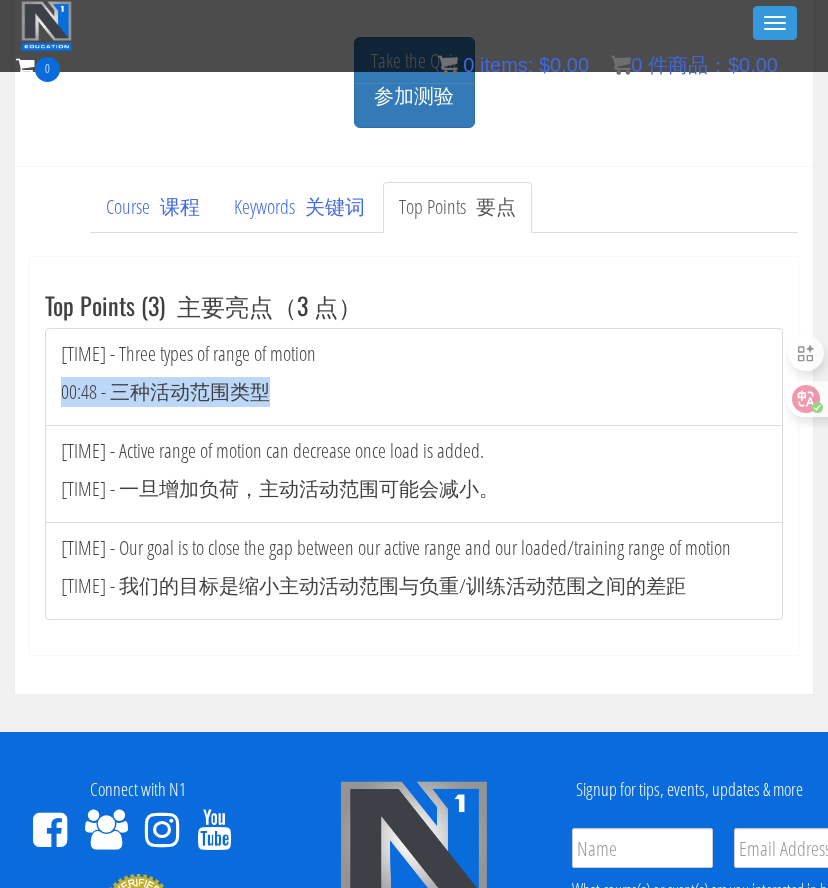 click on "00:48 - 三种活动范围类型" at bounding box center (165, 391) 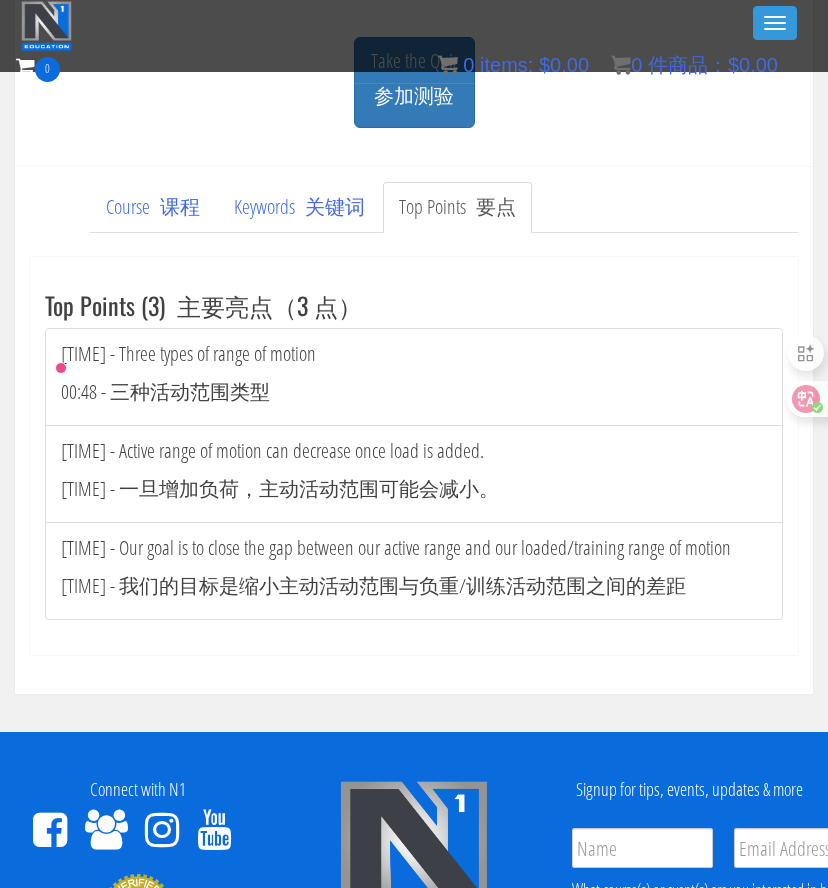click on "00:48 - 三种活动范围类型" at bounding box center [165, 391] 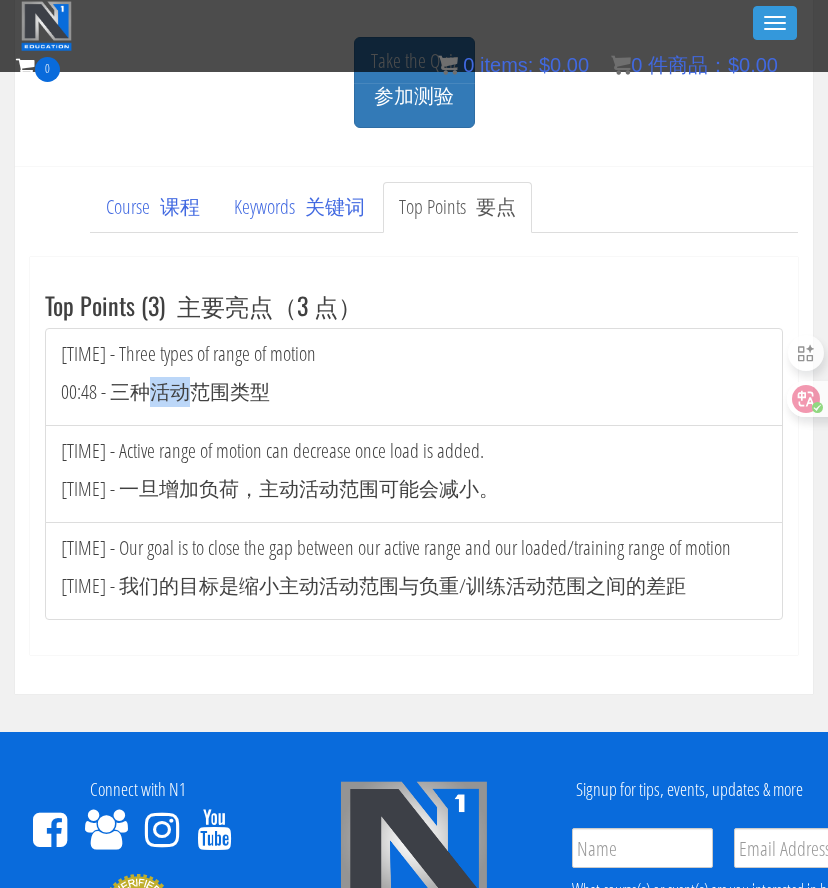click on "00:48 - 三种活动范围类型" at bounding box center [165, 391] 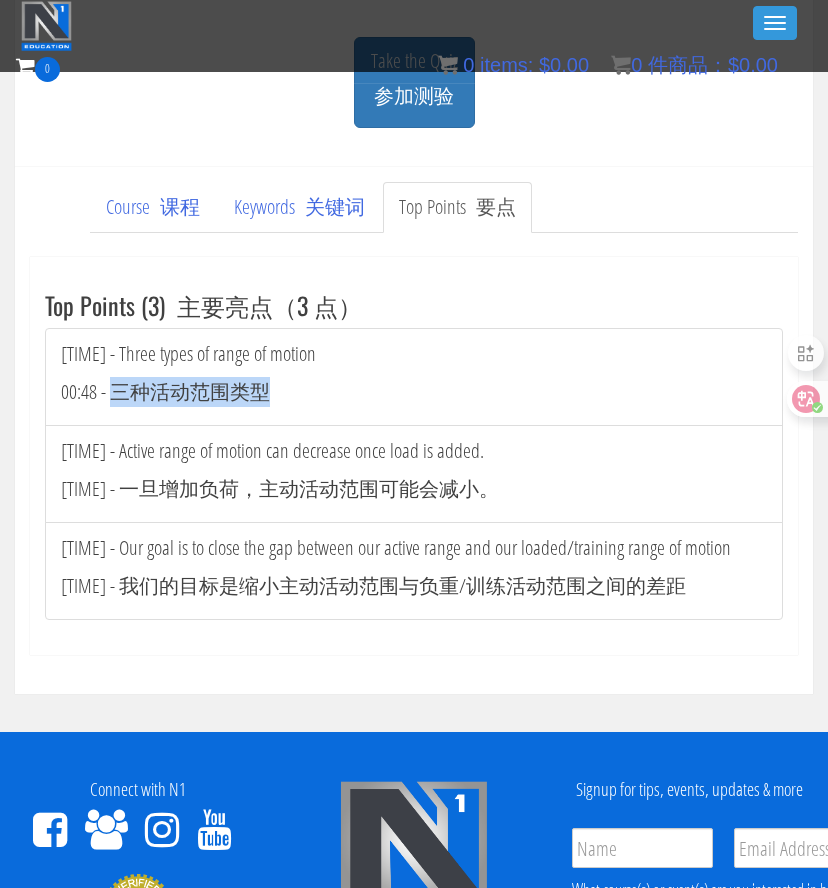 drag, startPoint x: 110, startPoint y: 399, endPoint x: 314, endPoint y: 403, distance: 204.03922 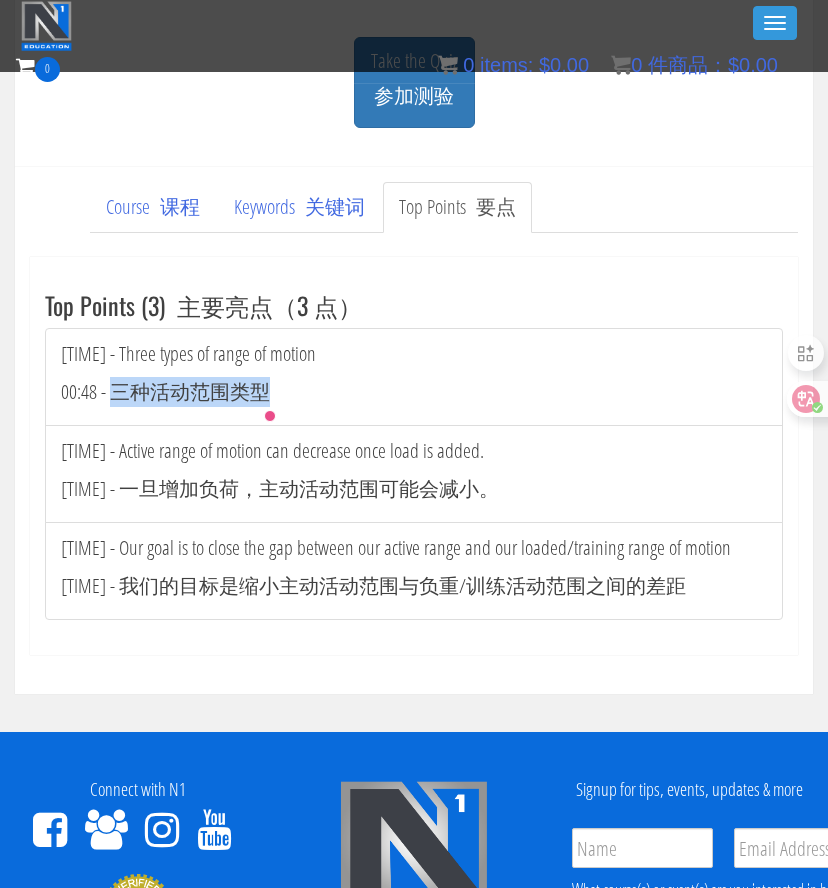 copy on "三种活动范围类型" 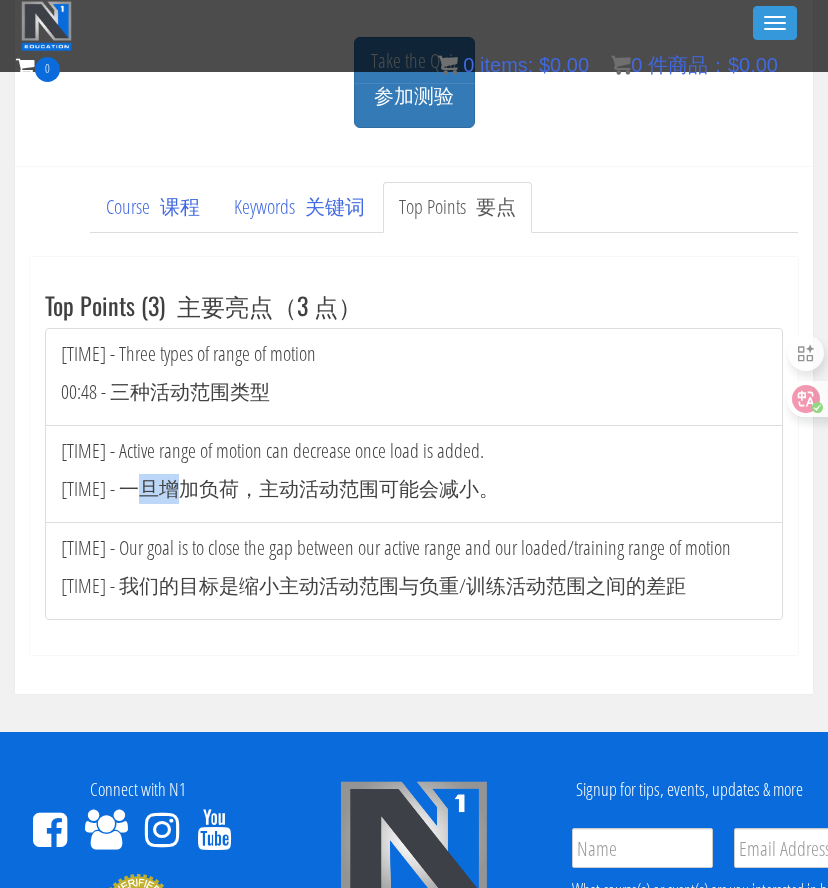 click on "01:57 - 一旦增加负荷，主动活动范围可能会减小。" at bounding box center (280, 488) 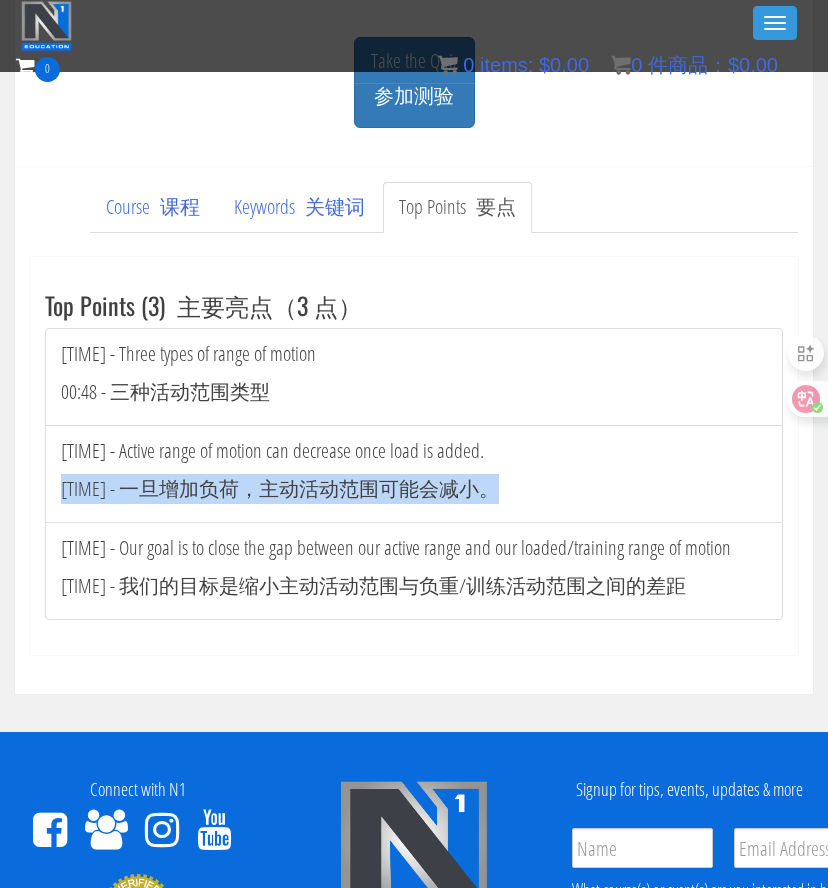 click on "01:57 - 一旦增加负荷，主动活动范围可能会减小。" at bounding box center (280, 488) 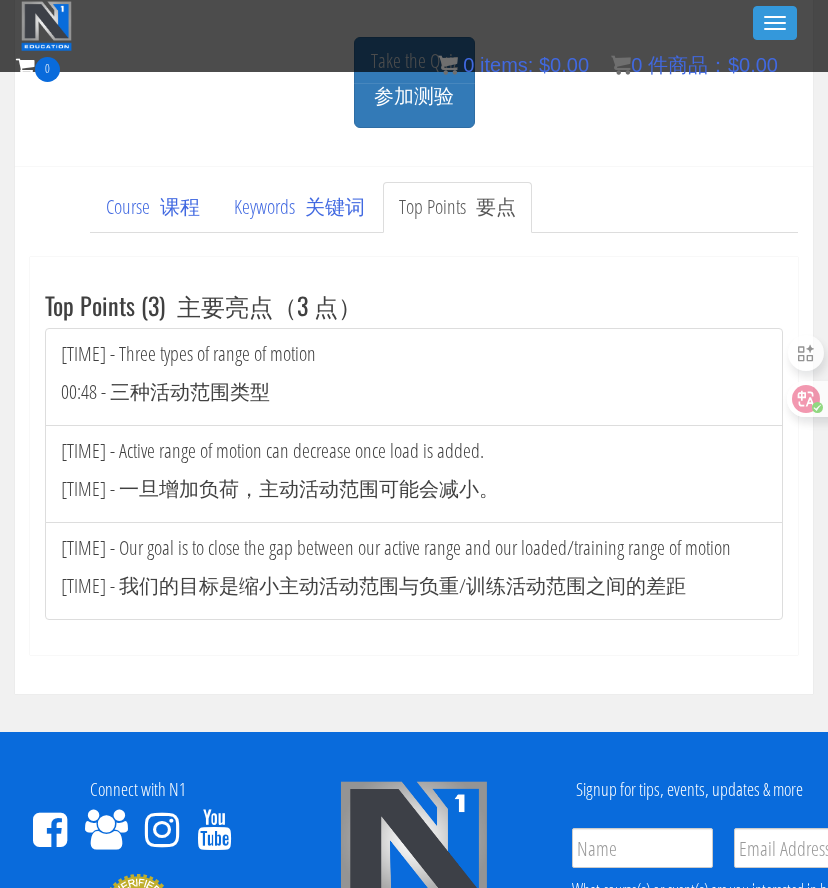 click on "01:57 - 一旦增加负荷，主动活动范围可能会减小。" at bounding box center (280, 488) 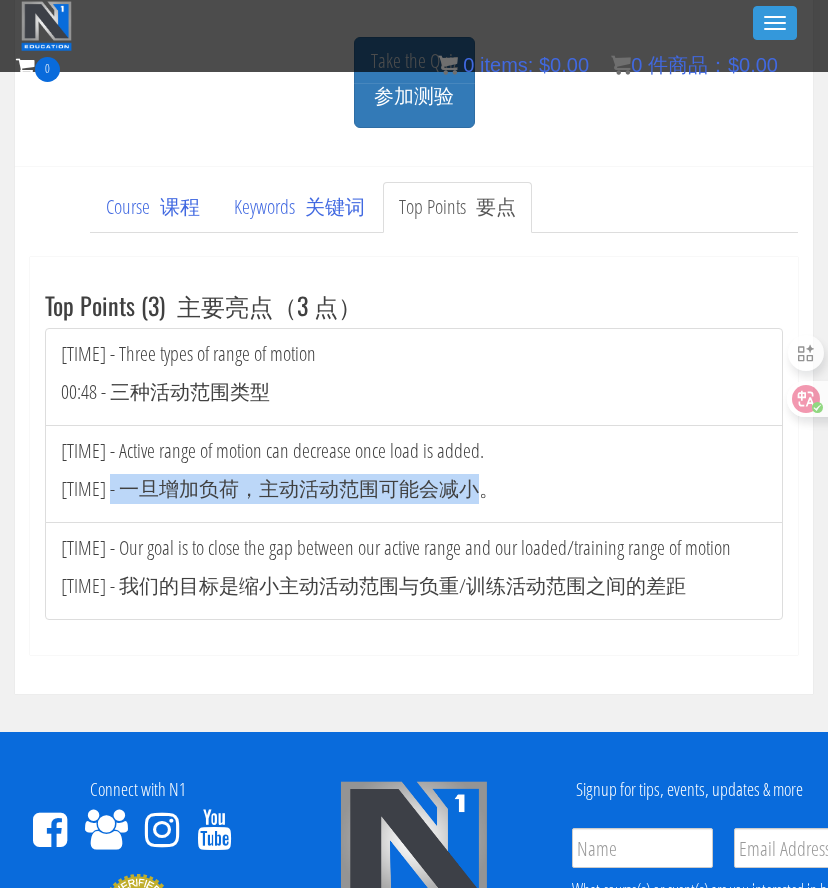 drag, startPoint x: 105, startPoint y: 489, endPoint x: 528, endPoint y: 492, distance: 423.01065 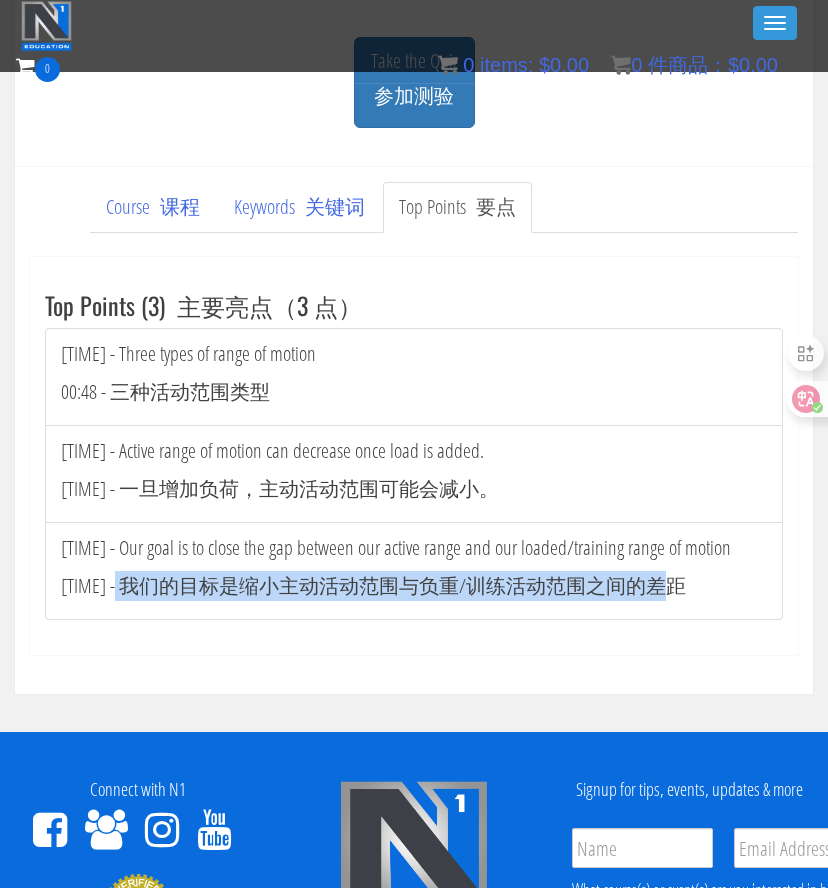 drag, startPoint x: 108, startPoint y: 585, endPoint x: 768, endPoint y: 589, distance: 660.01215 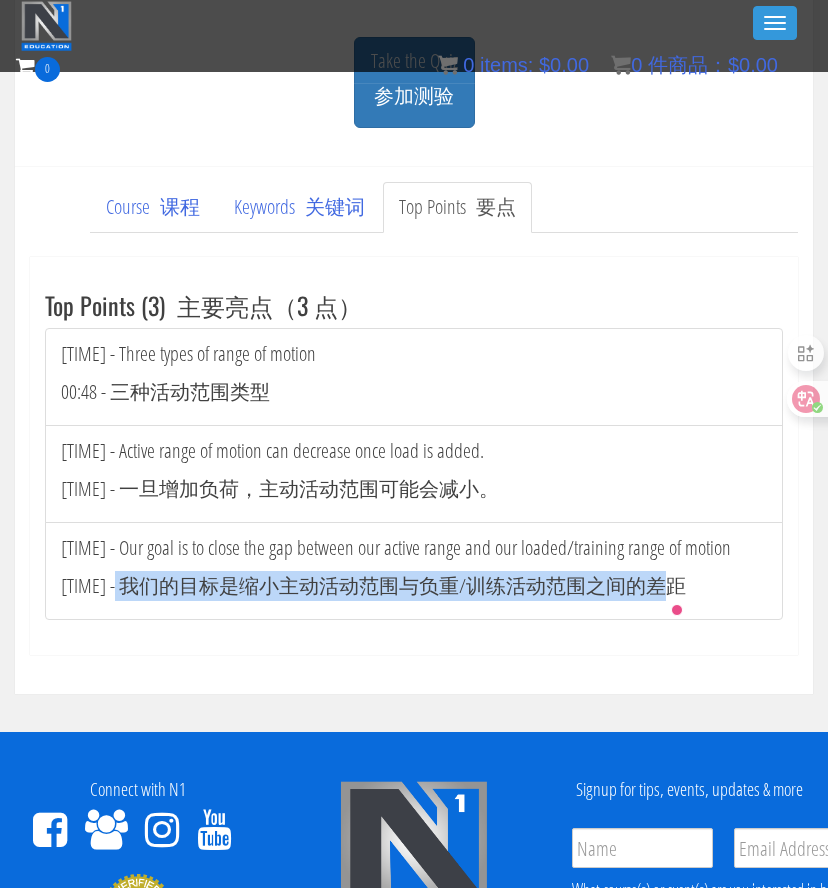 scroll, scrollTop: 1086, scrollLeft: 0, axis: vertical 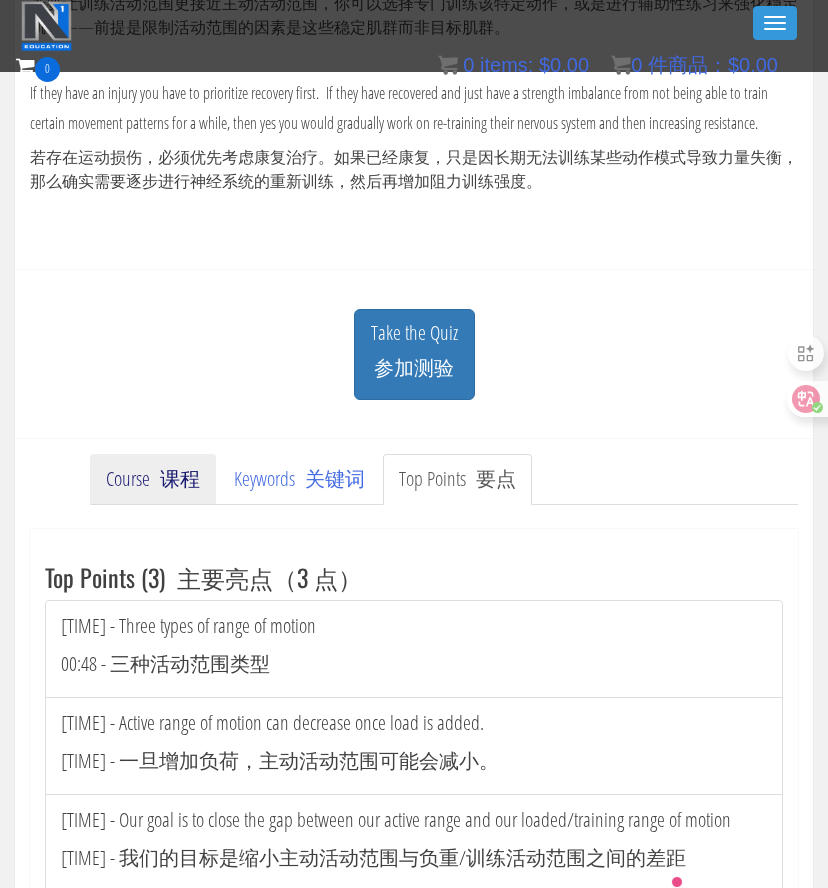 click at bounding box center [155, 478] 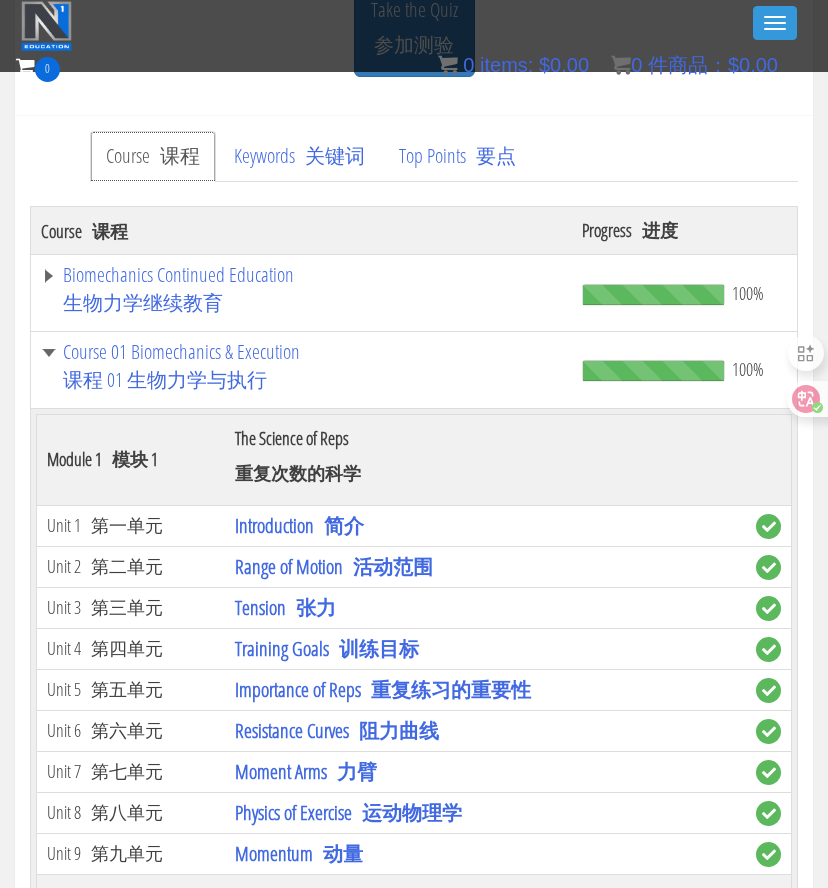 scroll, scrollTop: 1586, scrollLeft: 0, axis: vertical 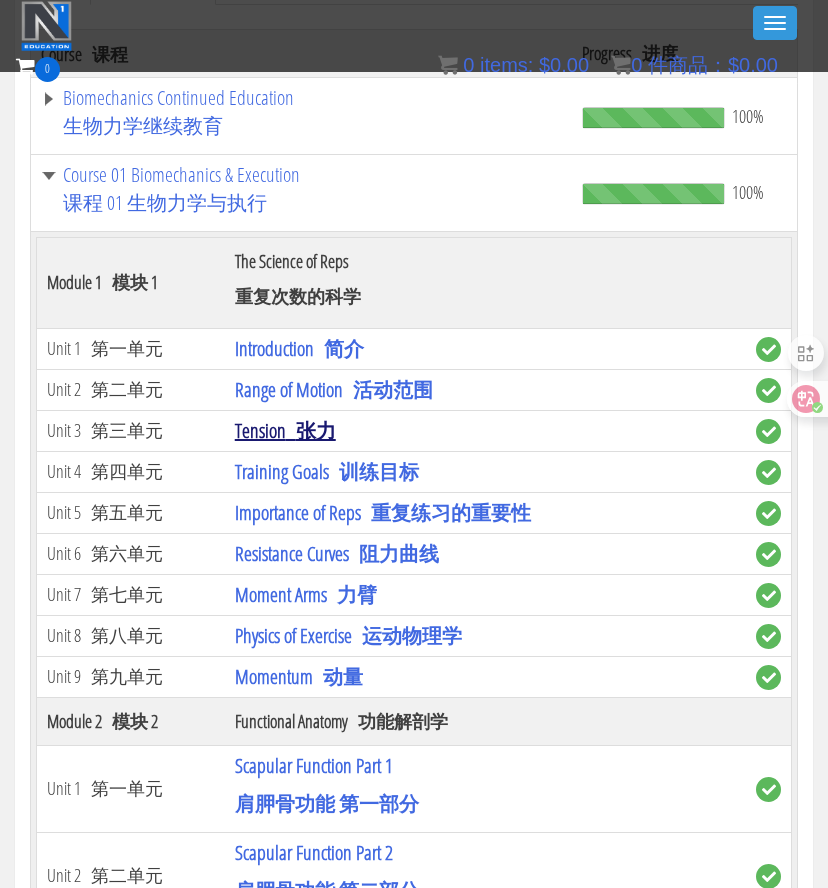 click on "张力" at bounding box center [316, 430] 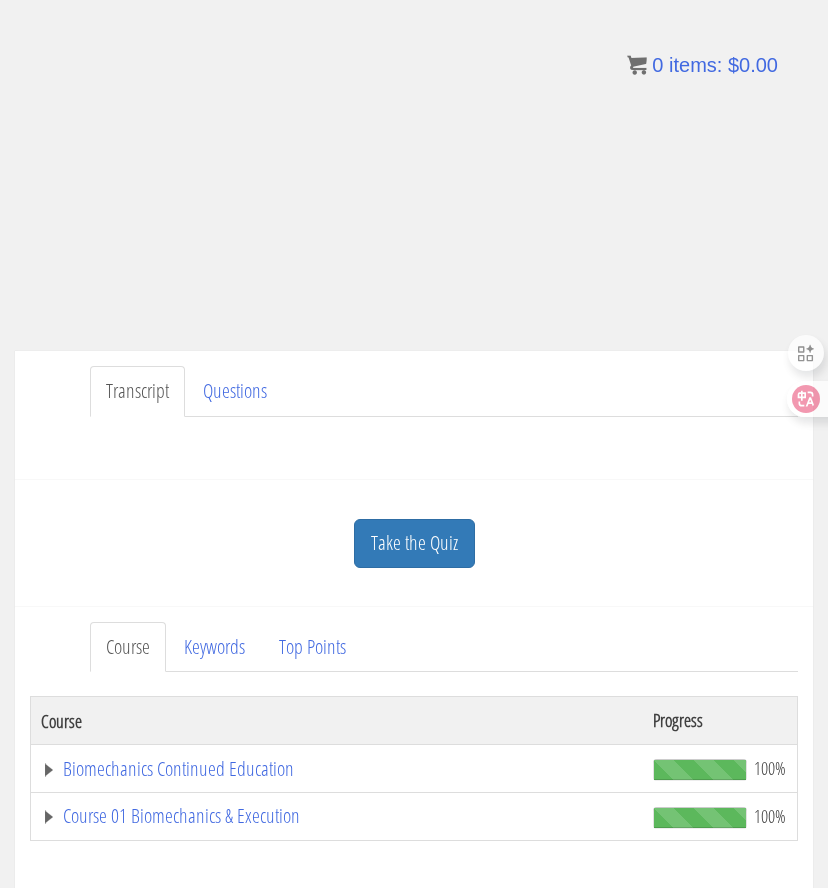 scroll, scrollTop: 327, scrollLeft: 0, axis: vertical 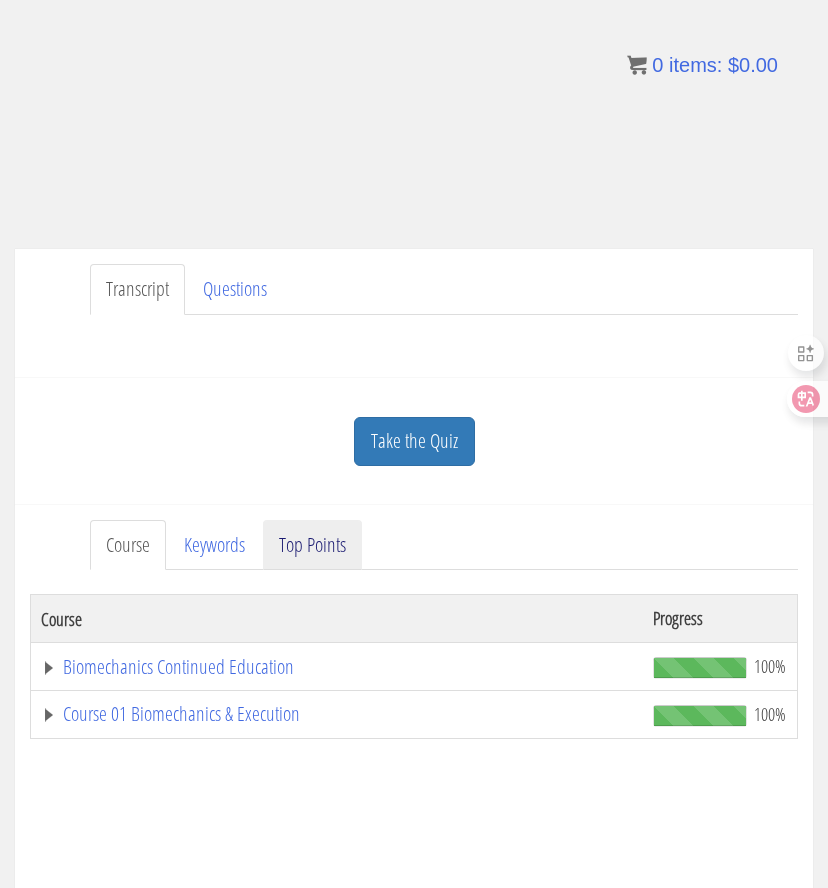 click on "Top Points" at bounding box center [312, 545] 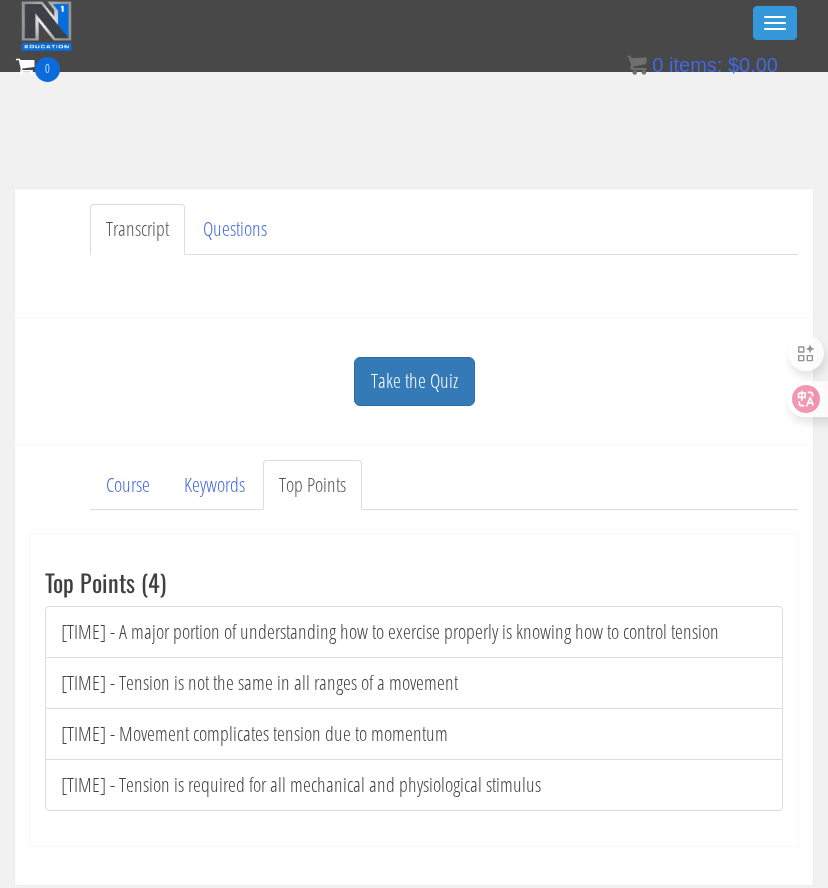 scroll, scrollTop: 482, scrollLeft: 0, axis: vertical 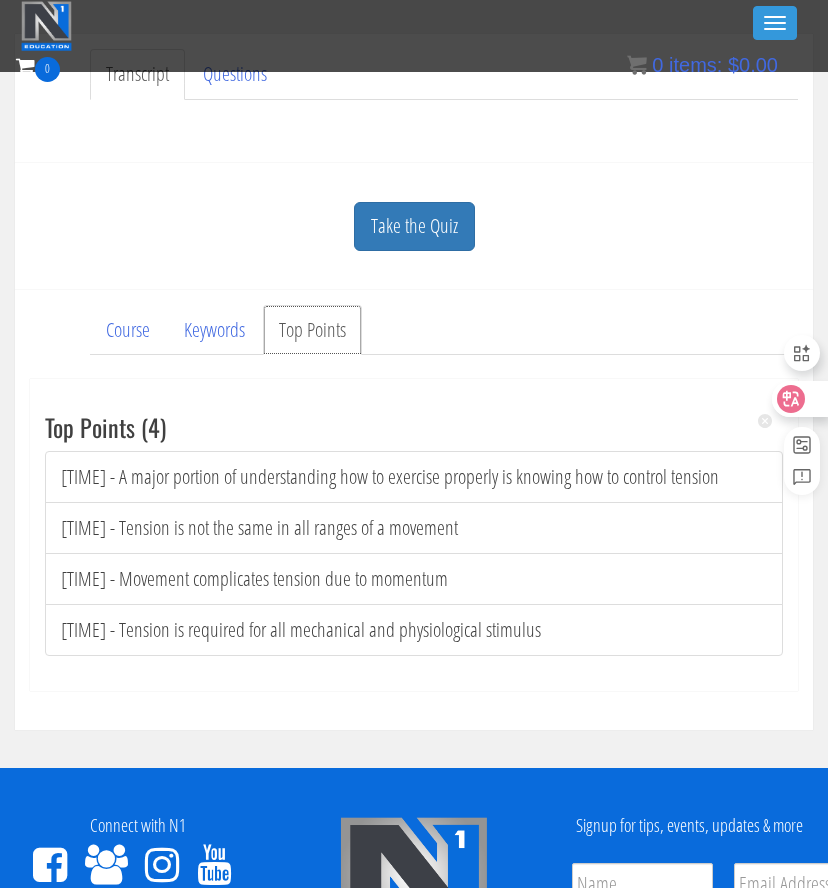 click 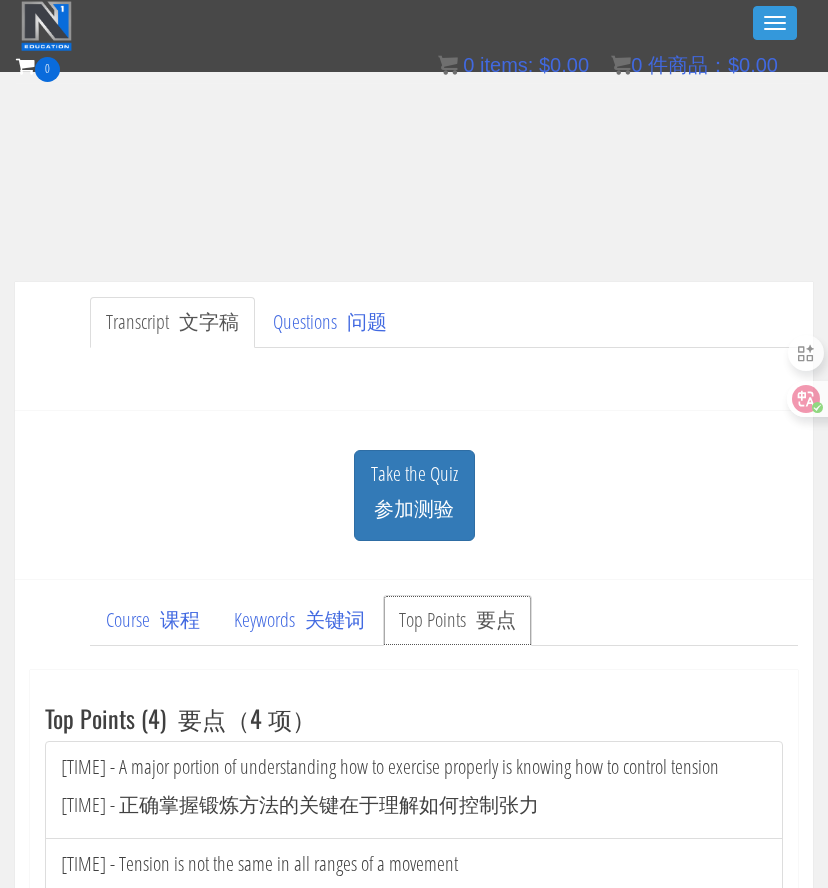 scroll, scrollTop: 730, scrollLeft: 0, axis: vertical 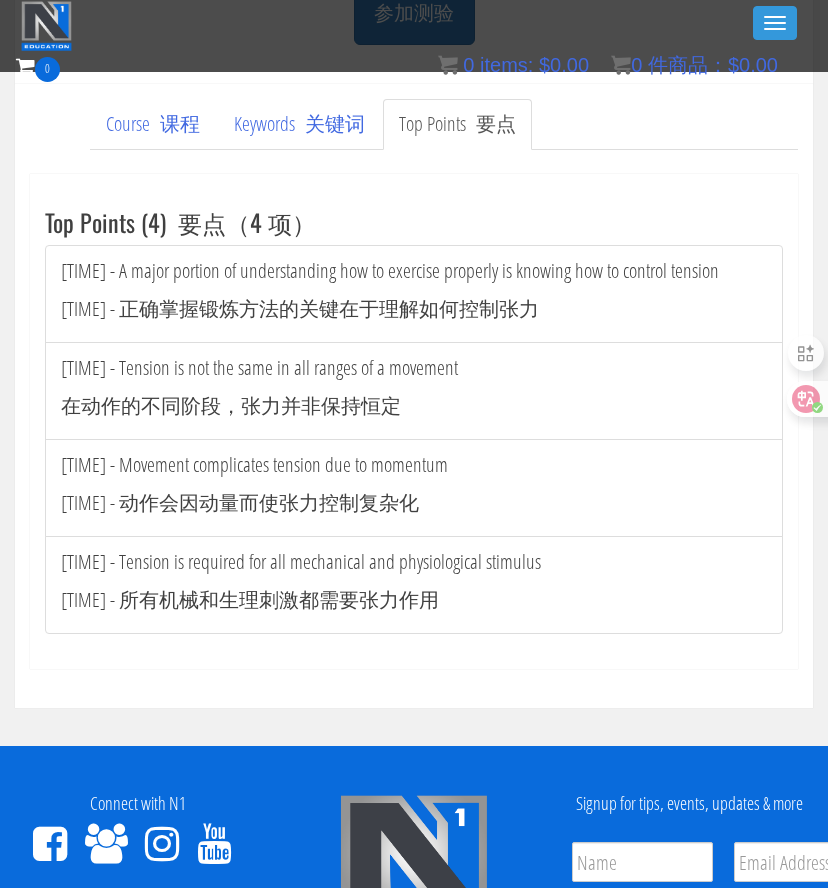 click on "[TIME] - 正确掌握锻炼方法的关键在于理解如何控制张力" at bounding box center [300, 308] 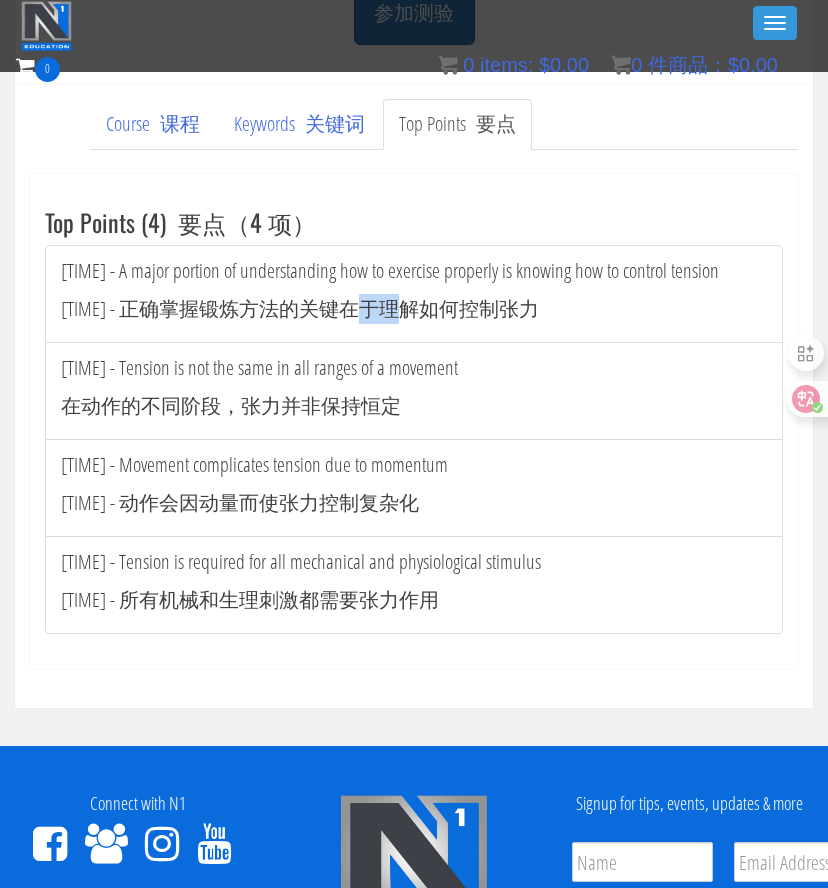 click on "01:20 - 正确掌握锻炼方法的关键在于理解如何控制张力" at bounding box center [300, 308] 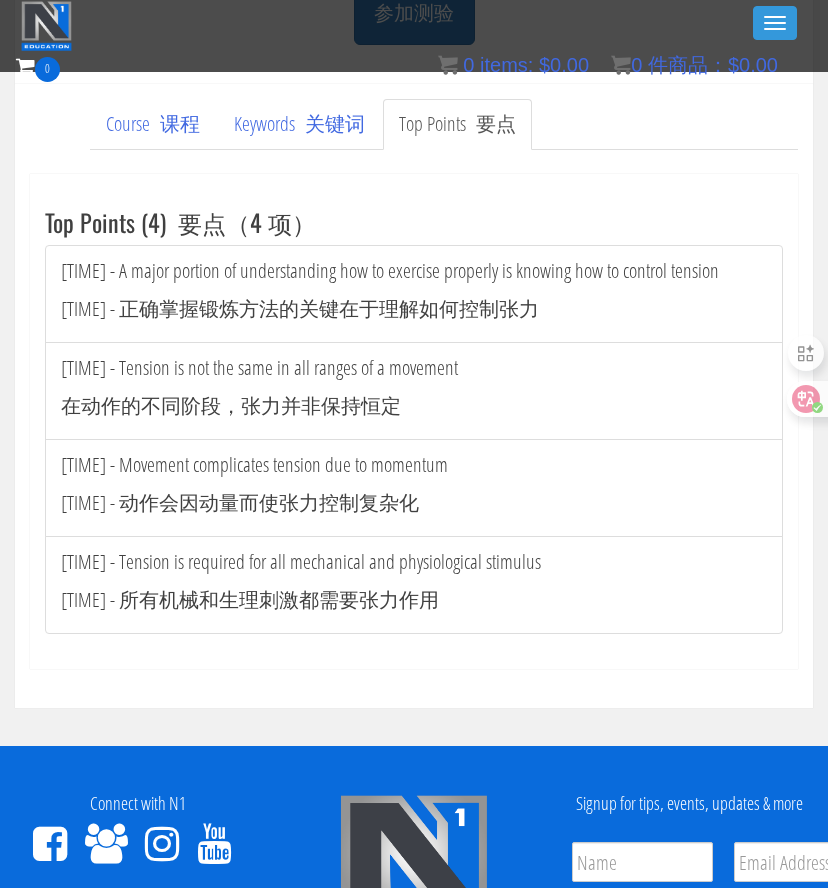 click on "01:20 - 正确掌握锻炼方法的关键在于理解如何控制张力" at bounding box center [300, 308] 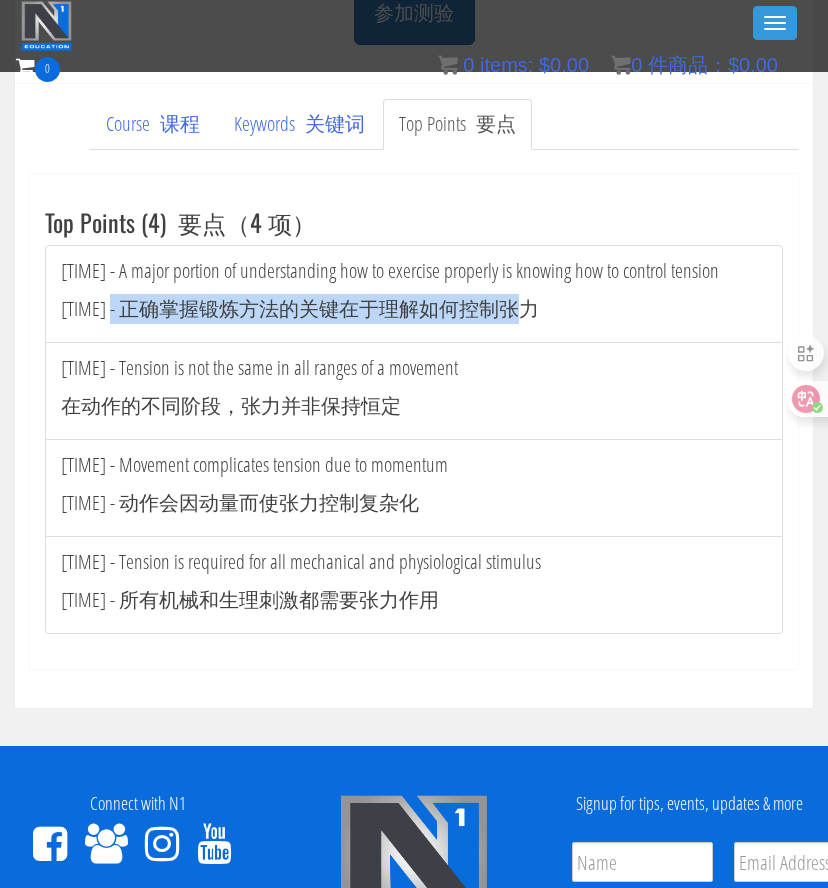drag, startPoint x: 105, startPoint y: 309, endPoint x: 648, endPoint y: 316, distance: 543.0451 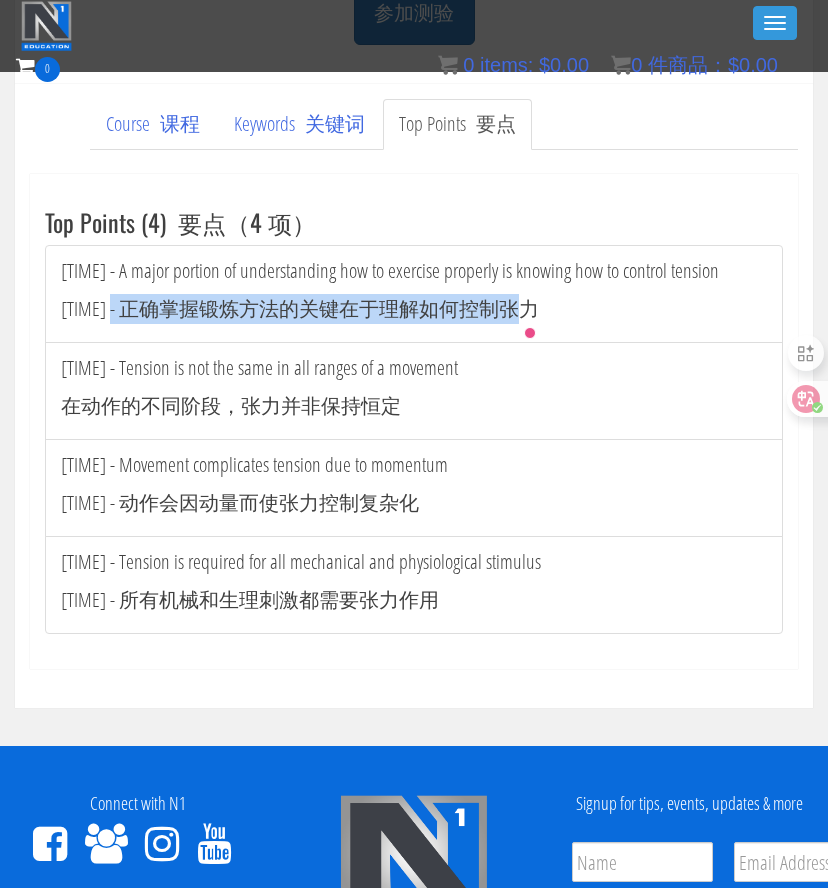 copy on "正确掌握锻炼方法的关键在于理解如何控制张力" 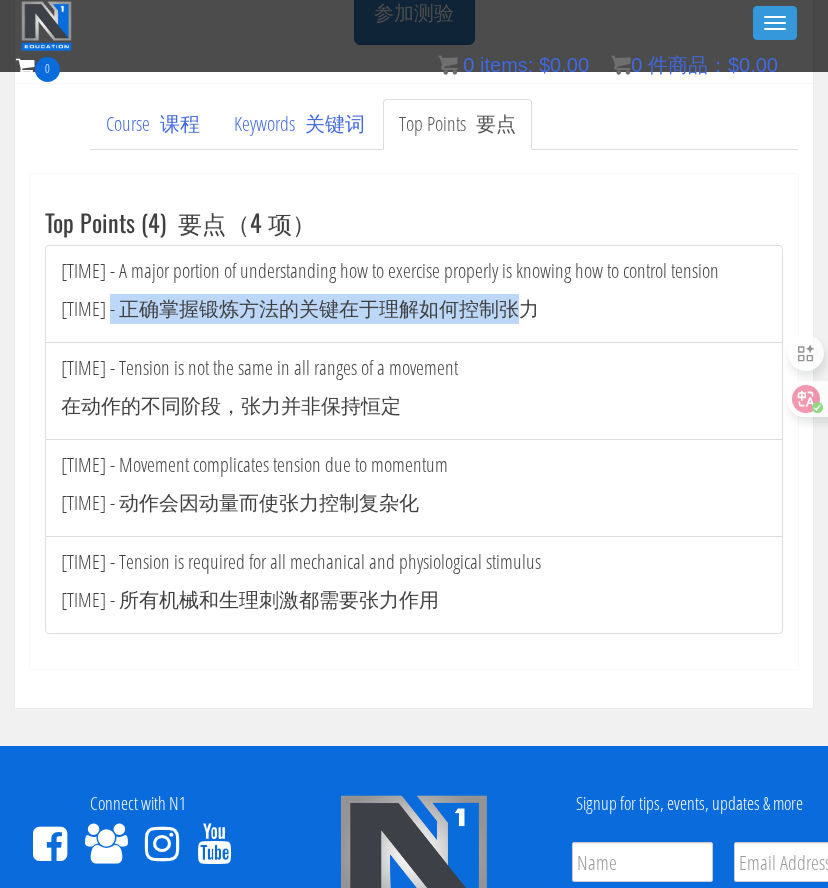 drag, startPoint x: 114, startPoint y: 404, endPoint x: 534, endPoint y: 408, distance: 420.01904 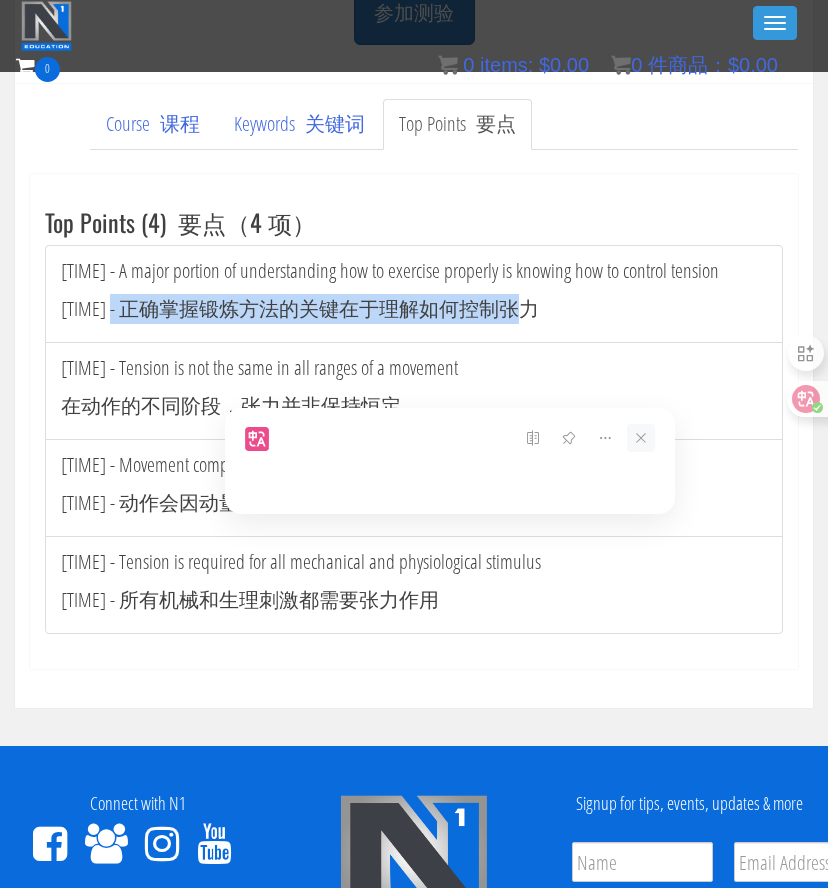 click 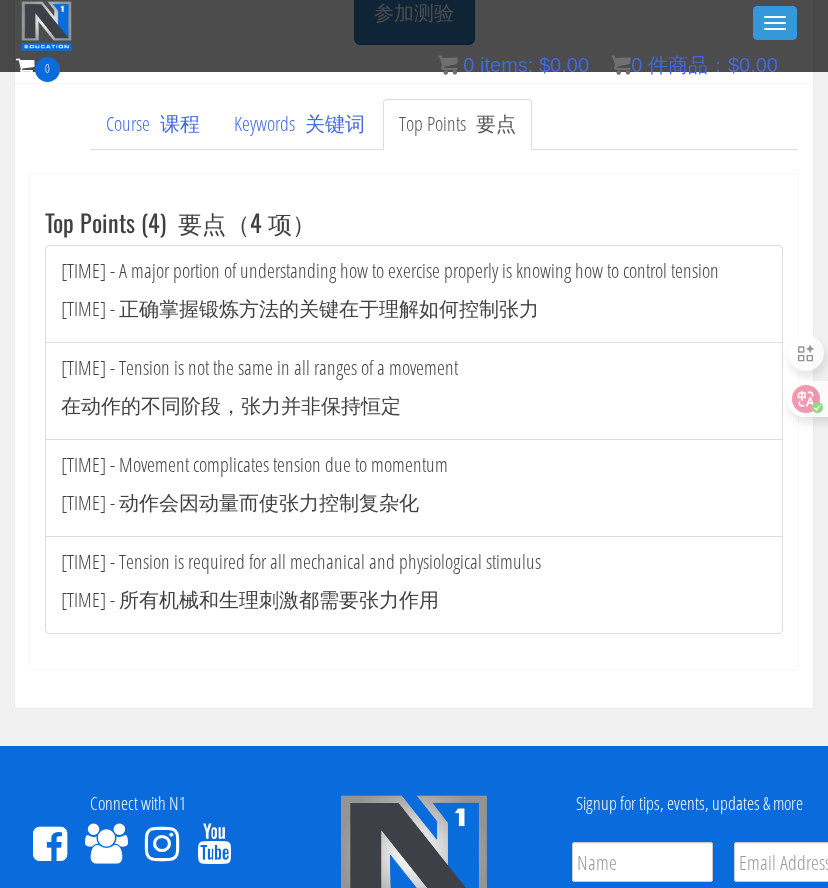 click on "04:40 - Movement complicates tension due to momentum 04:40 - 动作会因动量而使张力控制复杂化" at bounding box center [414, 488] 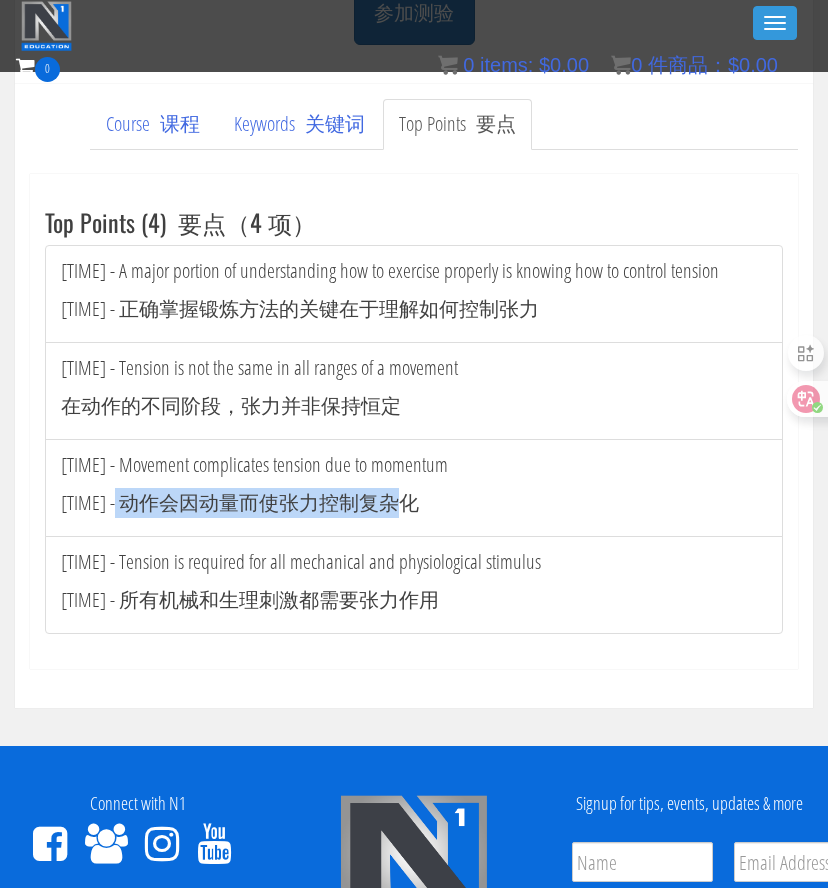 drag, startPoint x: 108, startPoint y: 502, endPoint x: 607, endPoint y: 502, distance: 499 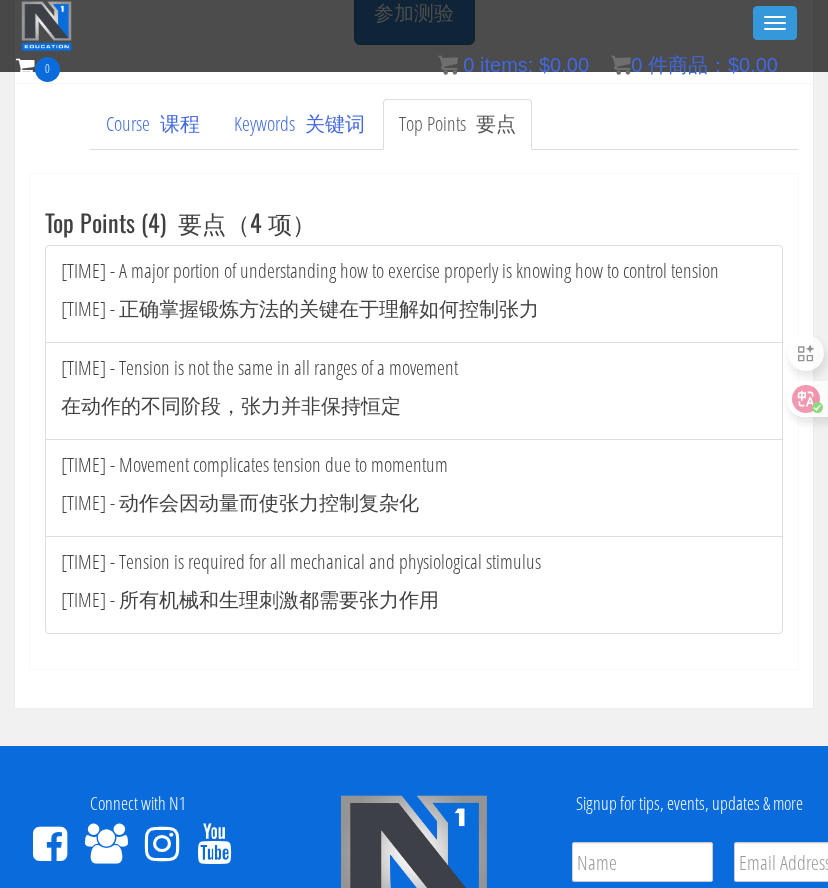 click on "05:50 - 所有机械和生理刺激都需要张力作用" at bounding box center (250, 599) 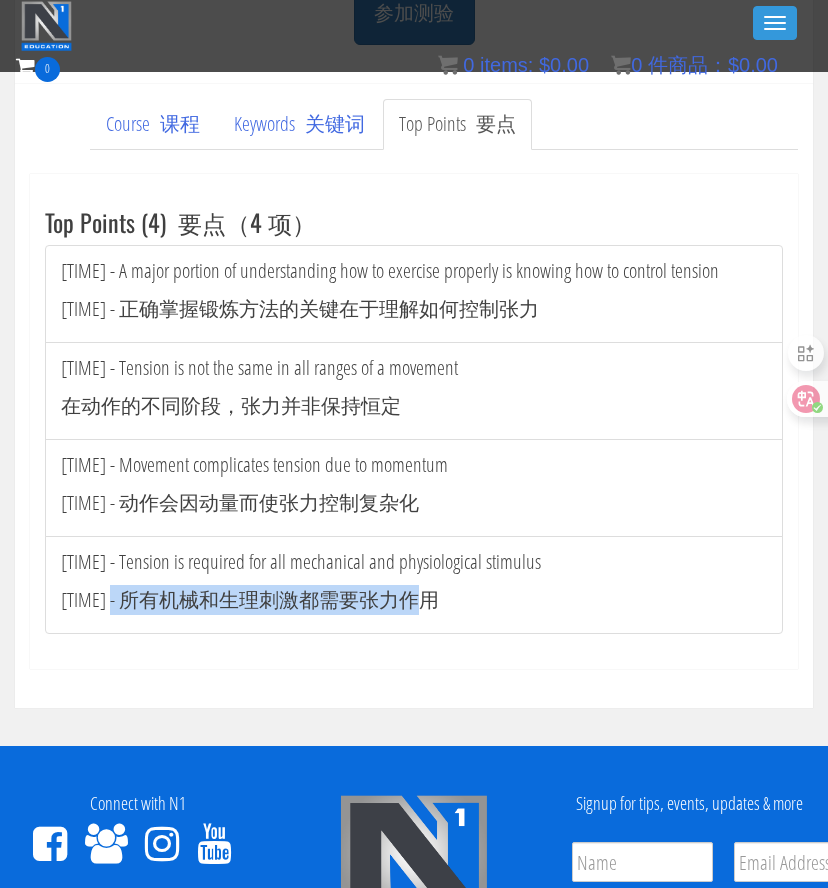 drag, startPoint x: 106, startPoint y: 598, endPoint x: 727, endPoint y: 611, distance: 621.13605 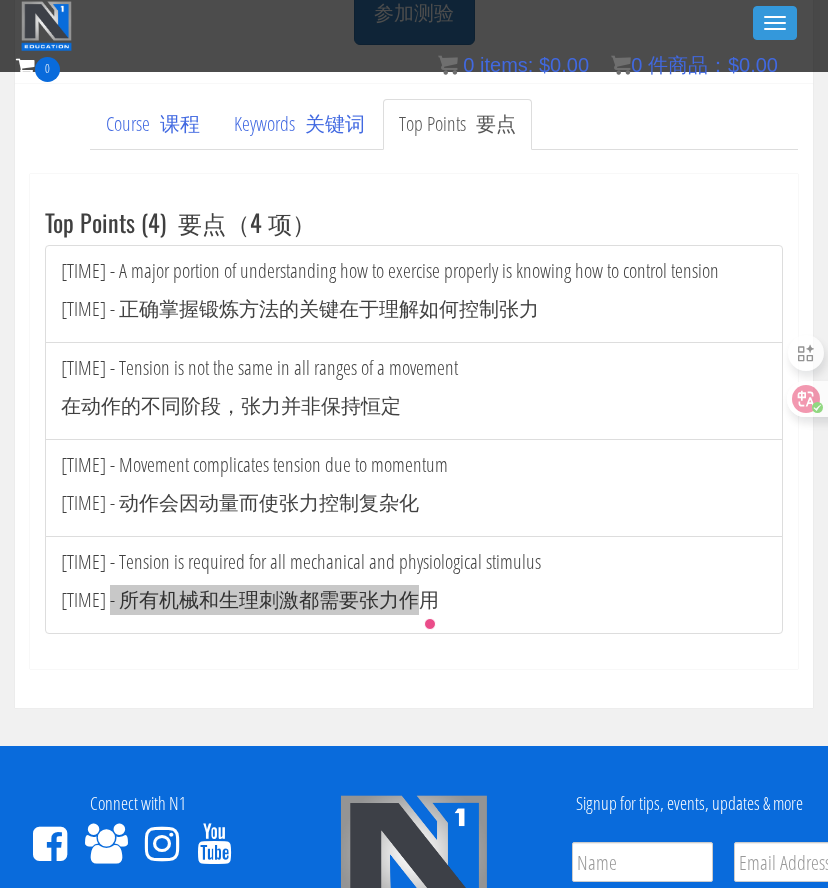 scroll, scrollTop: 0, scrollLeft: 0, axis: both 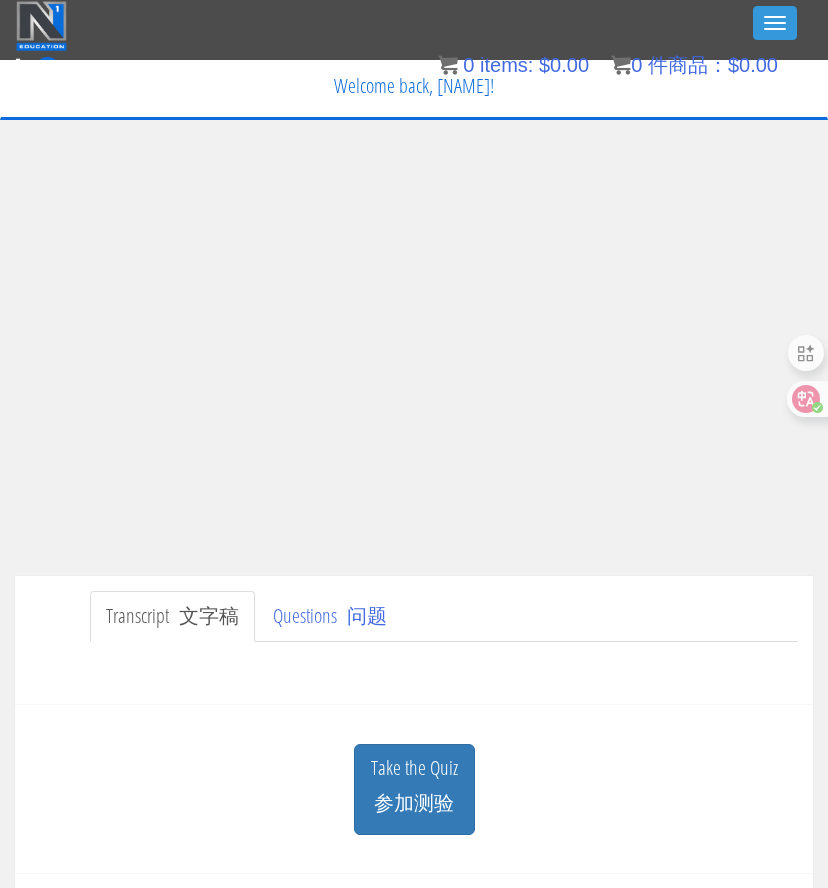click on "Have a question on this unit? Please submit it here:
Name *
[FIRST]
[LAST]
Email *
*" at bounding box center (414, 666) 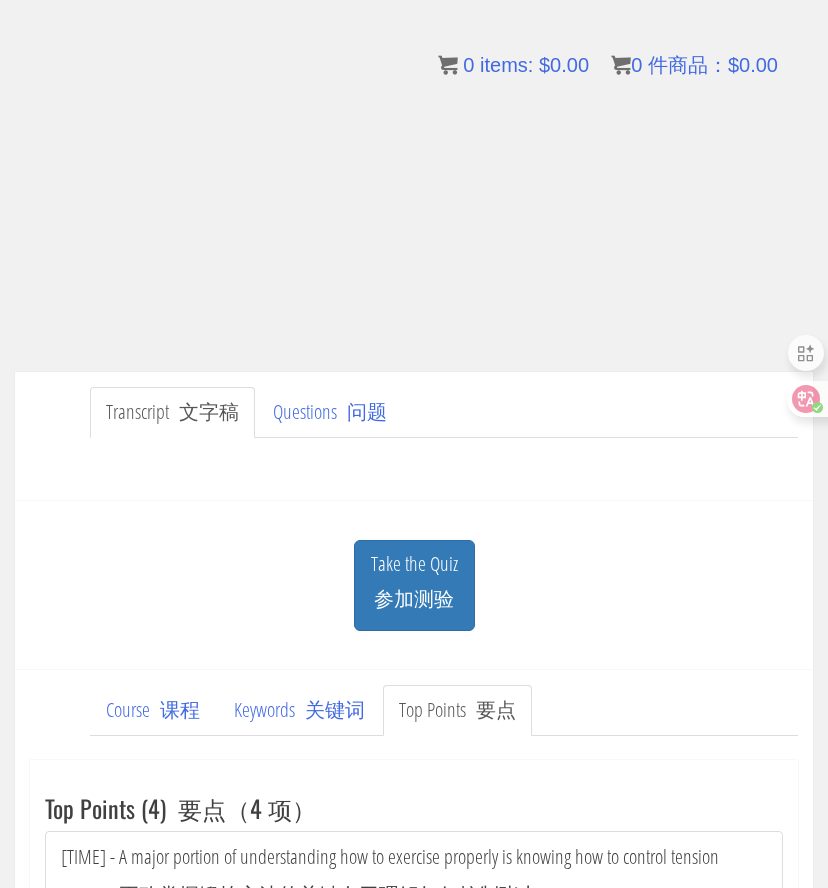 scroll, scrollTop: 437, scrollLeft: 0, axis: vertical 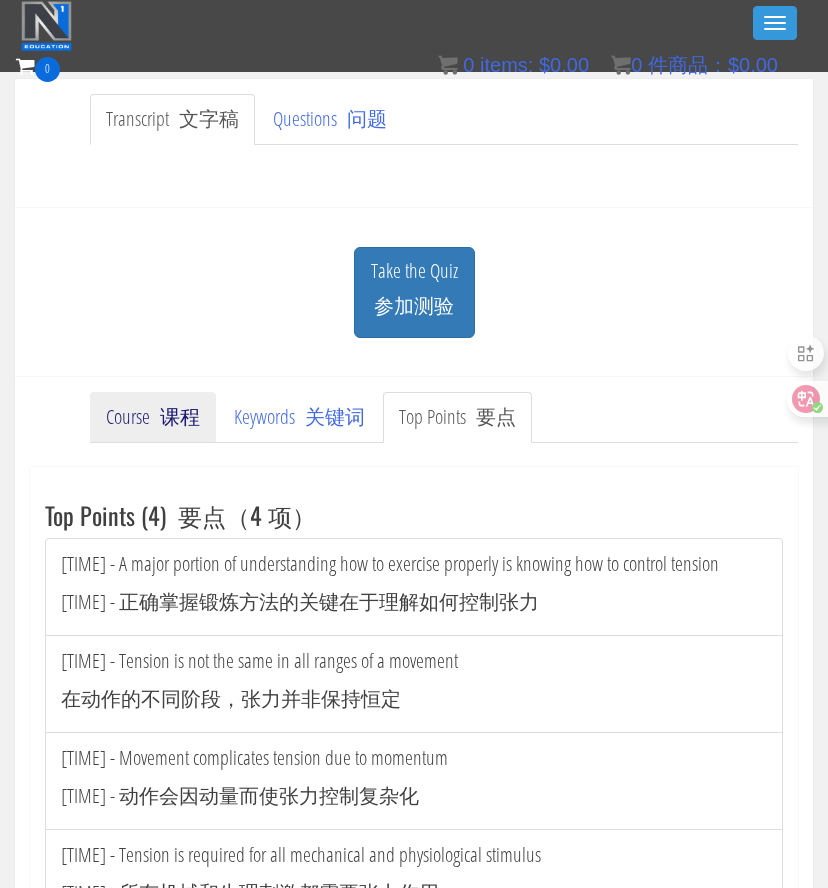 click on "课程" at bounding box center [180, 416] 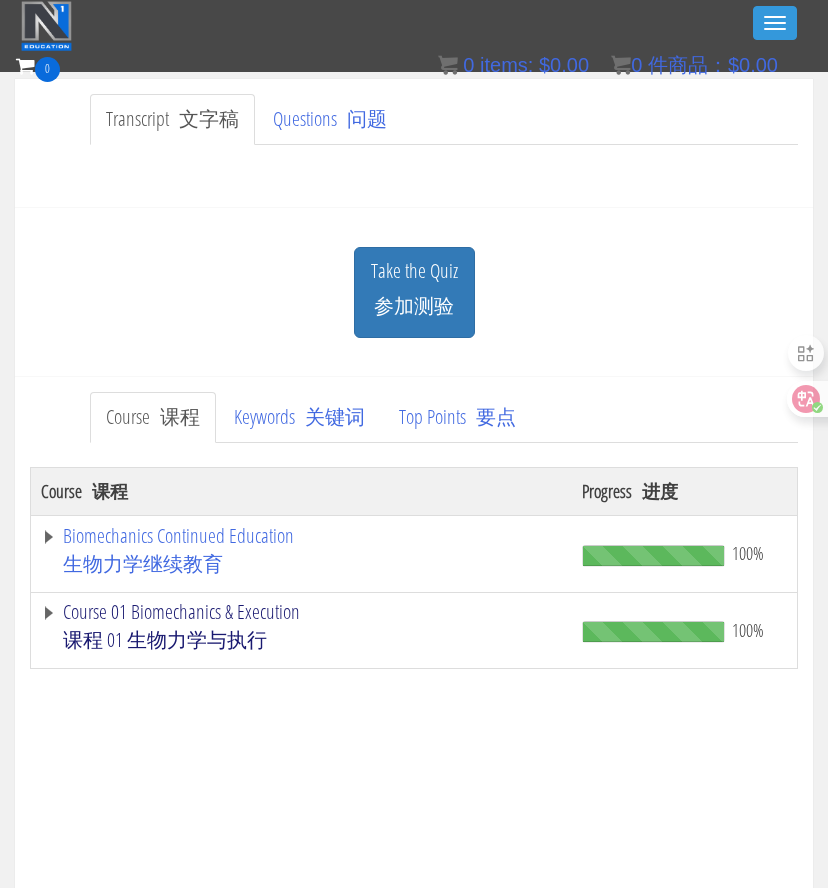 click on "Course 01 Biomechanics & Execution 课程 01 生物力学与执行" at bounding box center [301, 630] 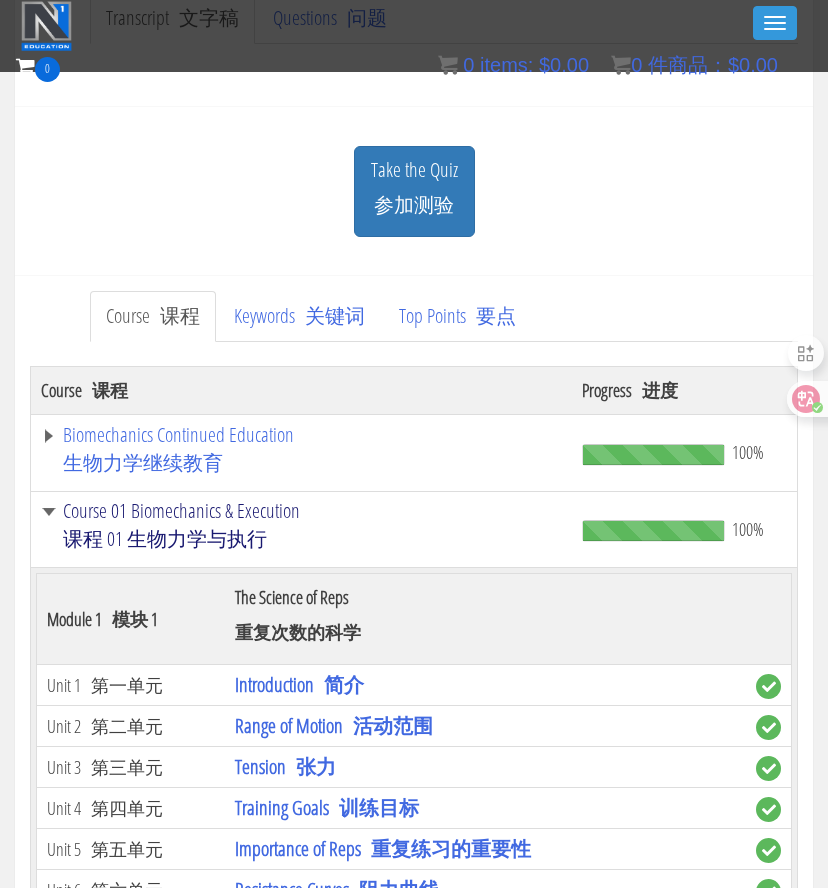 scroll, scrollTop: 705, scrollLeft: 0, axis: vertical 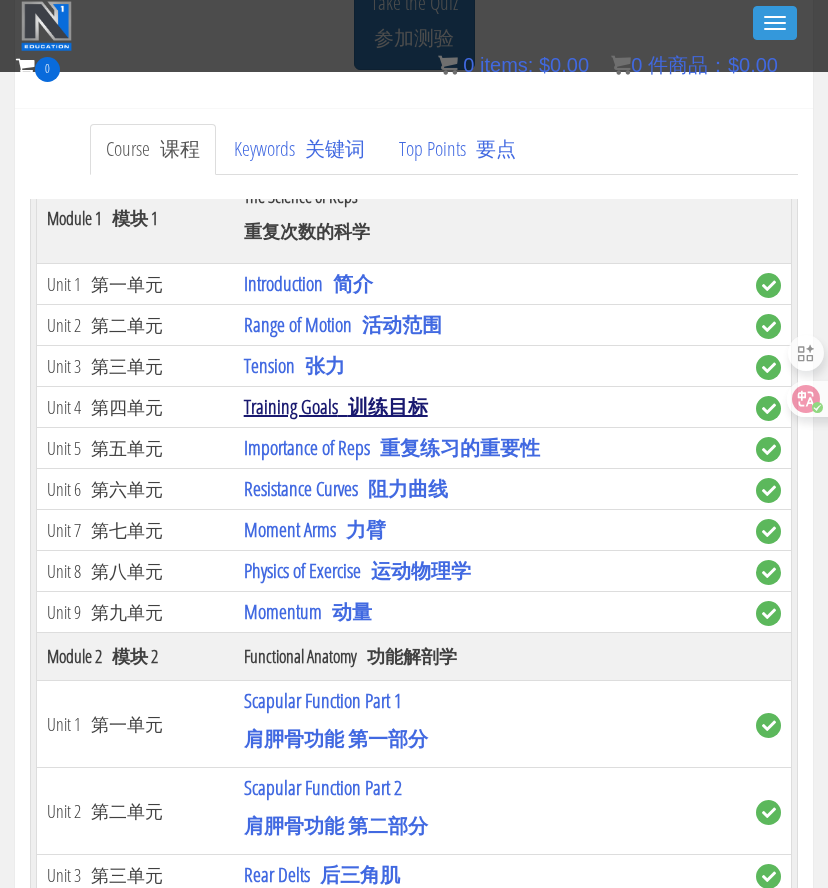 click on "Training Goals    训练目标" at bounding box center (336, 406) 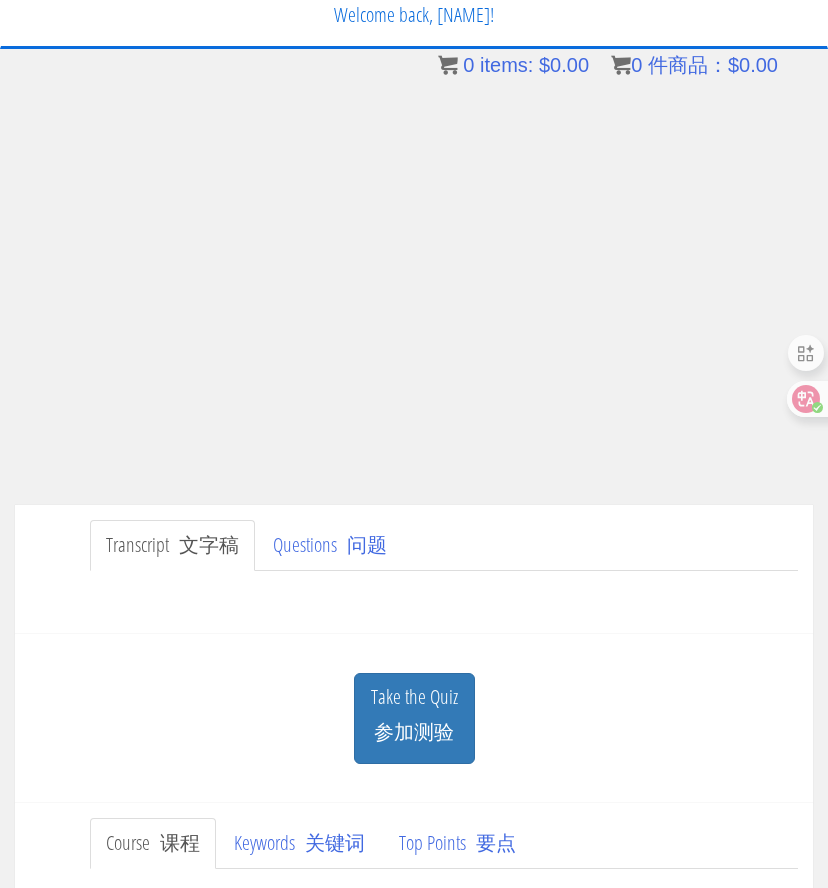 scroll, scrollTop: 0, scrollLeft: 0, axis: both 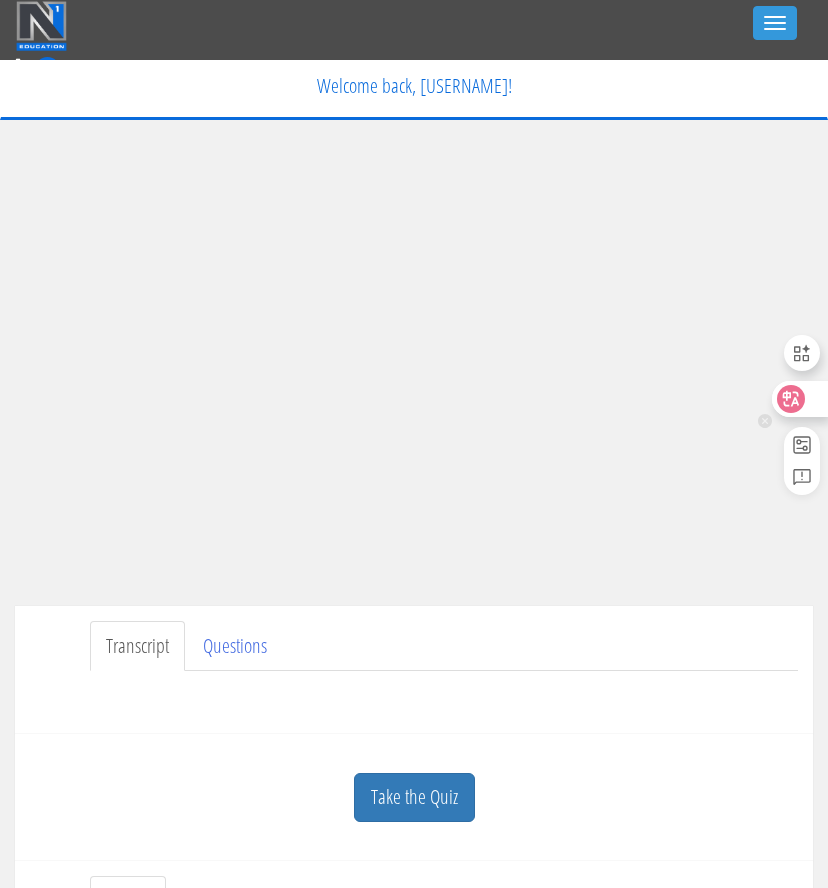 click 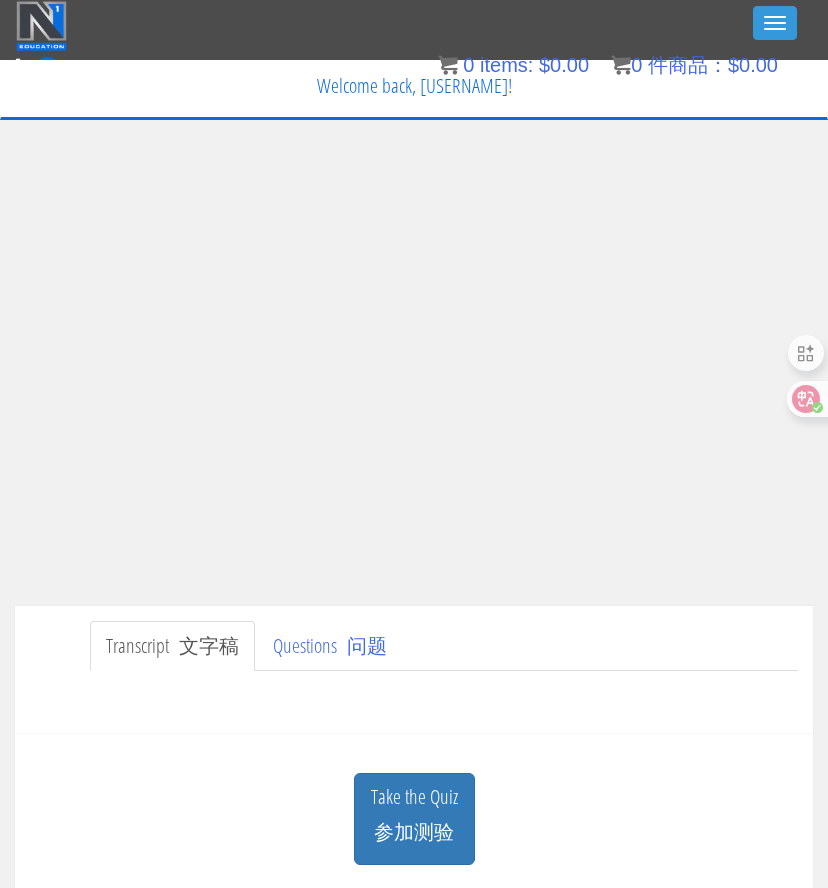 click on "Have a question on this unit? Please submit it here:
Name *
[FIRST]
[LAST]
Email *
*" at bounding box center (414, 695) 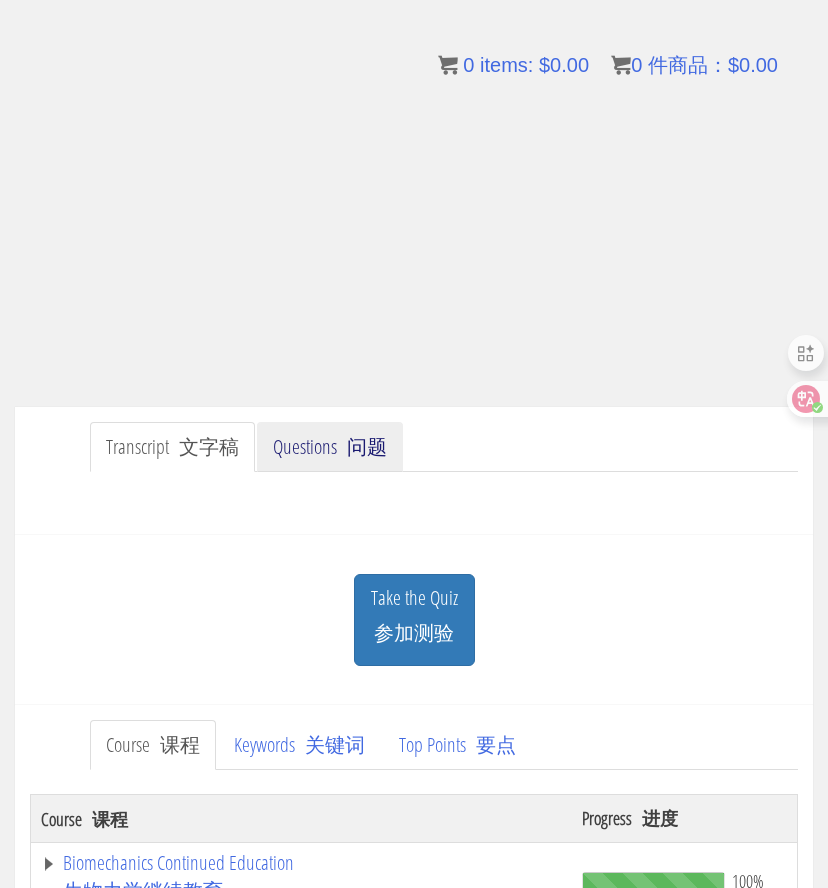 scroll, scrollTop: 241, scrollLeft: 0, axis: vertical 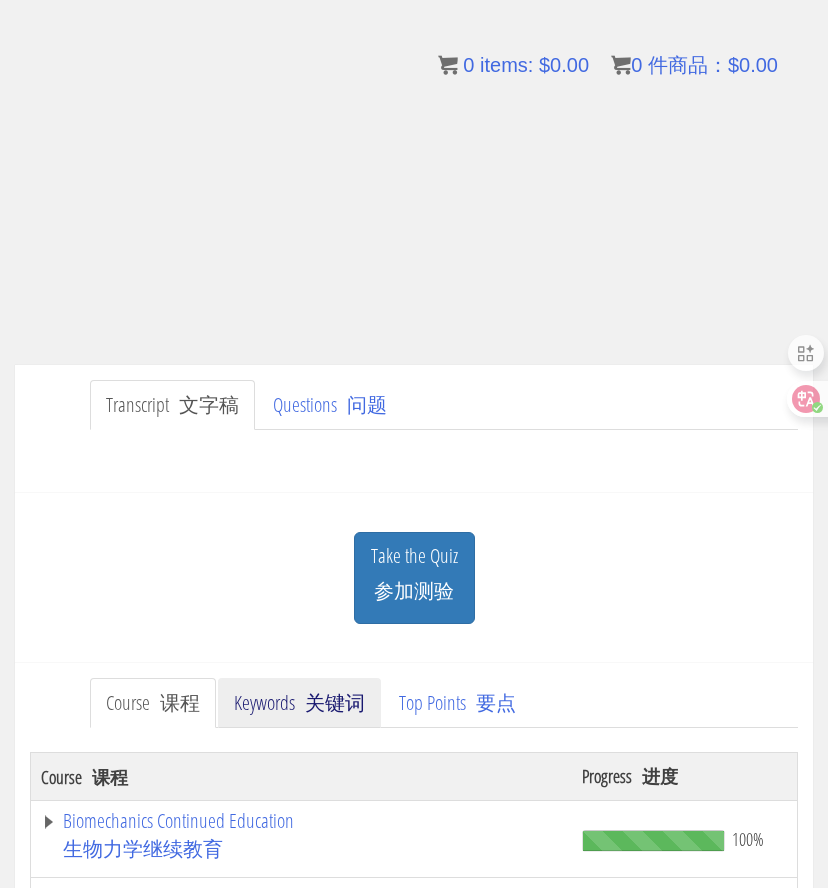 click on "关键词" at bounding box center (335, 702) 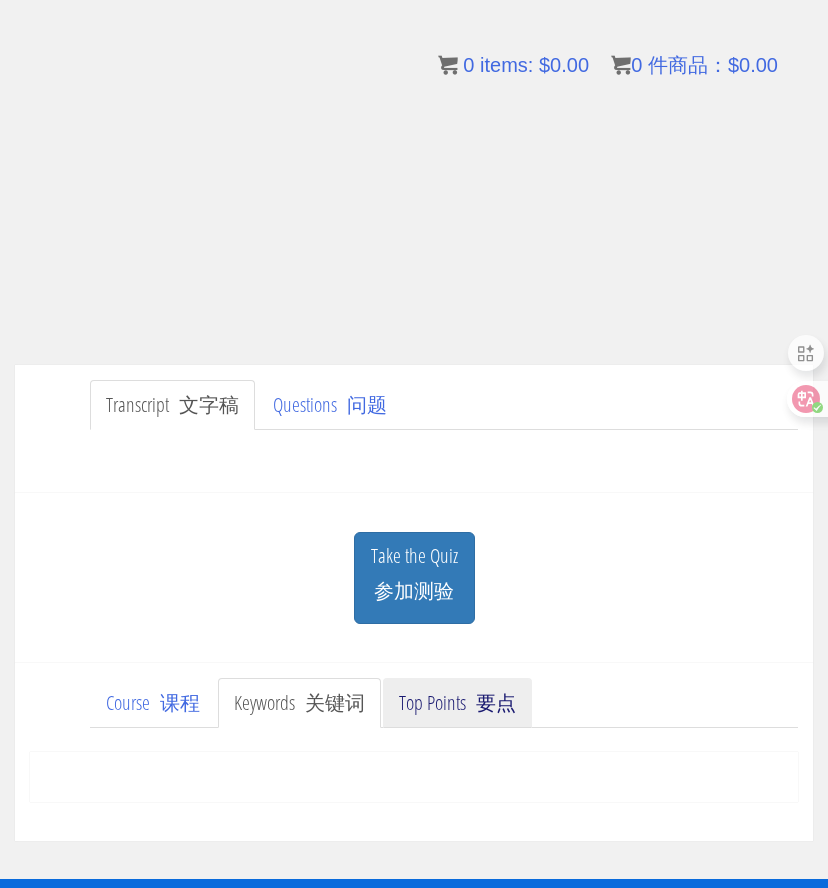 click on "Top Points    要点" at bounding box center (457, 703) 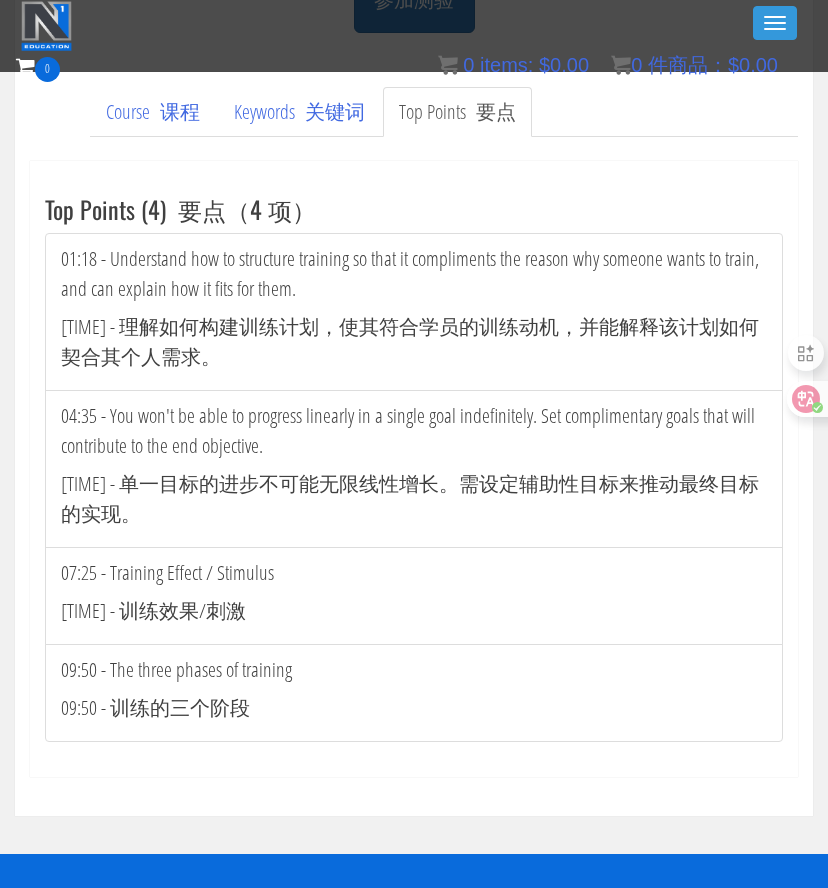 scroll, scrollTop: 649, scrollLeft: 0, axis: vertical 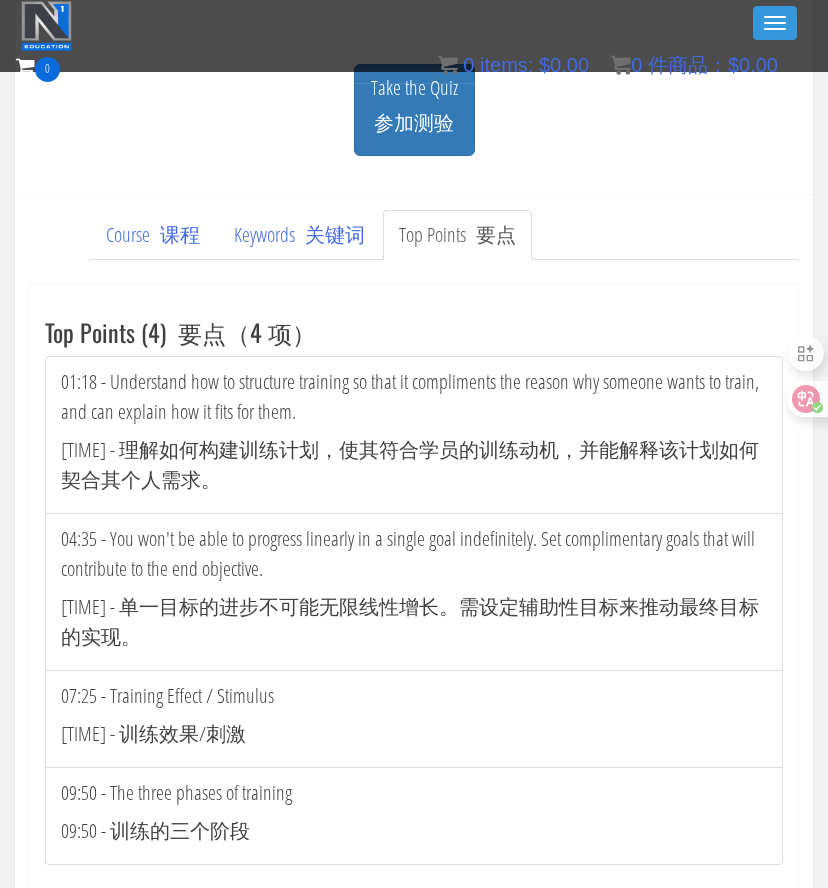 click on "01:18 - 理解如何构建训练计划，使其符合学员的训练动机，并能解释该计划如何契合其个人需求。" at bounding box center [410, 464] 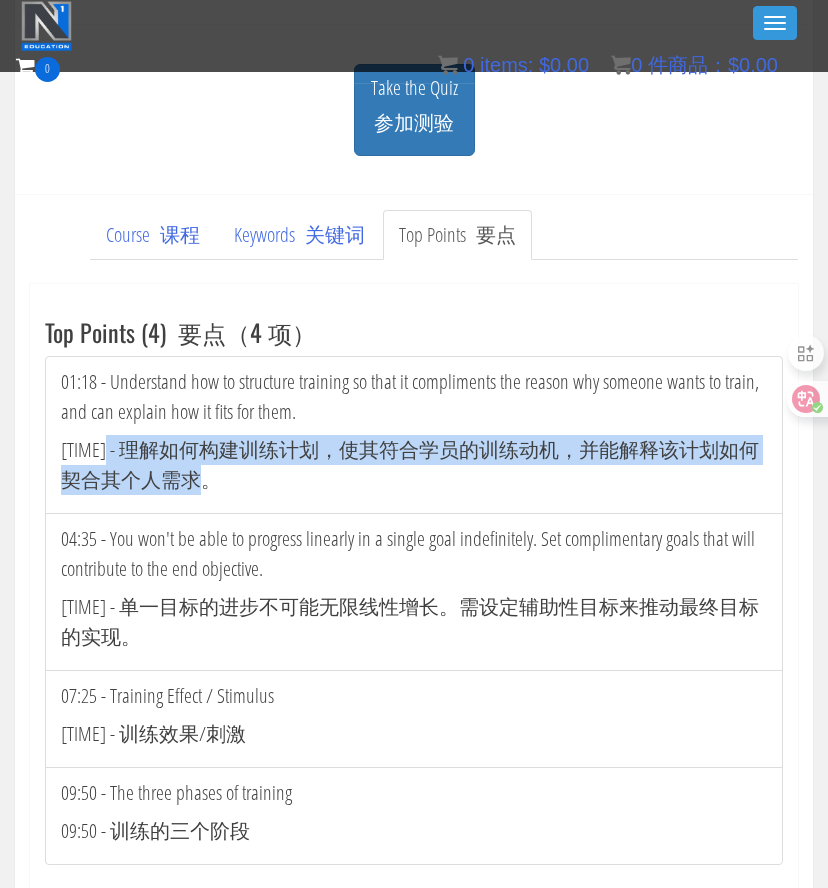 drag, startPoint x: 103, startPoint y: 436, endPoint x: 230, endPoint y: 479, distance: 134.08206 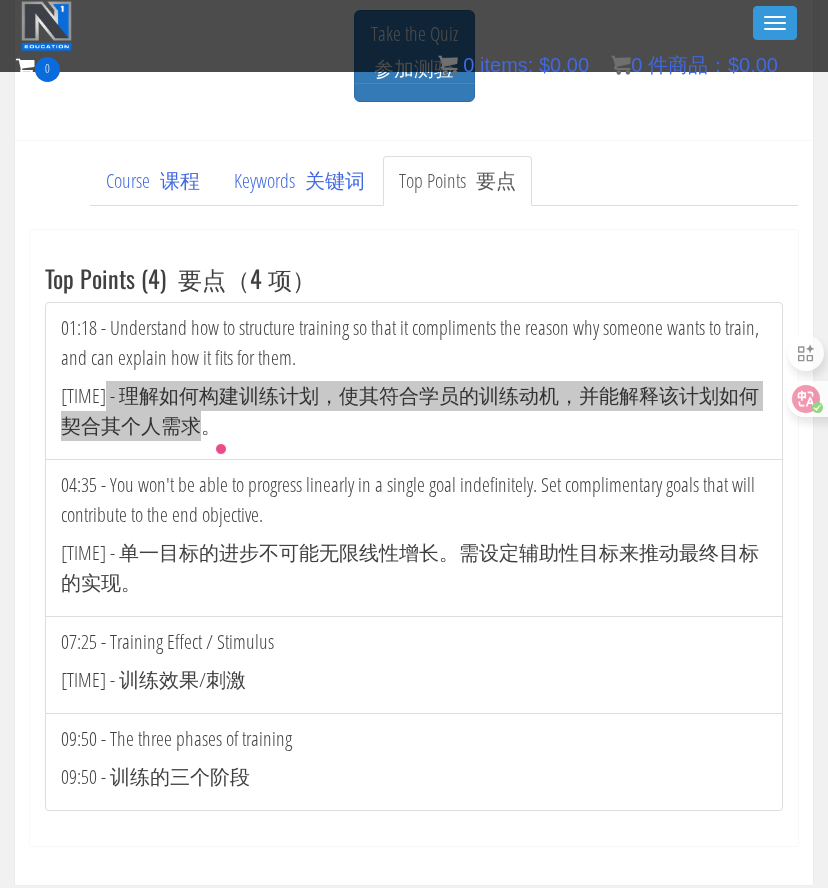 scroll, scrollTop: 710, scrollLeft: 0, axis: vertical 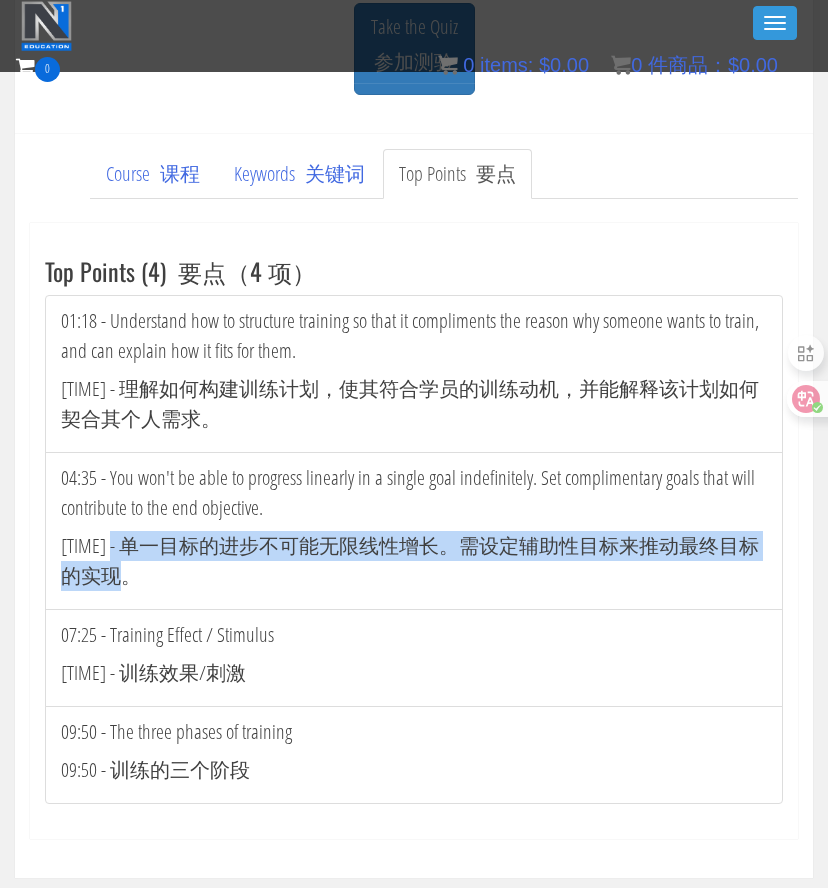 drag, startPoint x: 104, startPoint y: 542, endPoint x: 138, endPoint y: 570, distance: 44.04543 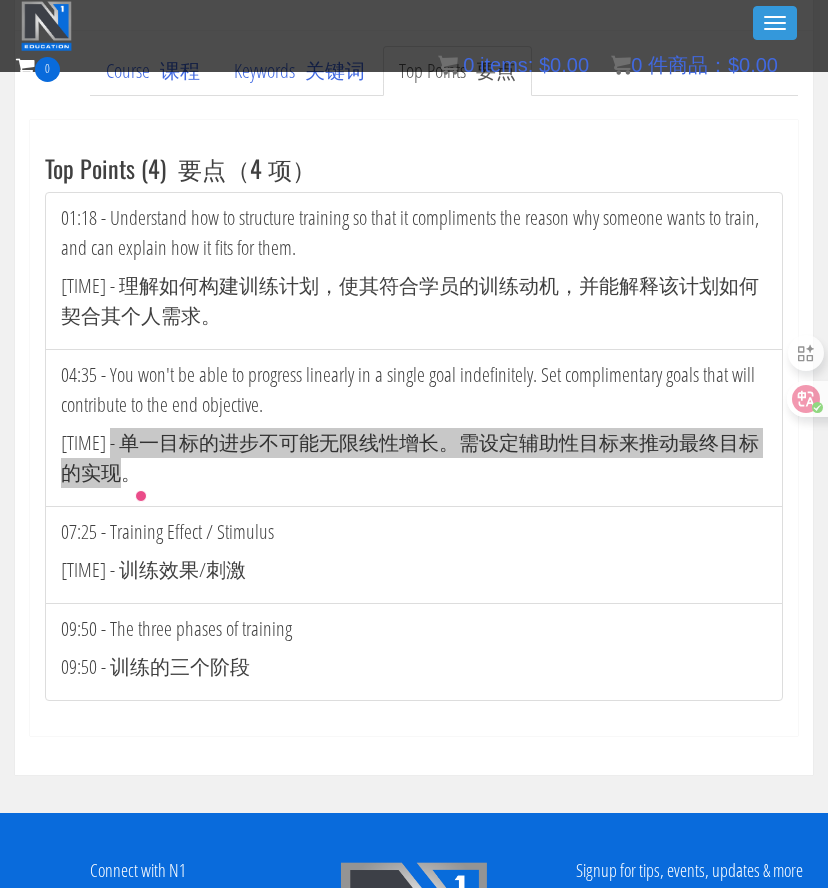 scroll, scrollTop: 833, scrollLeft: 0, axis: vertical 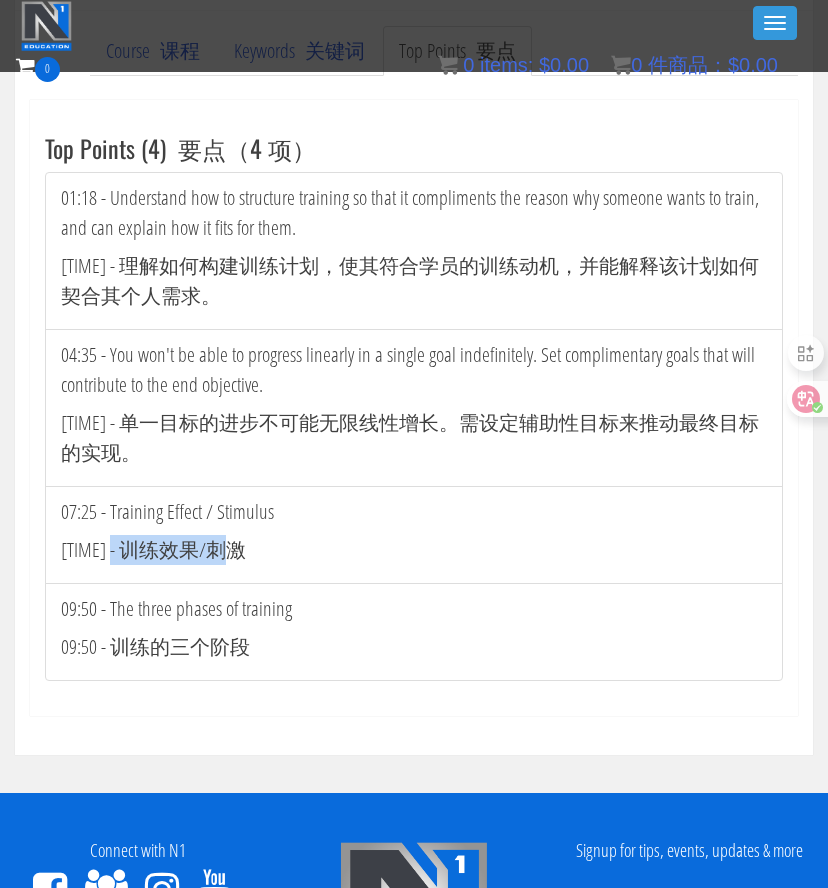 drag, startPoint x: 107, startPoint y: 549, endPoint x: 281, endPoint y: 548, distance: 174.00287 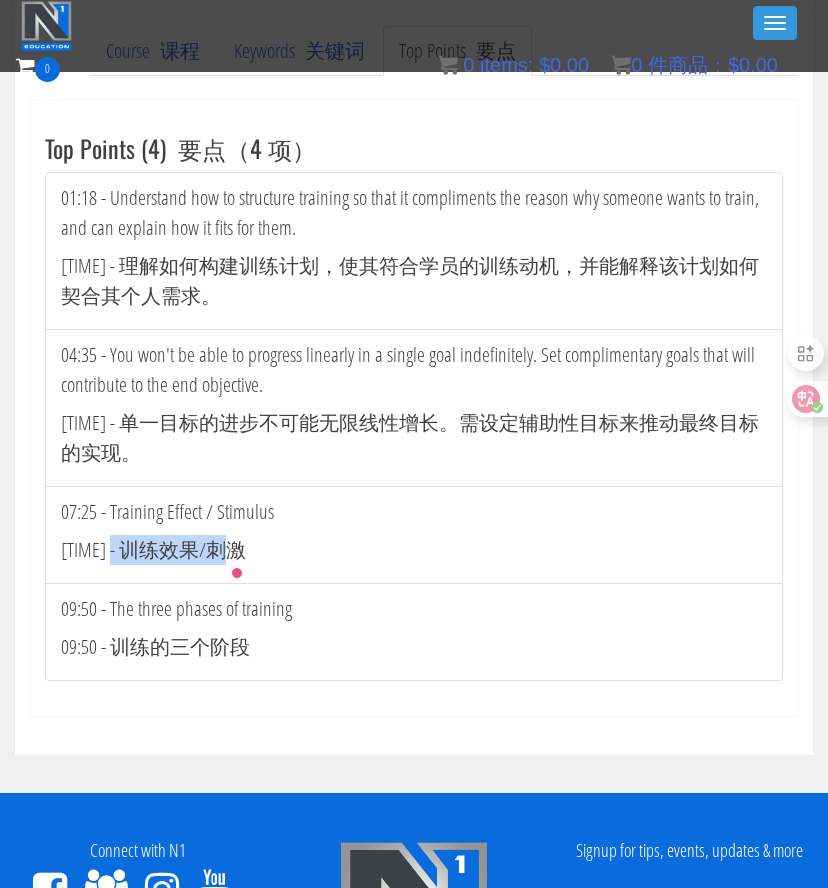 copy on "训练效果/刺激" 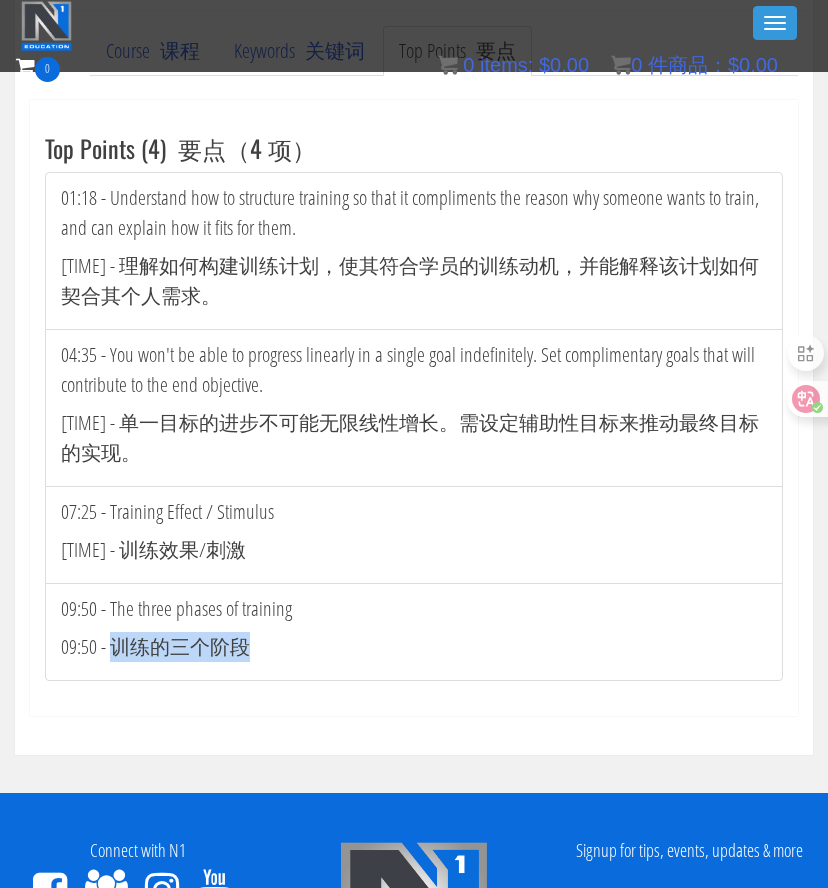 drag, startPoint x: 110, startPoint y: 642, endPoint x: 374, endPoint y: 653, distance: 264.22906 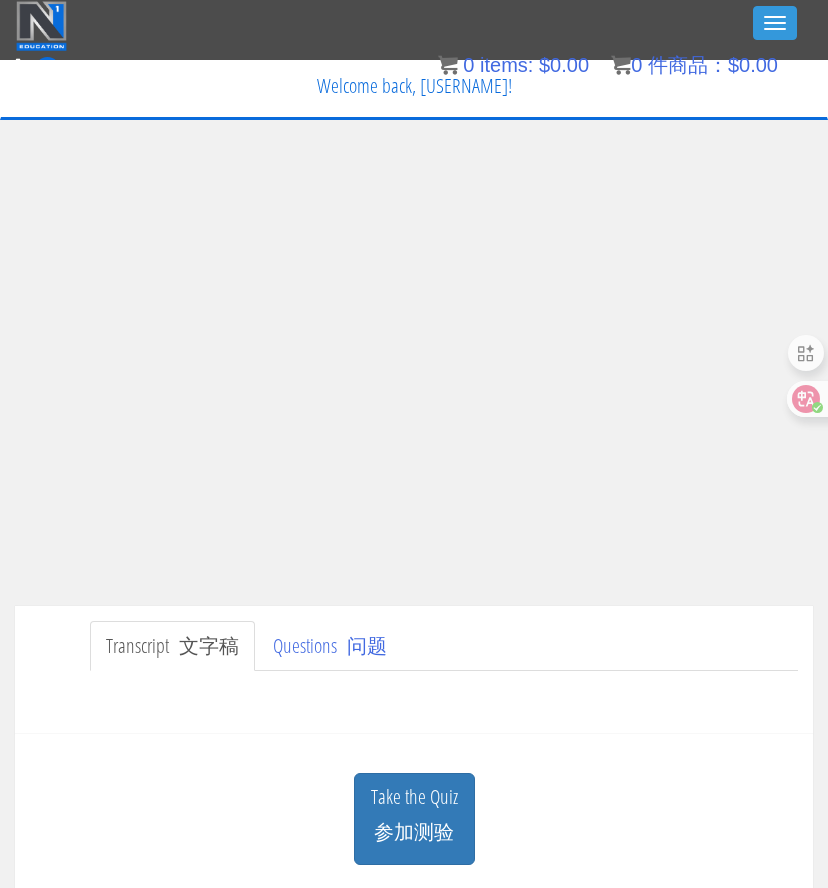 scroll, scrollTop: 491, scrollLeft: 0, axis: vertical 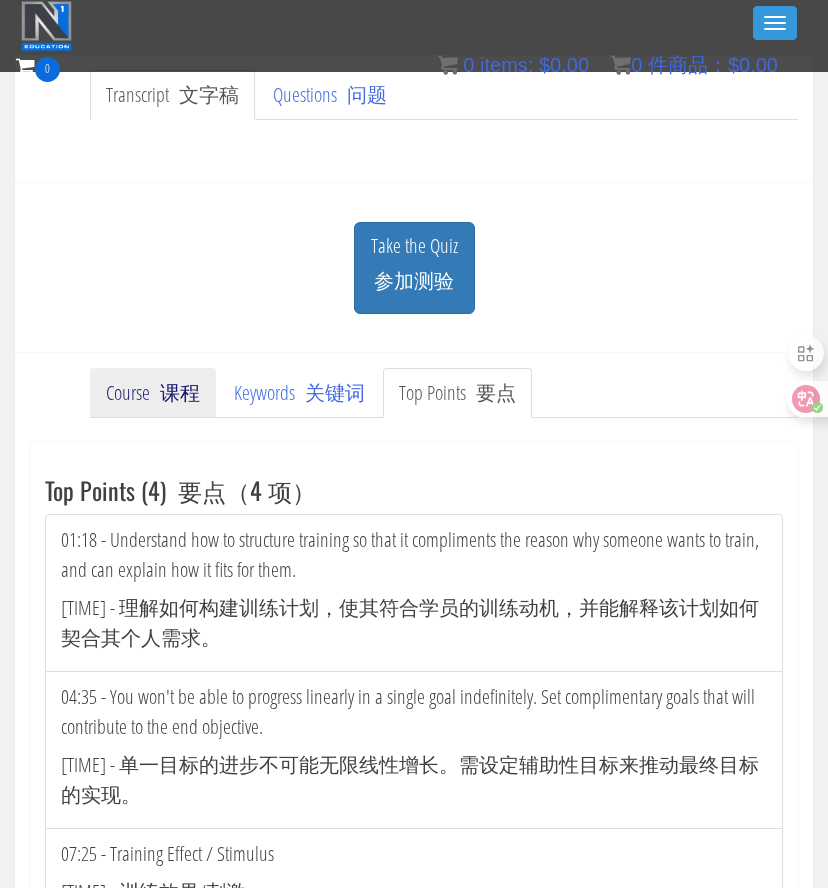 click on "课程" at bounding box center [180, 392] 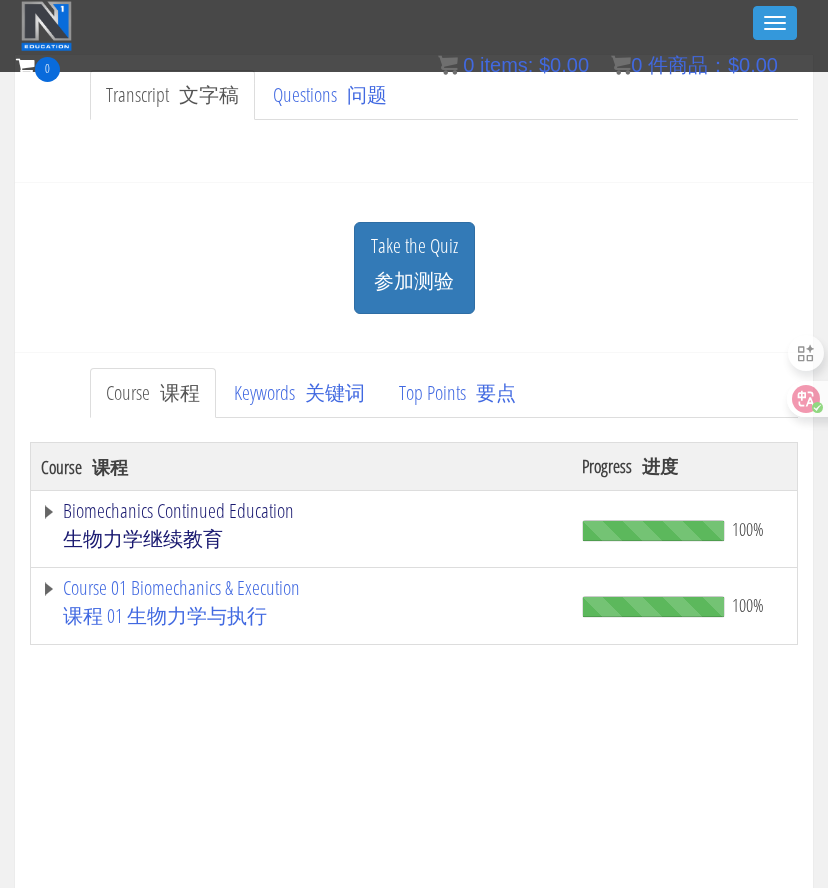 click on "Biomechanics Continued Education 生物力学继续教育" at bounding box center [301, 529] 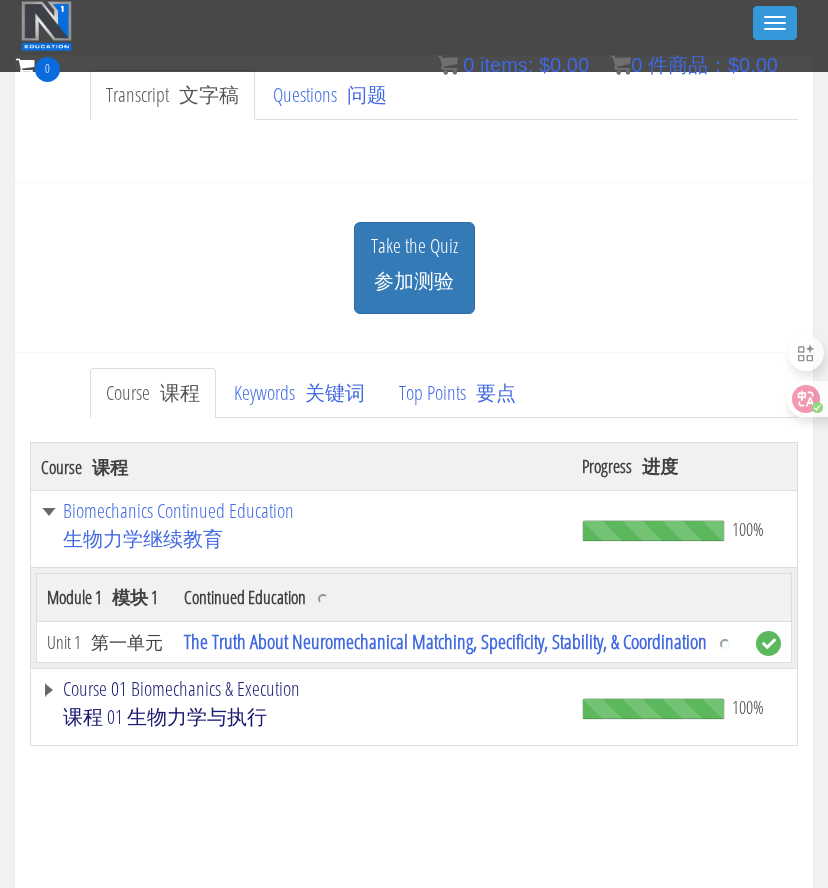 click on "Course 01 Biomechanics & Execution 课程 01 生物力学与执行" at bounding box center [301, 707] 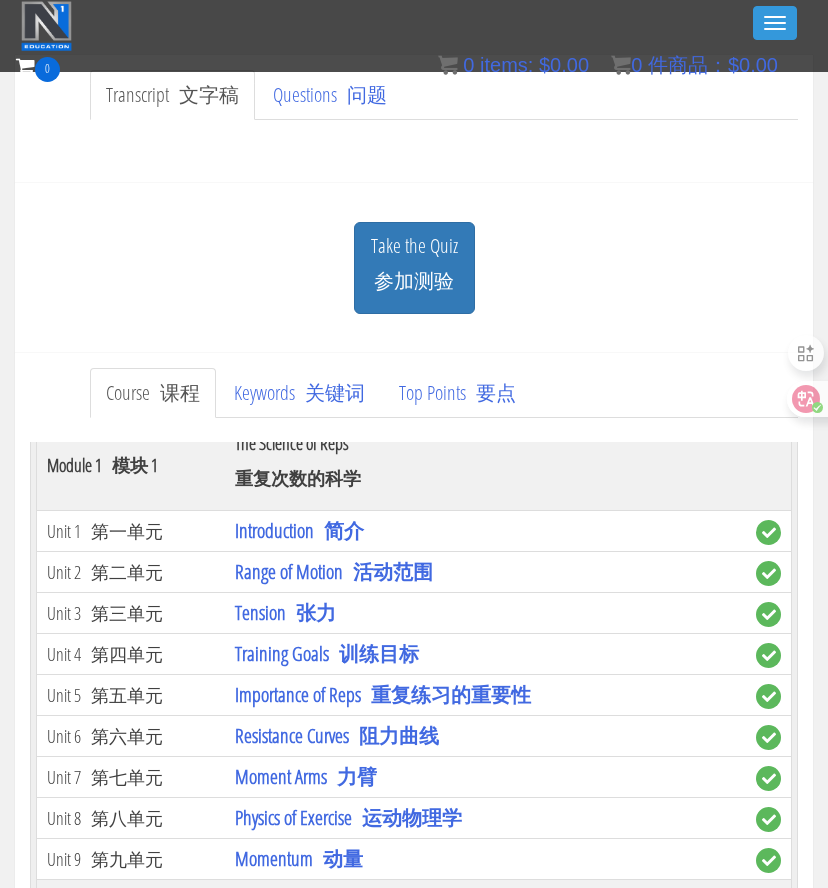 scroll, scrollTop: 436, scrollLeft: 0, axis: vertical 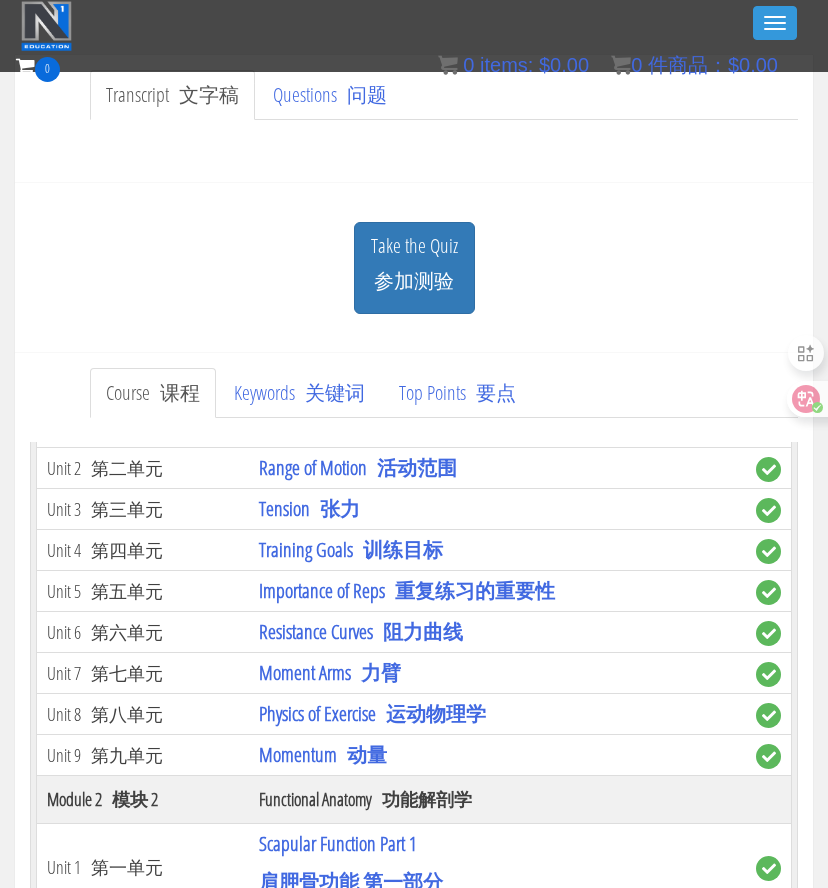 click on "Importance of Reps    重复练习的重要性" at bounding box center [497, 591] 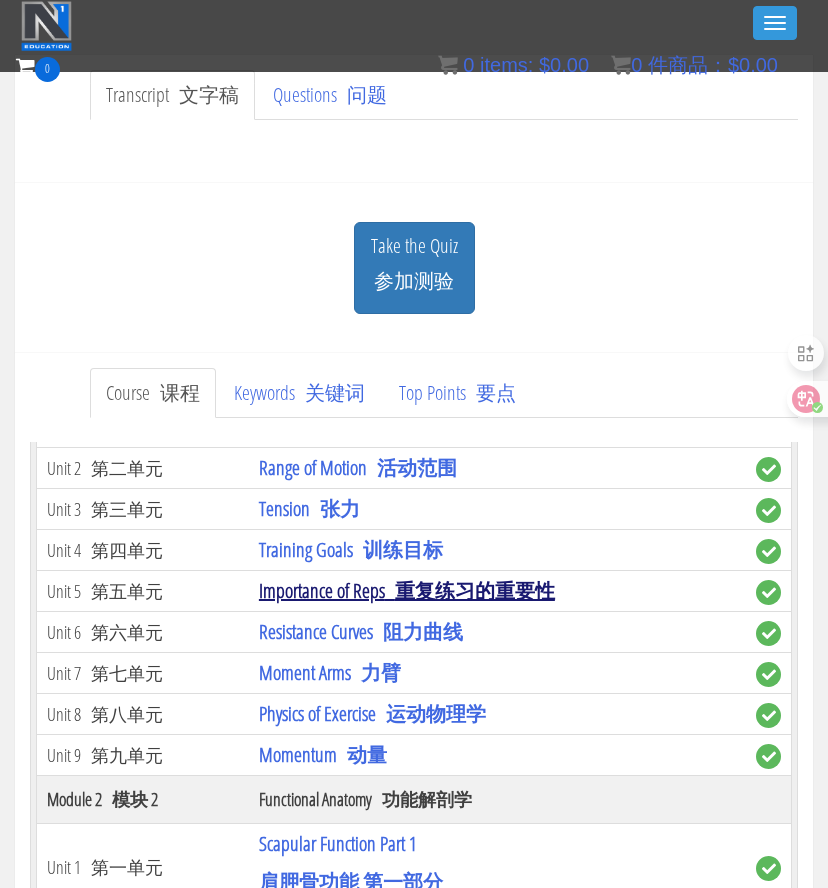 click on "Importance of Reps    重复练习的重要性" at bounding box center [407, 590] 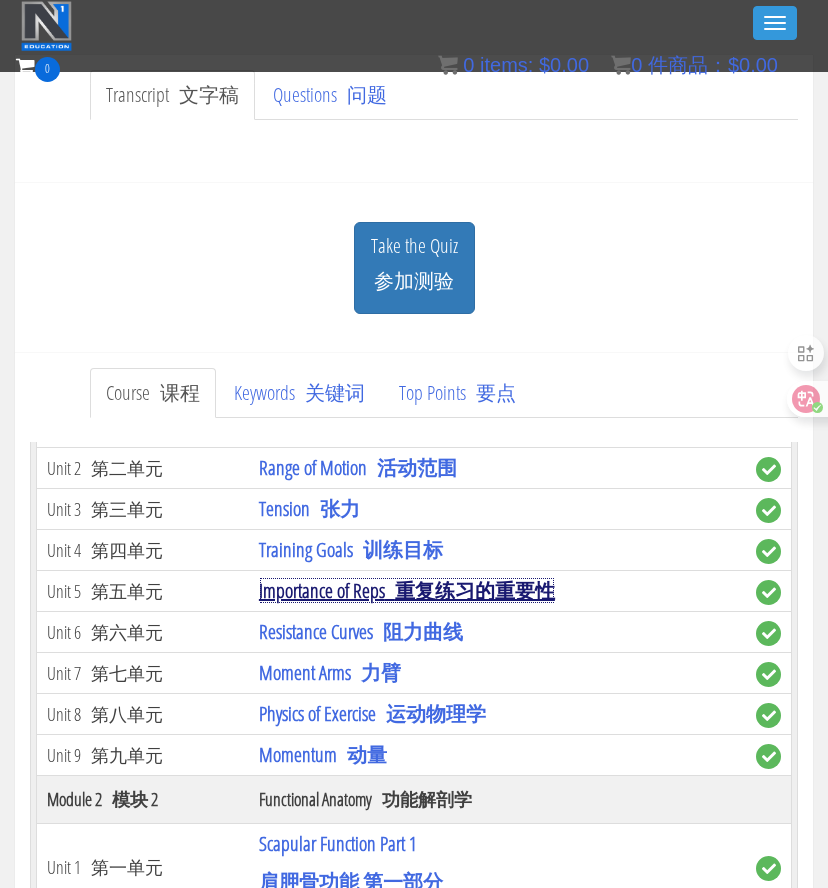 scroll, scrollTop: 482, scrollLeft: 0, axis: vertical 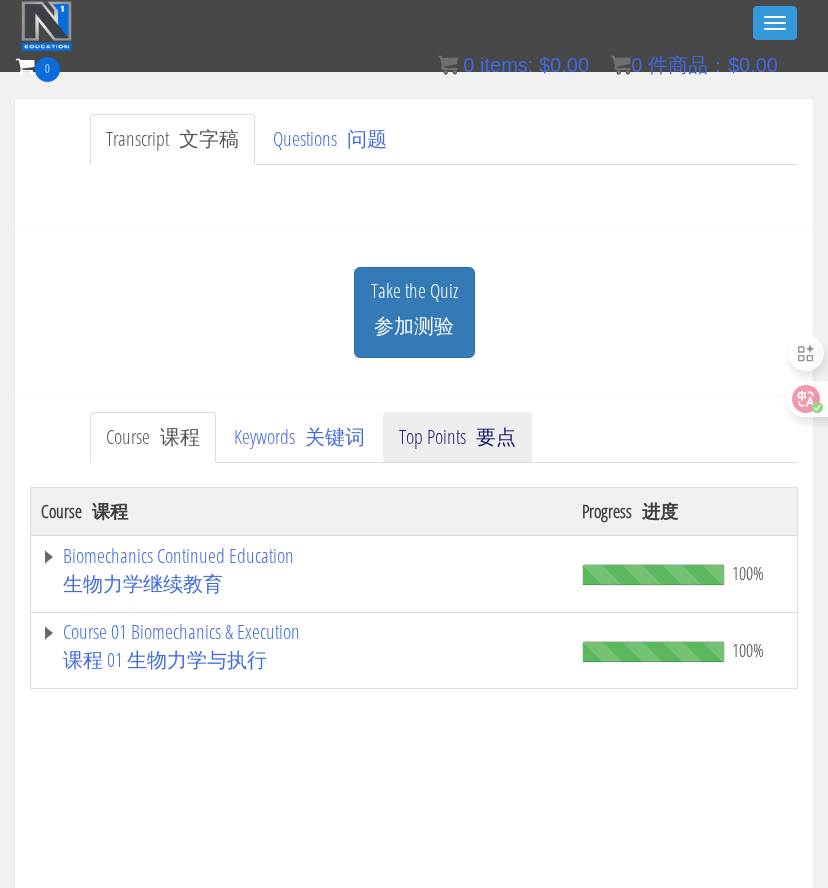 click on "Top Points    要点" at bounding box center [457, 437] 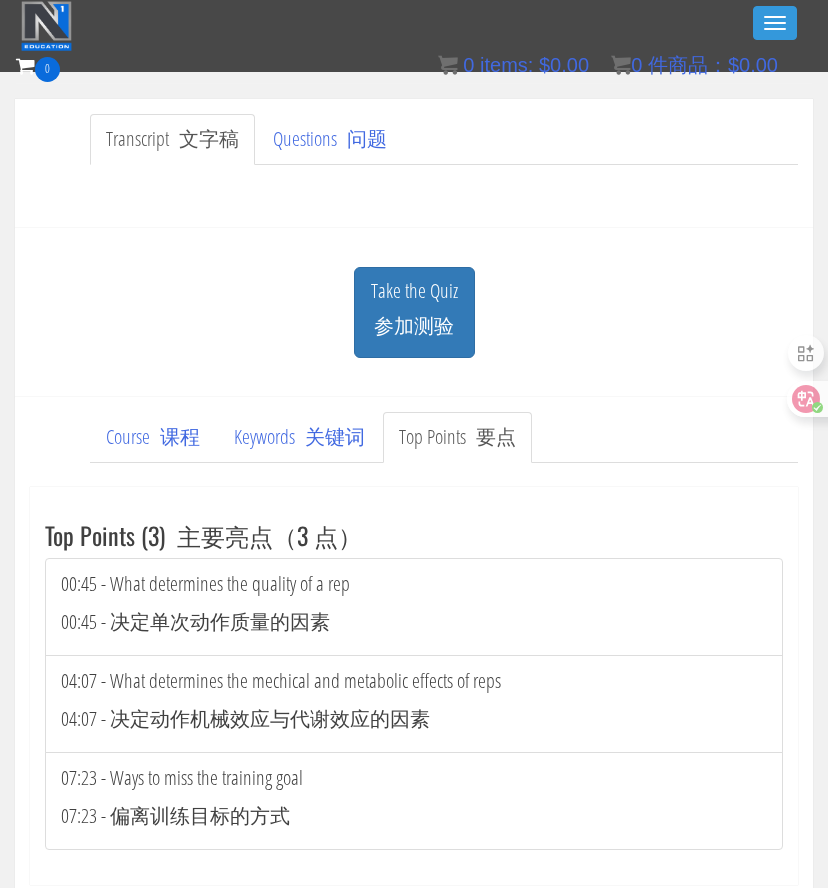 click on "00:45 - 决定单次动作质量的因素" at bounding box center (195, 621) 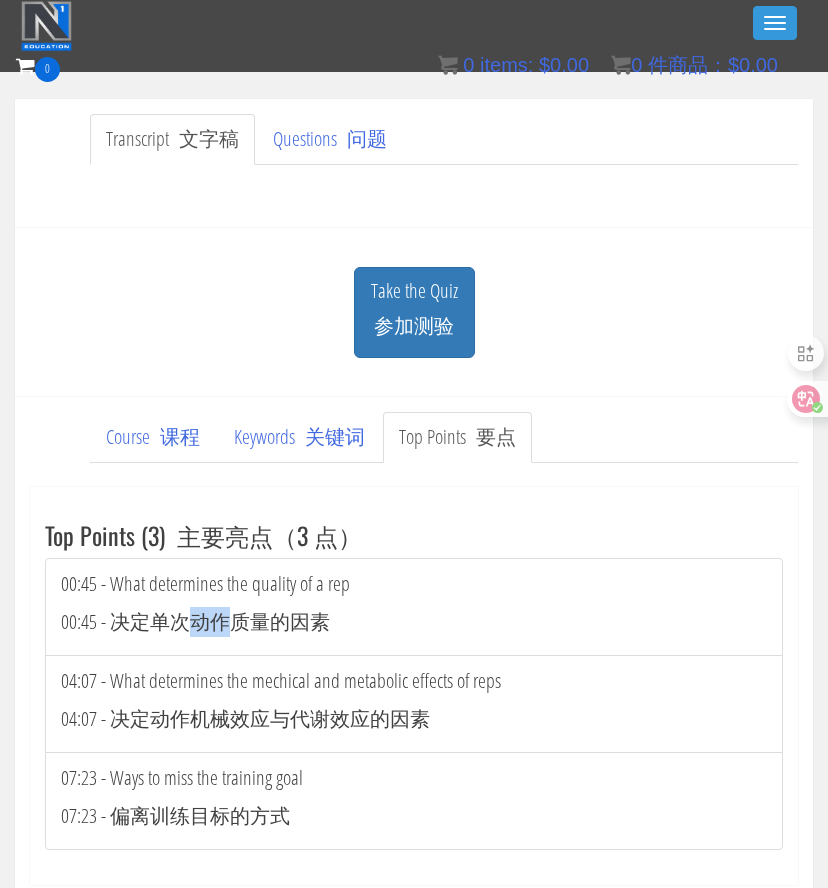 click on "00:45 - 决定单次动作质量的因素" at bounding box center (195, 621) 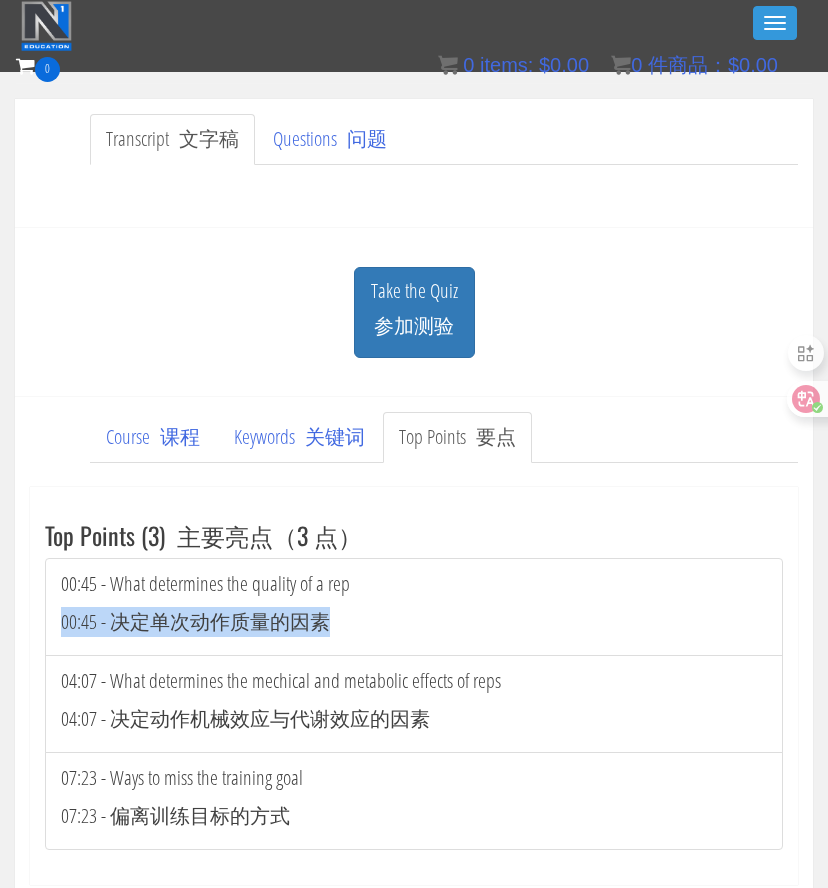 click on "00:45 - 决定单次动作质量的因素" at bounding box center [195, 621] 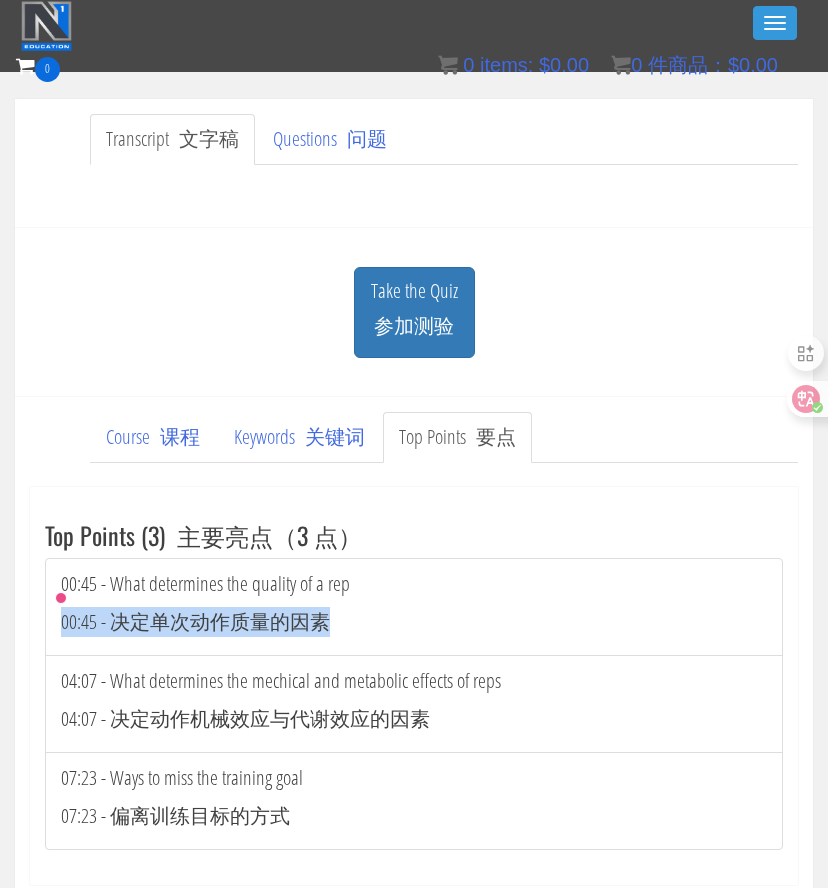 click on "00:45 - 决定单次动作质量的因素" at bounding box center (195, 621) 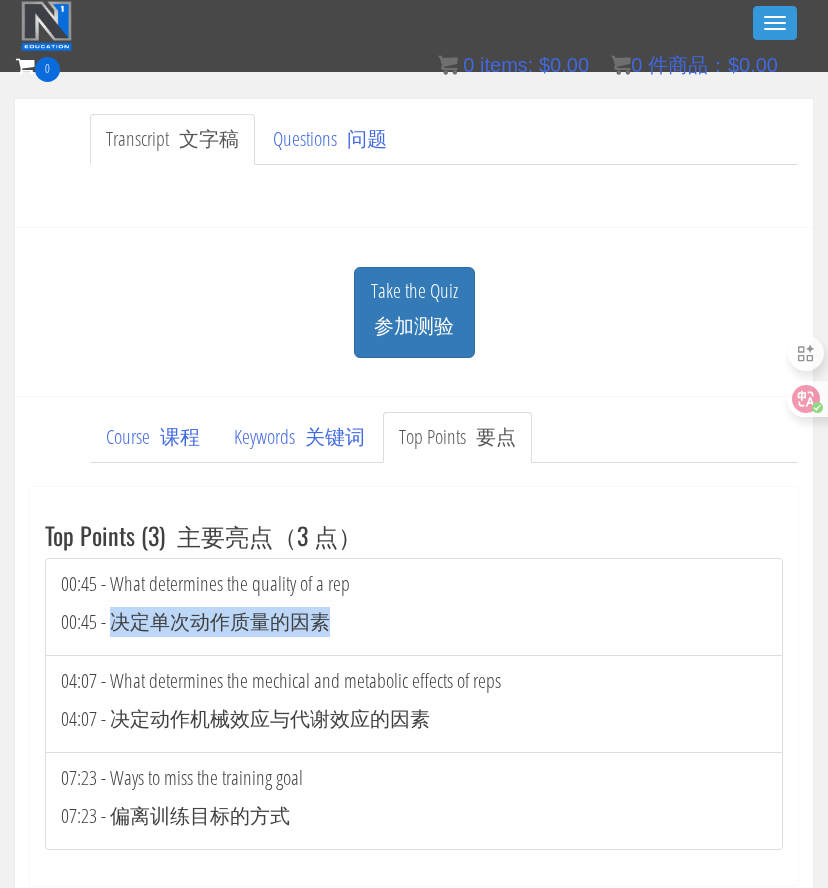 drag, startPoint x: 109, startPoint y: 625, endPoint x: 381, endPoint y: 631, distance: 272.06616 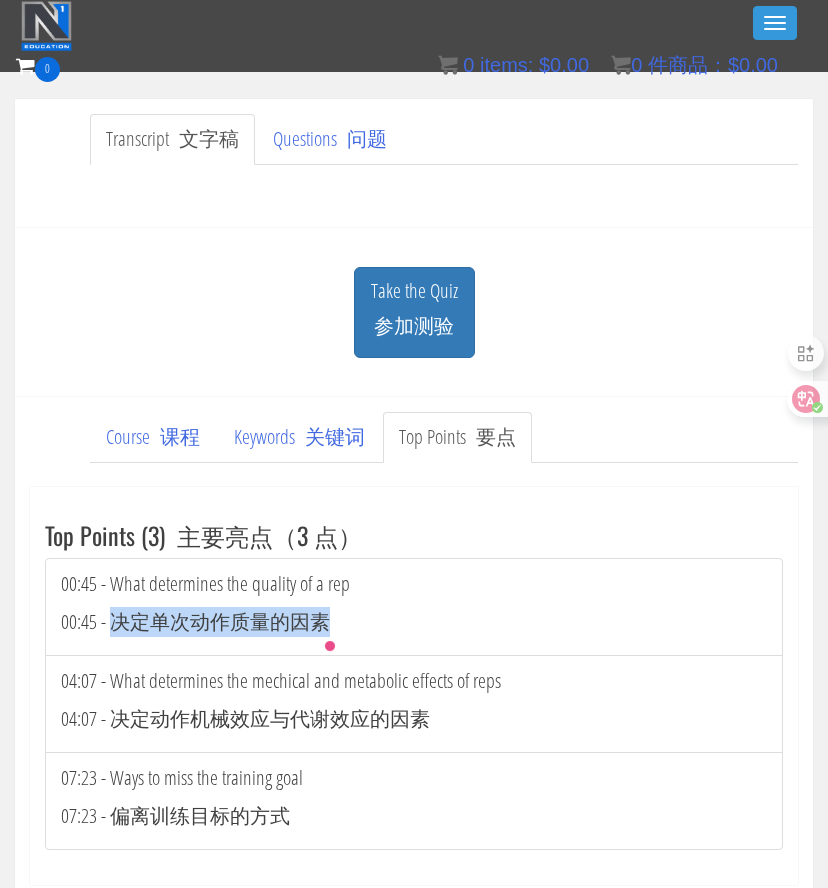 copy on "决定单次动作质量的因素" 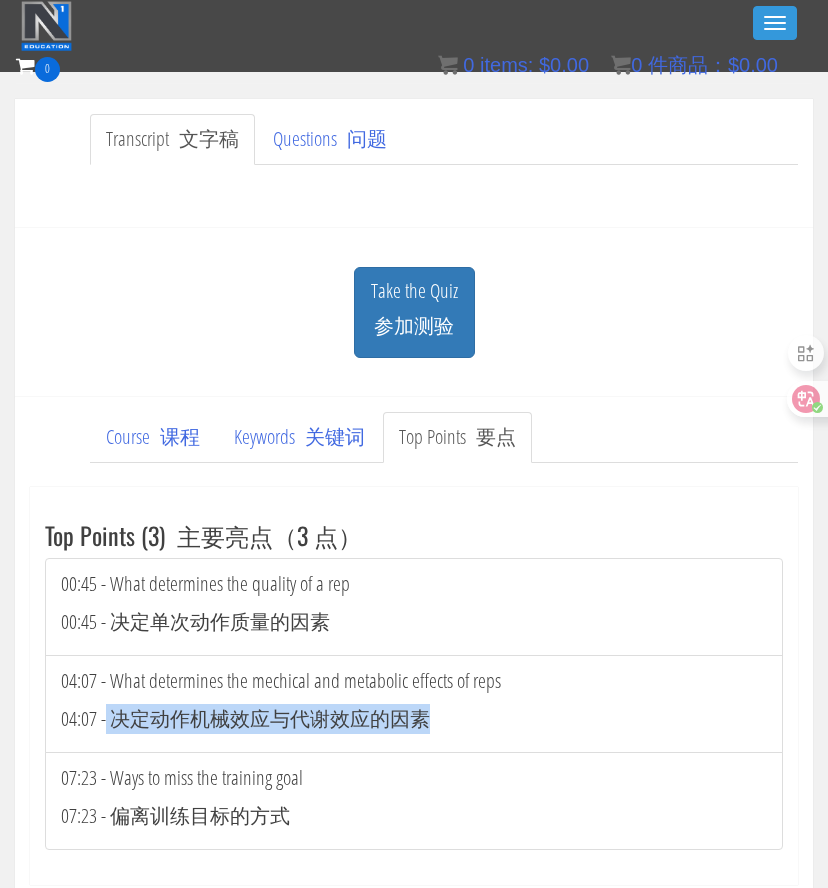 drag, startPoint x: 106, startPoint y: 716, endPoint x: 501, endPoint y: 717, distance: 395.00125 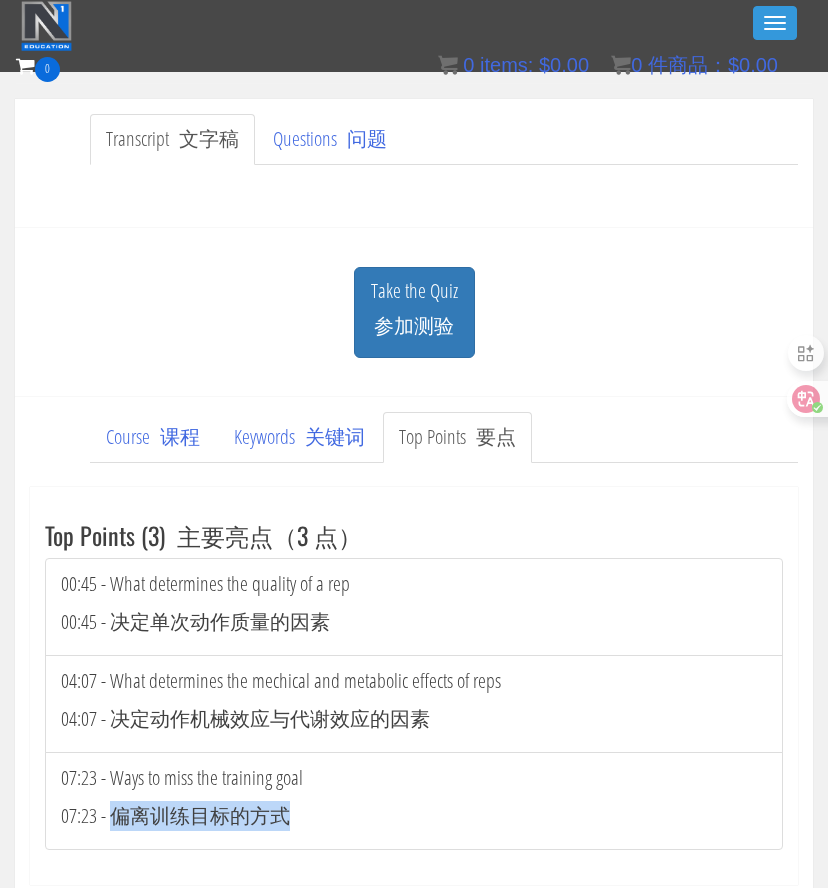 drag, startPoint x: 110, startPoint y: 815, endPoint x: 336, endPoint y: 824, distance: 226.17914 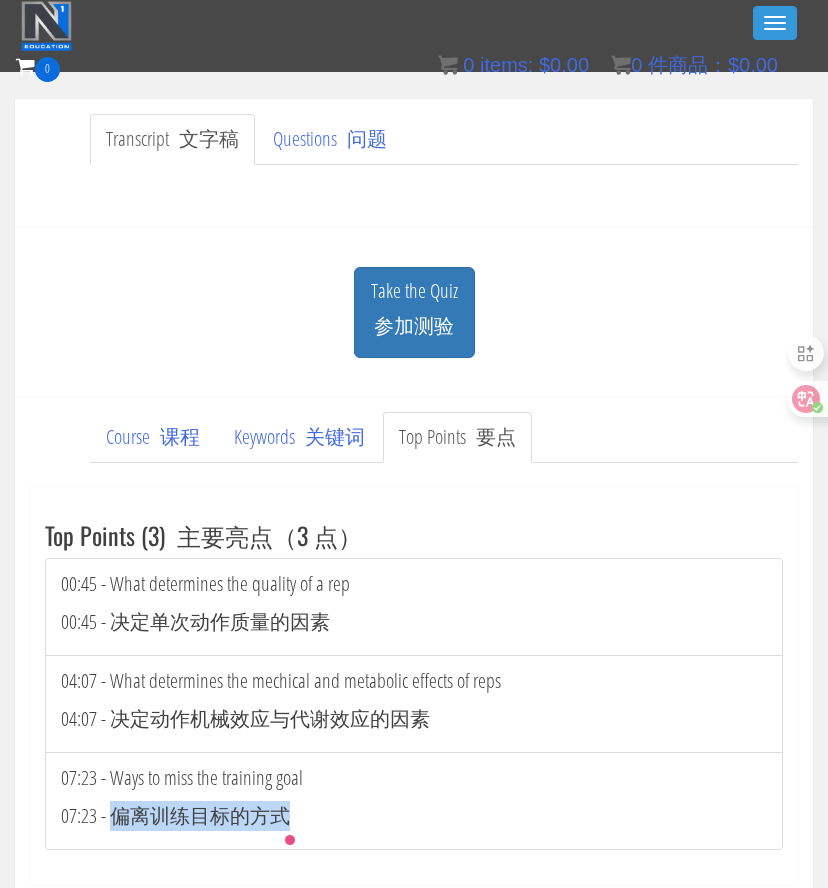 copy on "偏离训练目标的方式" 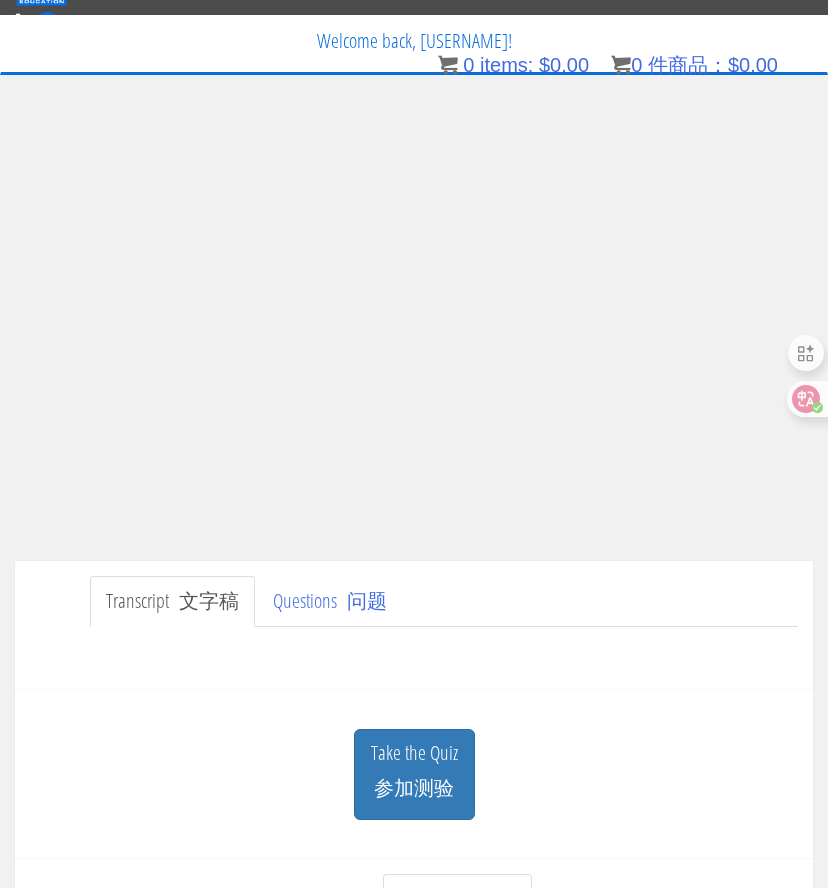 scroll, scrollTop: 18, scrollLeft: 0, axis: vertical 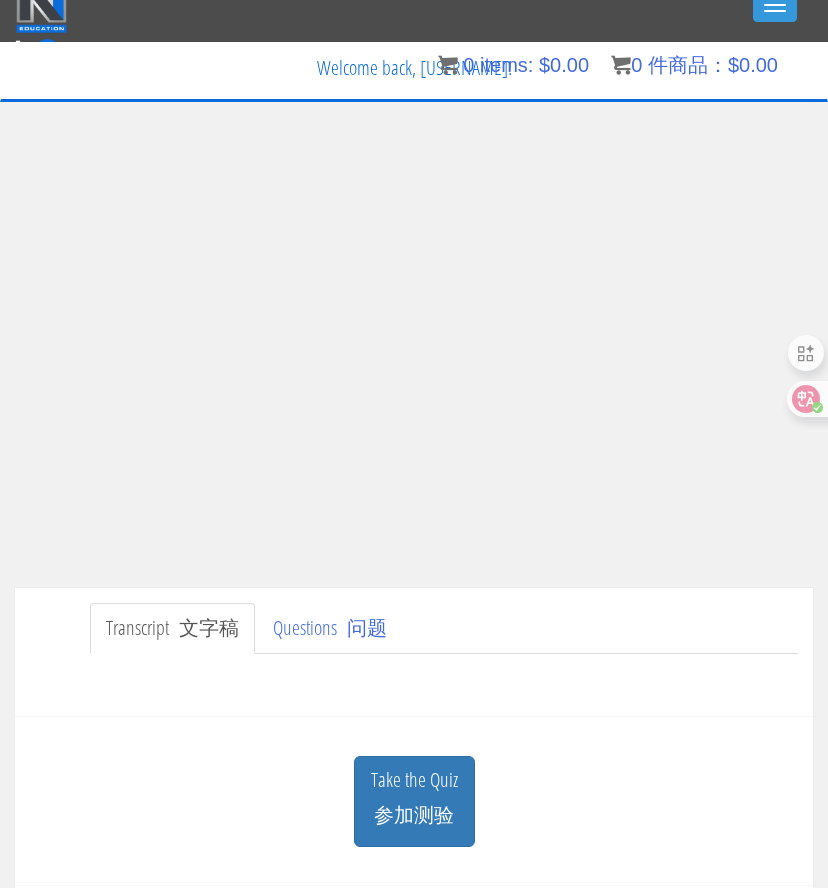 click on "Have a question on this unit? Please submit it here:
Name *
First
Last
Email *
*" at bounding box center [414, 678] 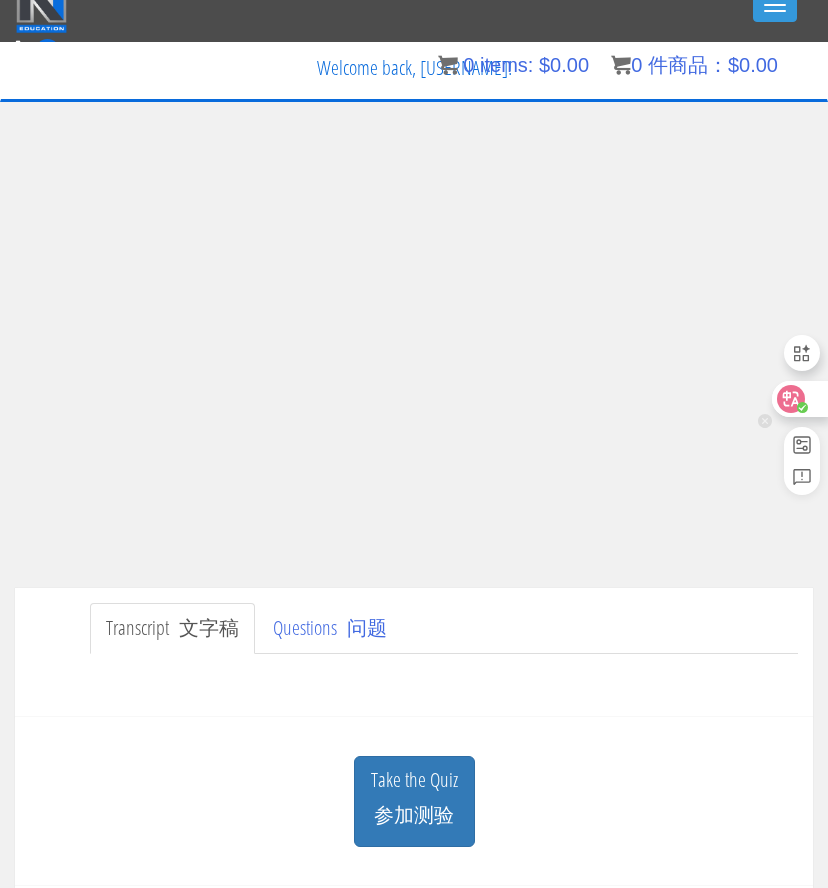 click 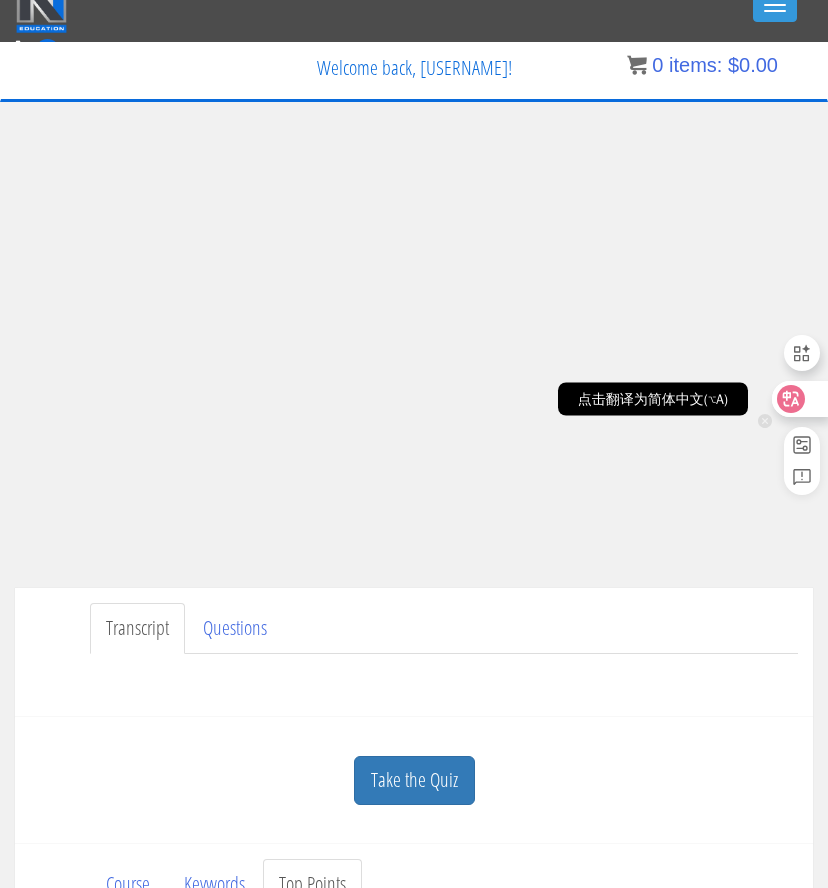 click 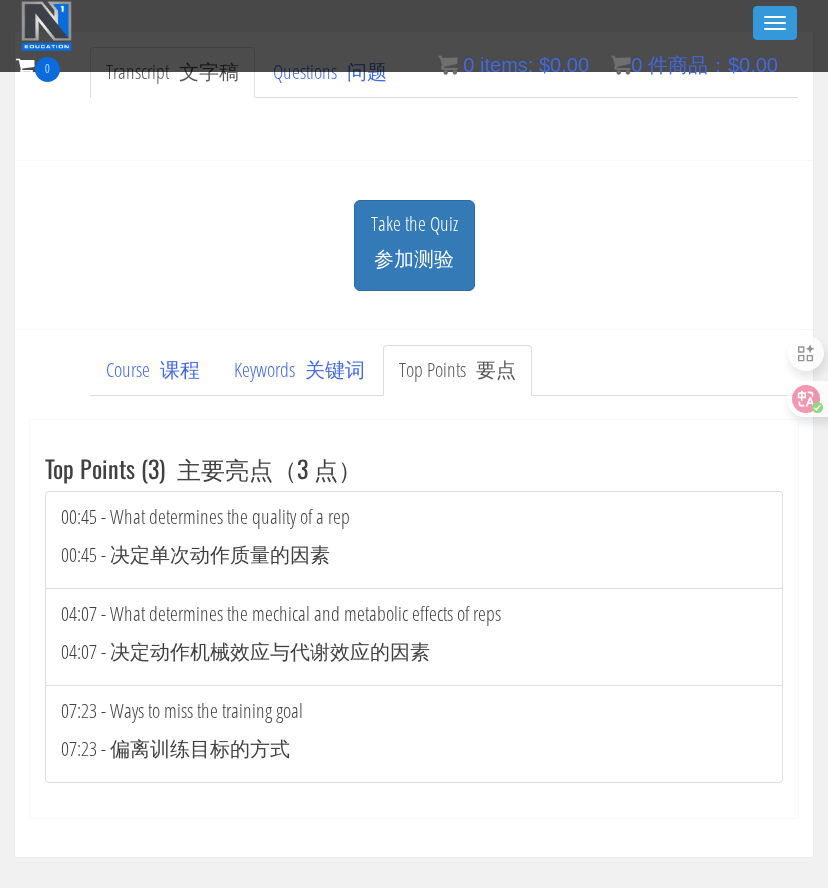 scroll, scrollTop: 593, scrollLeft: 0, axis: vertical 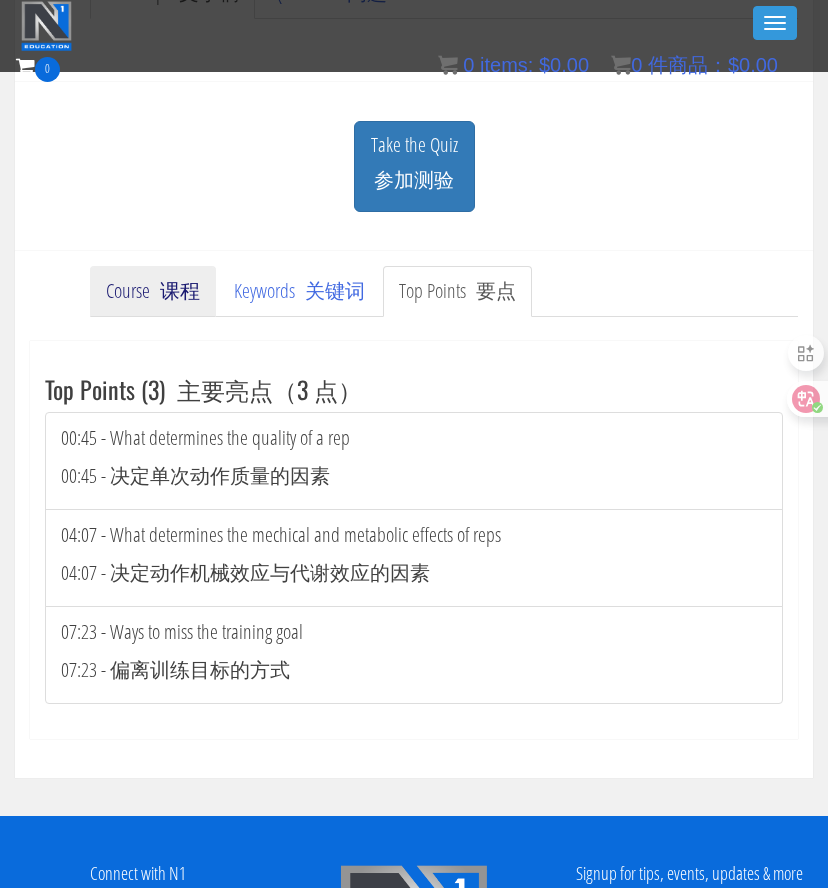 click on "课程" at bounding box center [180, 290] 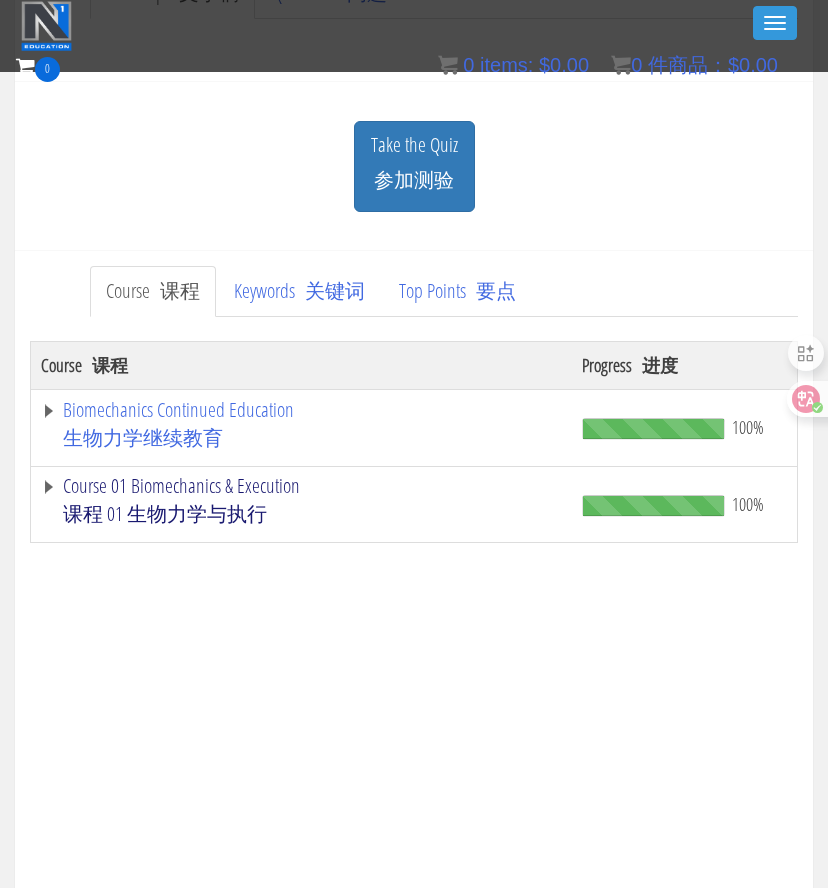 click on "课程 01 生物力学与执行" at bounding box center [165, 513] 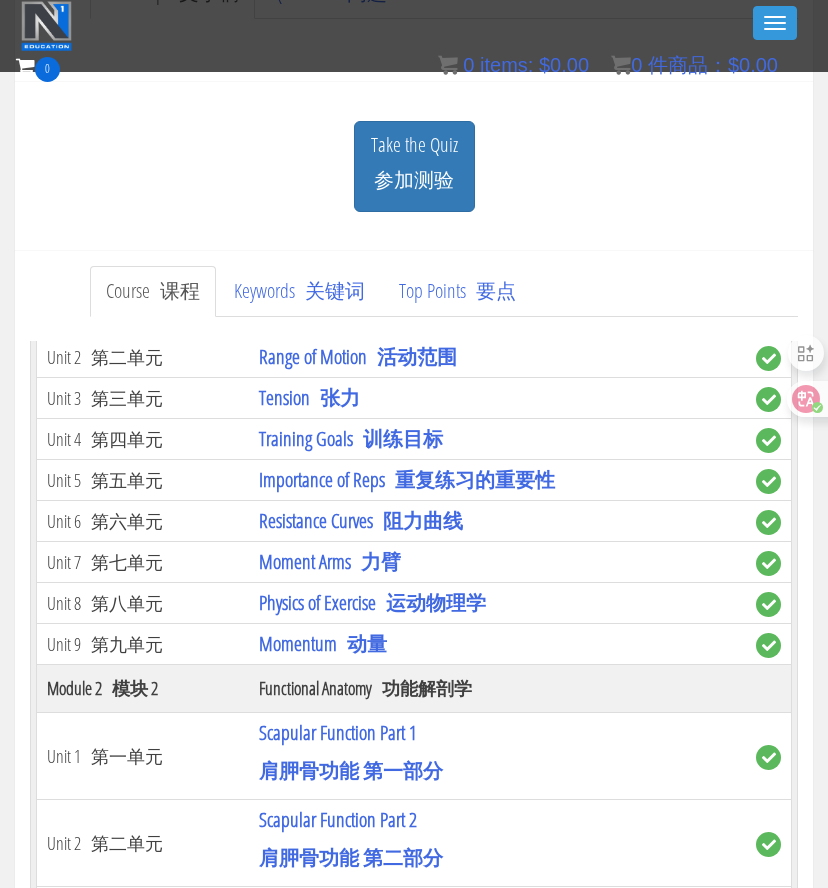 scroll, scrollTop: 333, scrollLeft: 0, axis: vertical 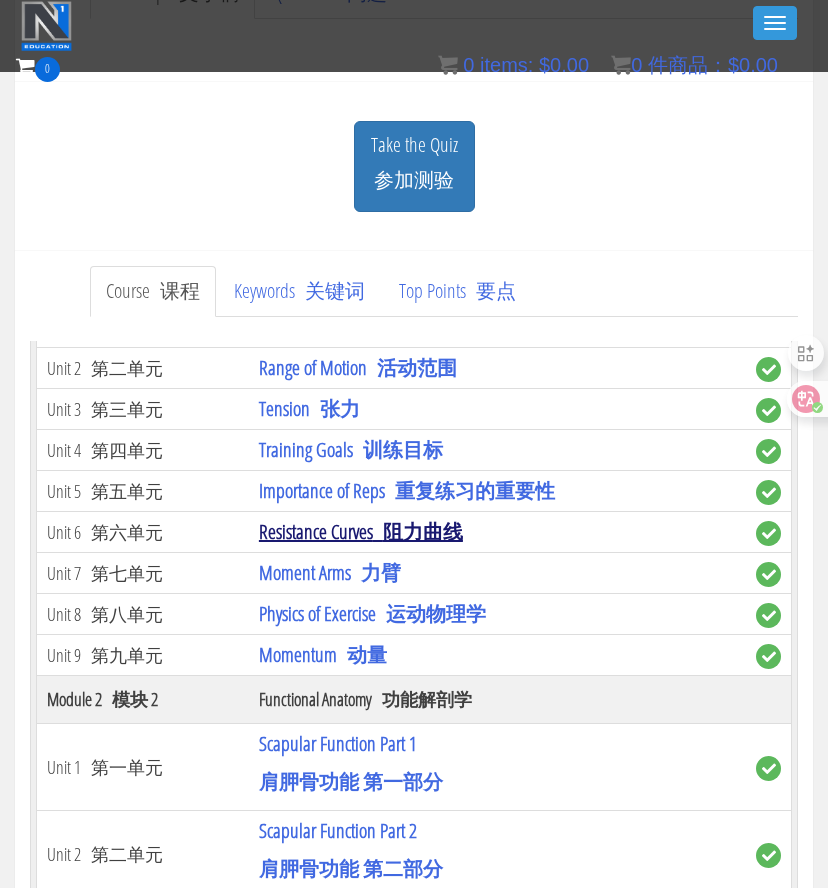 click on "阻力曲线" at bounding box center [423, 531] 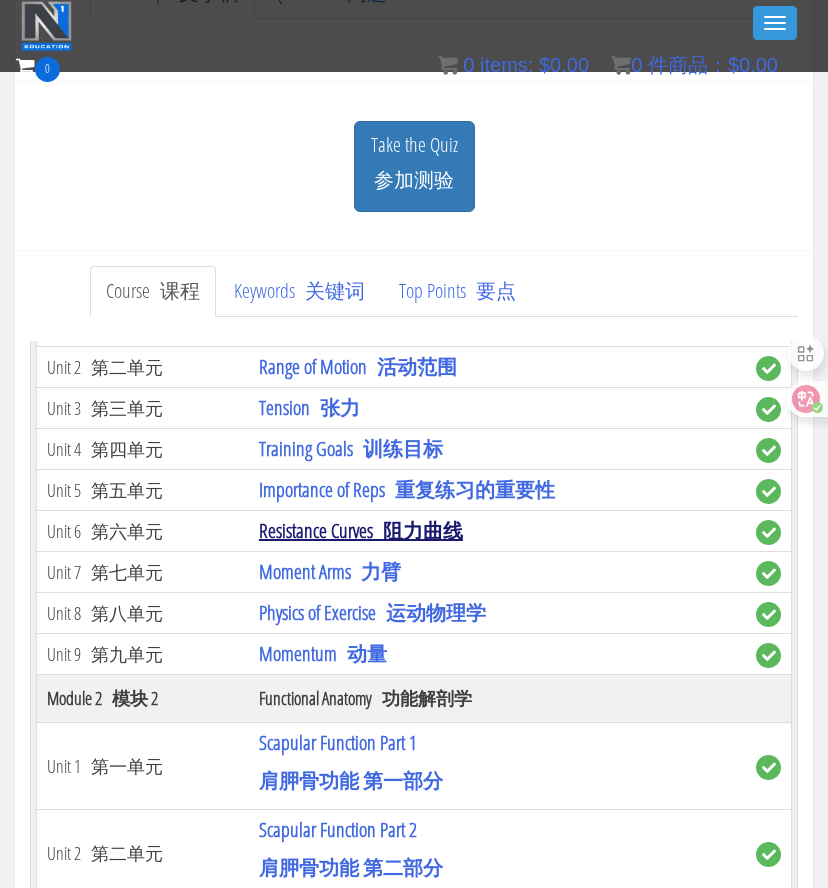 scroll, scrollTop: 366, scrollLeft: 0, axis: vertical 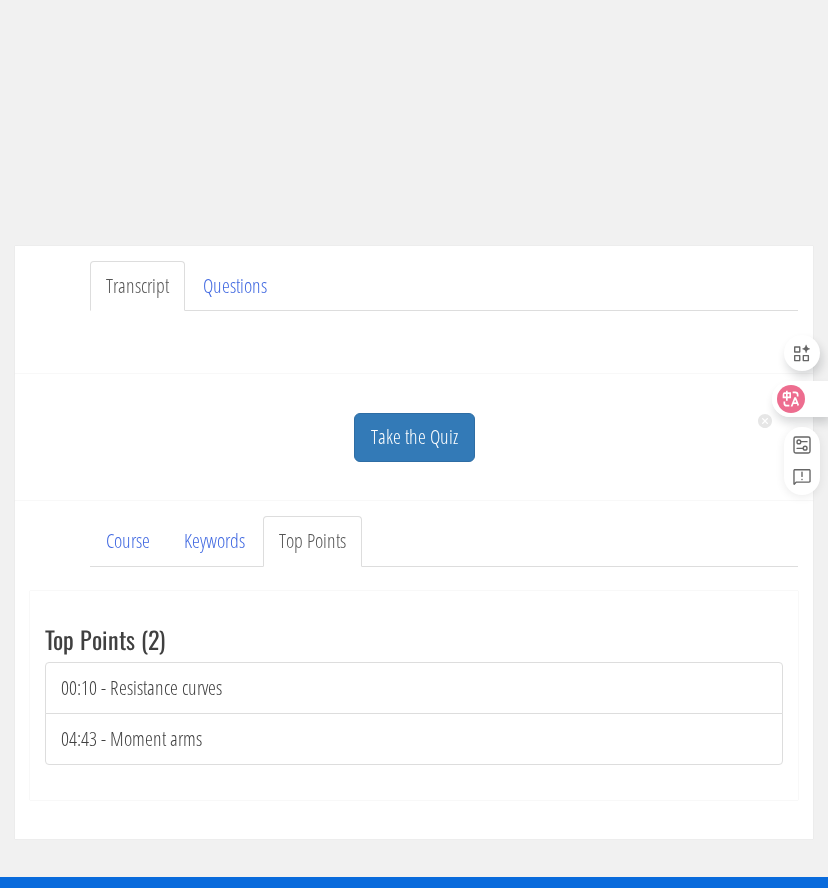 click 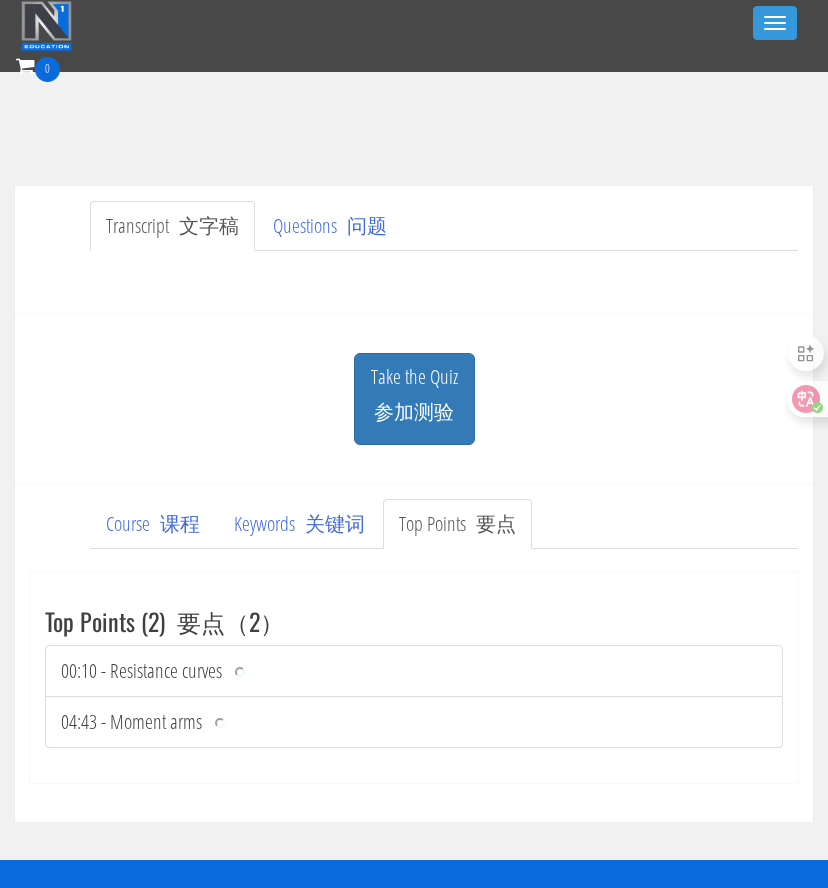 scroll, scrollTop: 392, scrollLeft: 0, axis: vertical 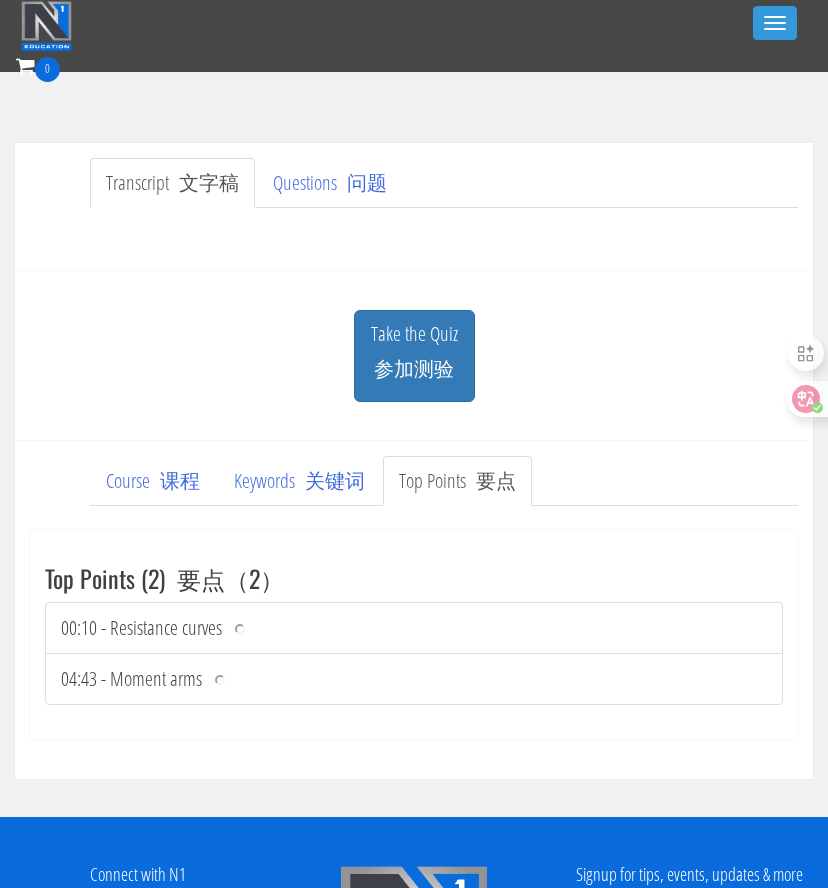 click on "Certs
Course List
Events
FREE Course
Course Preview – Biomechanics
Course Preview – Program Design
Contact
Why N1?
Testimonials
Trainer Directory
Terms & Conditions" at bounding box center (414, 117) 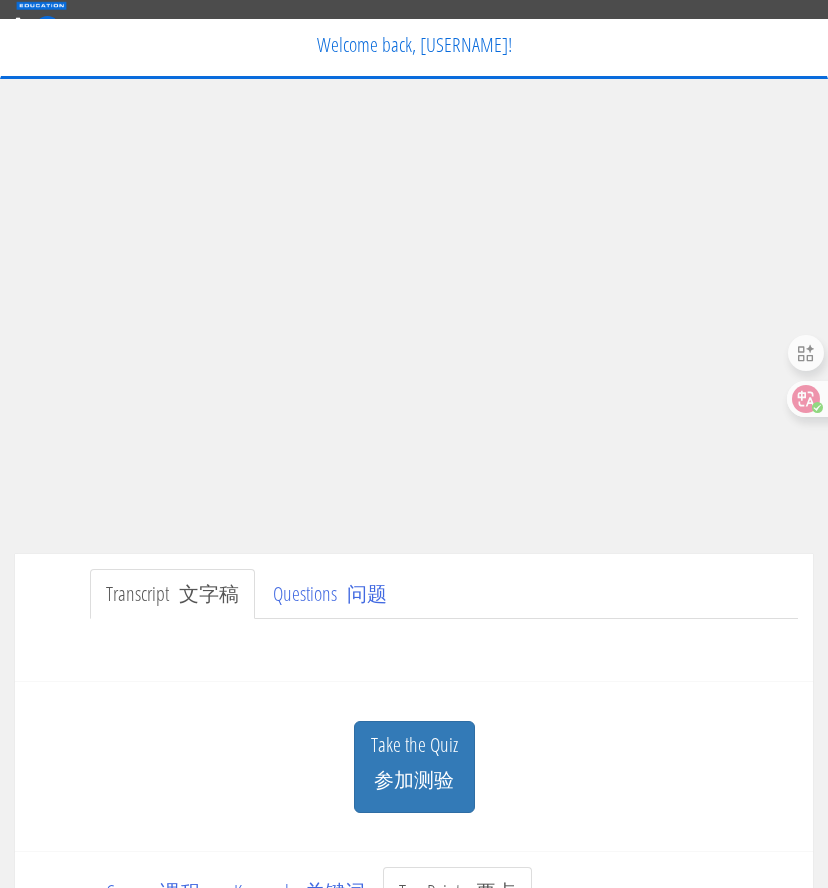 scroll, scrollTop: 0, scrollLeft: 0, axis: both 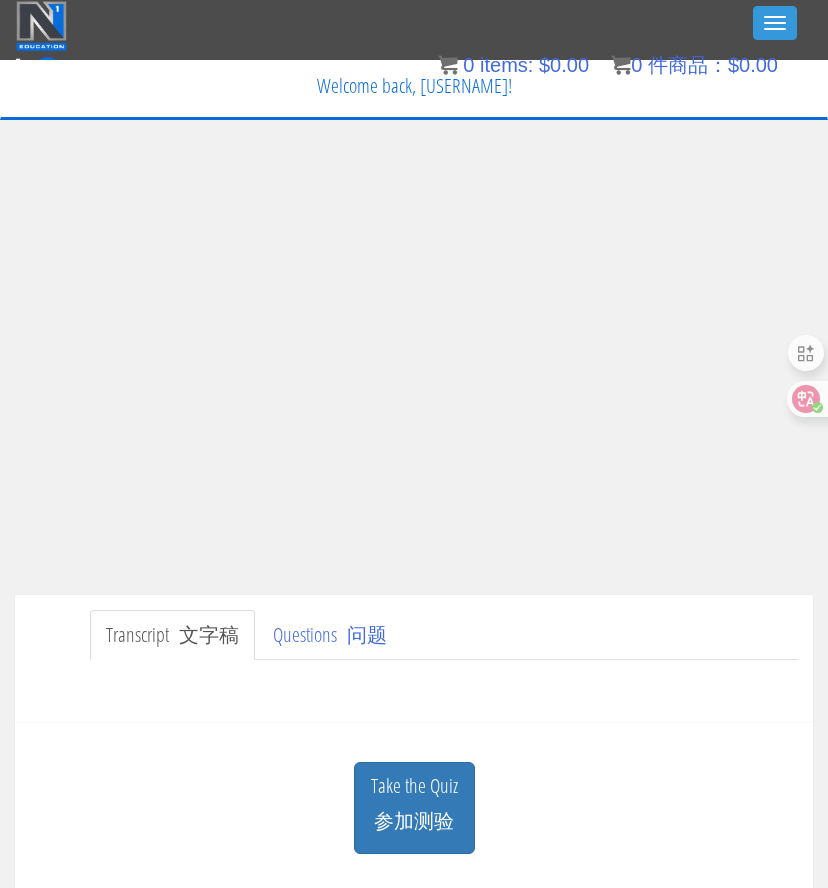 click on "Take the Quiz 参加测验
Quiz
You have now completed the whole course. Congratulations!
« Previous Unit Next Unit »
Notes
Create a new note +
File   Edit   View   Insert   Format   Tools   Table
Cancel
Save note
Current Unit
All Units
Sort by most recent
Sort by oldest" at bounding box center (414, 807) 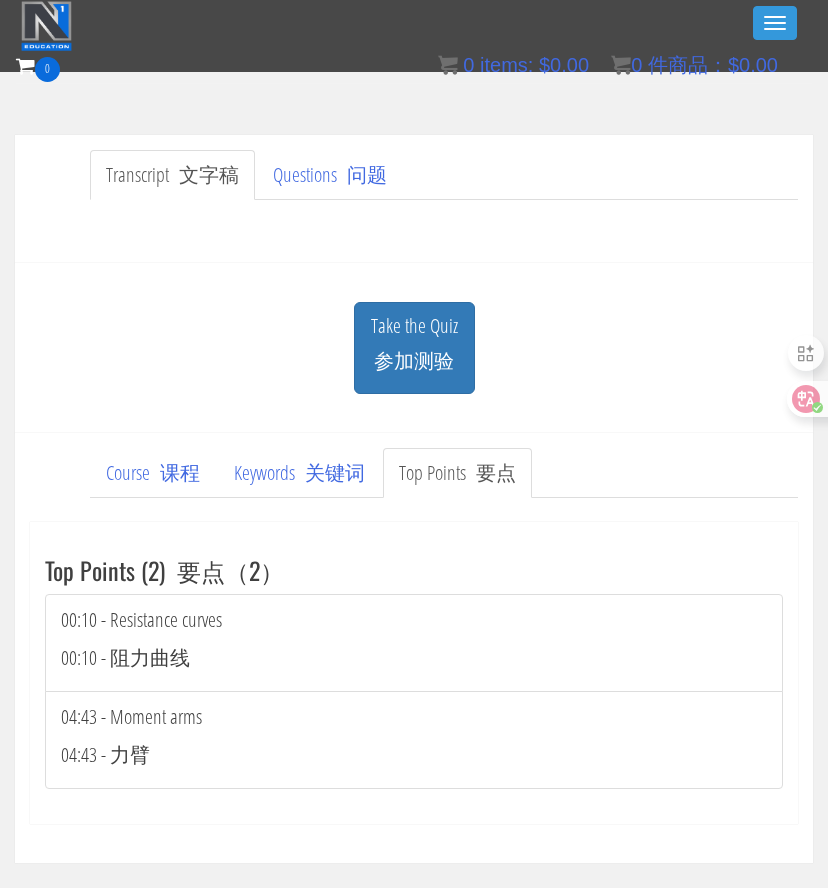 scroll, scrollTop: 546, scrollLeft: 0, axis: vertical 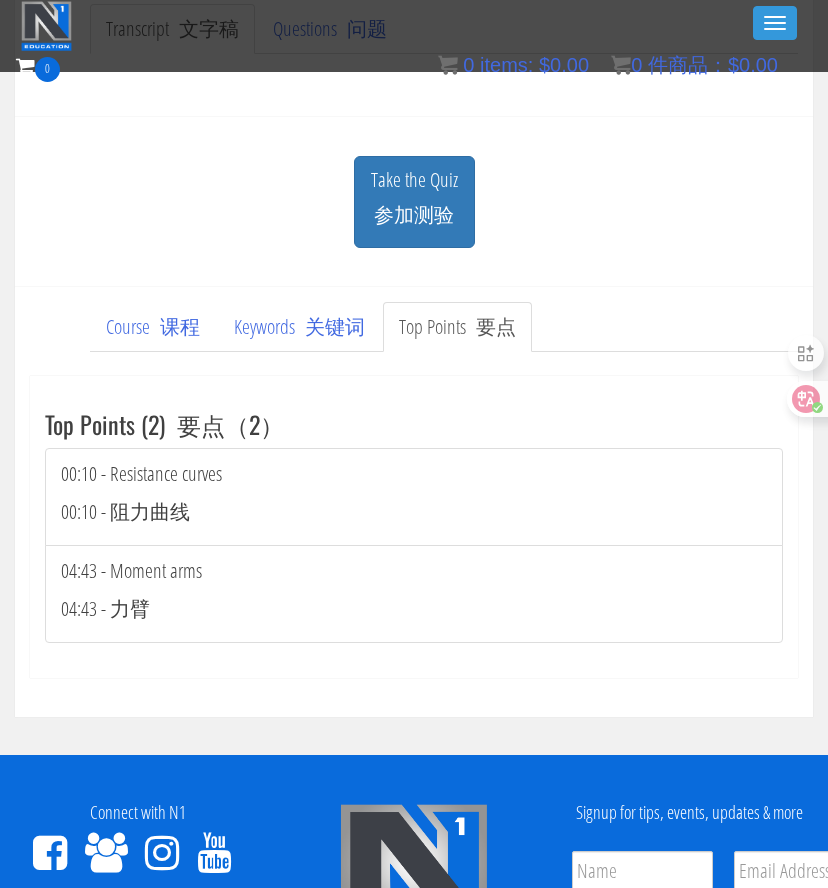 click on "00:10 - 阻力曲线" at bounding box center [125, 511] 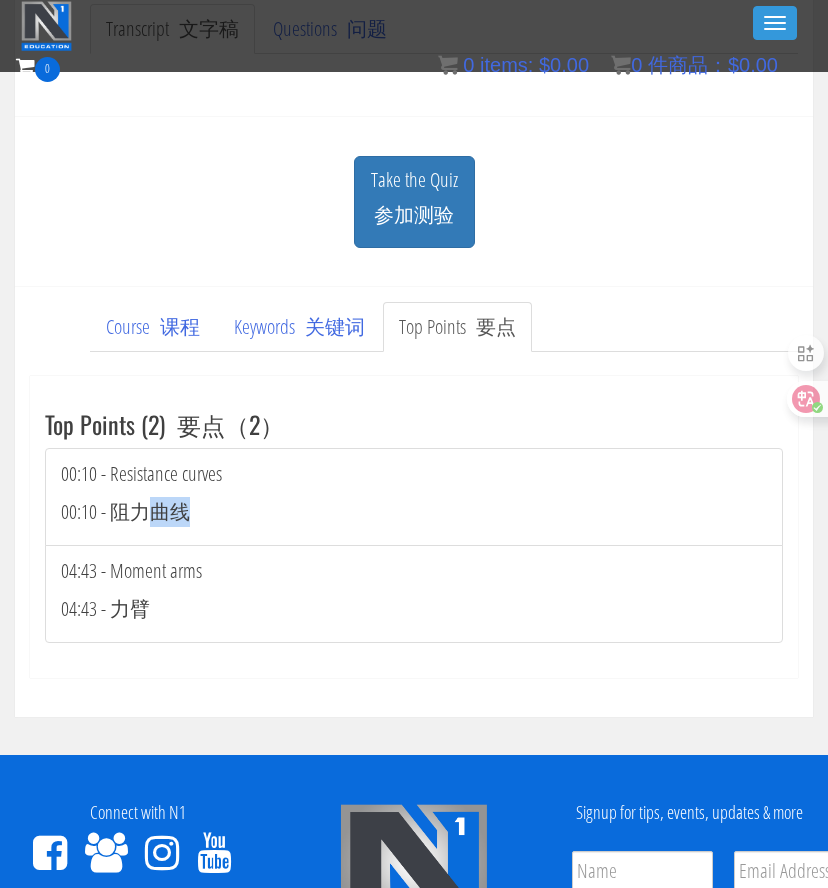 click on "00:10 - 阻力曲线" at bounding box center (125, 511) 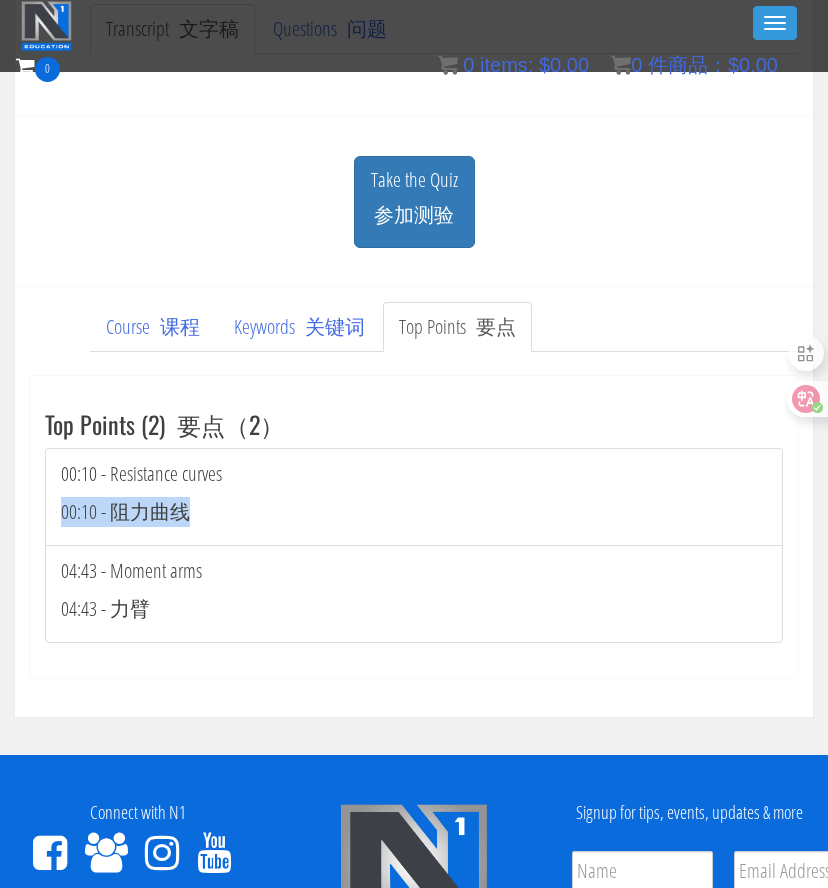 click on "00:10 - 阻力曲线" at bounding box center [125, 511] 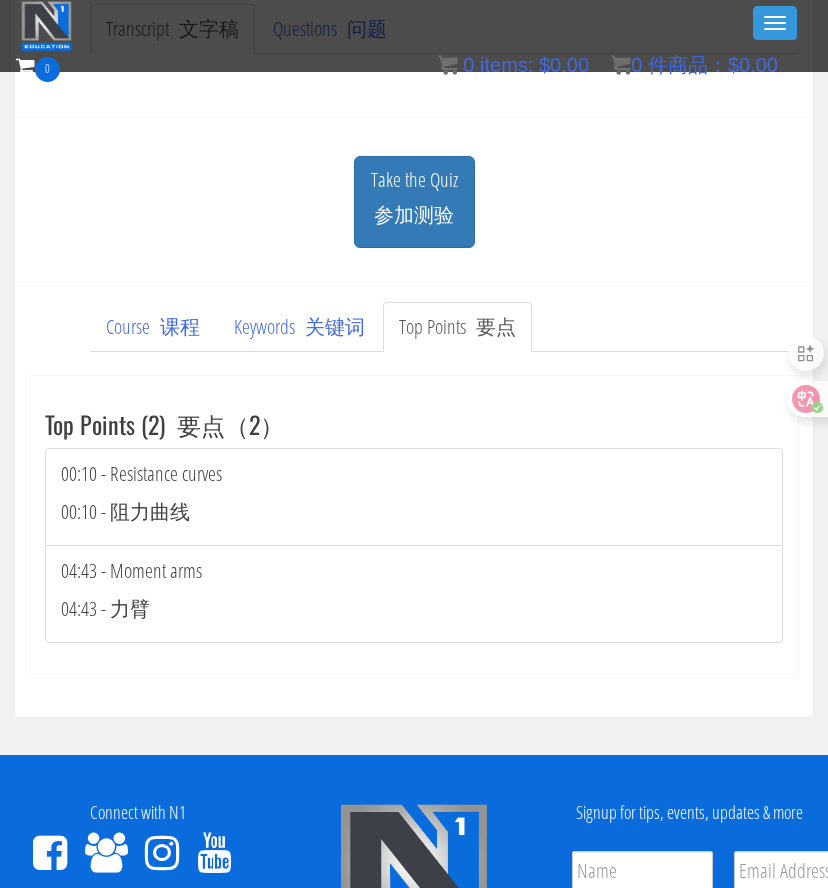 click on "00:10 - Resistance curves 00:10 - 阻力曲线" at bounding box center (414, 497) 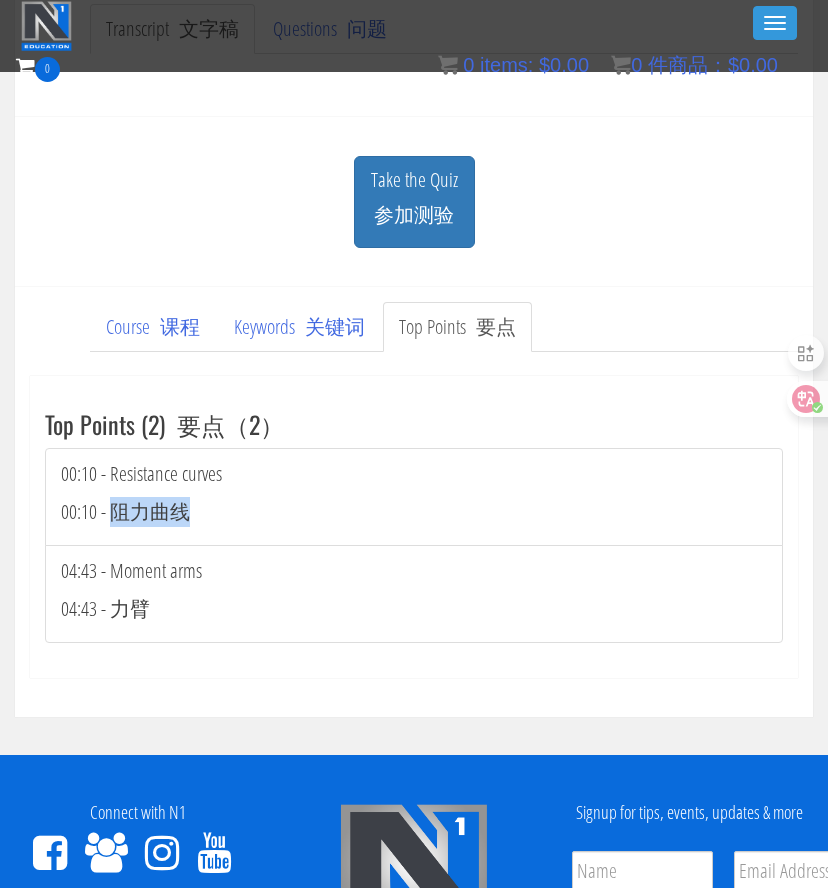 drag, startPoint x: 108, startPoint y: 512, endPoint x: 258, endPoint y: 512, distance: 150 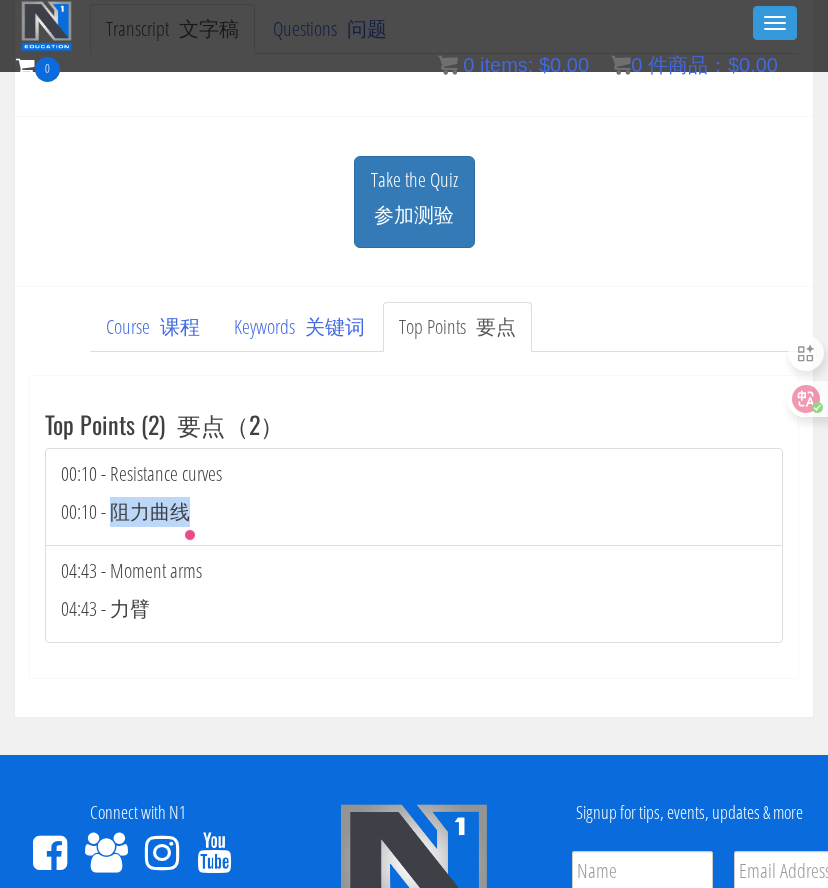 copy on "阻力曲线" 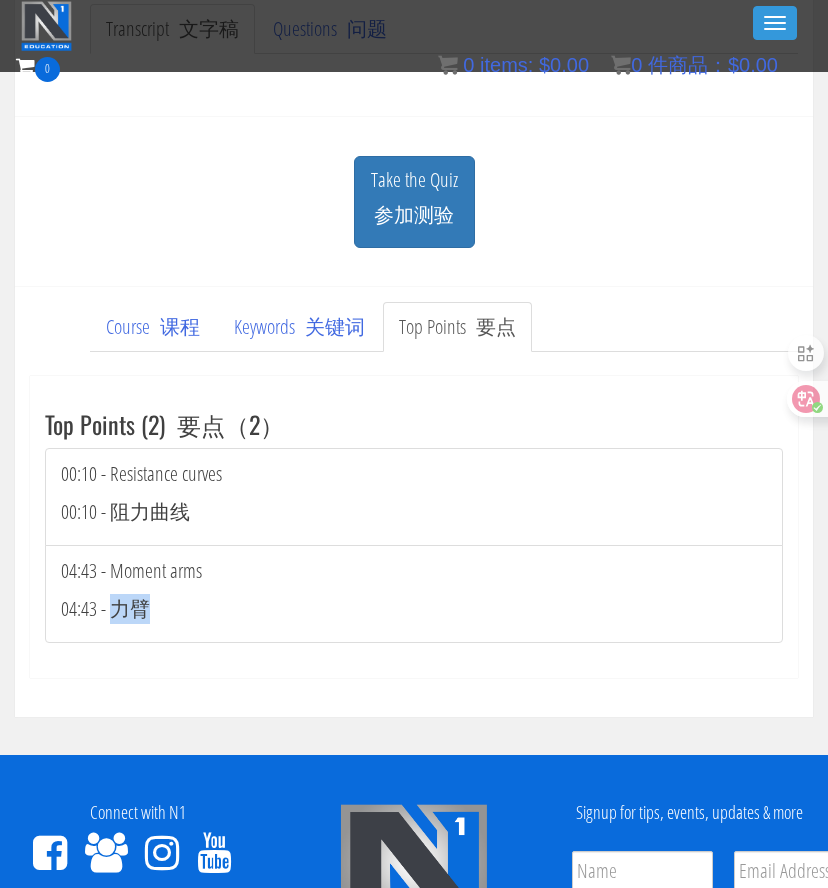 drag, startPoint x: 113, startPoint y: 605, endPoint x: 200, endPoint y: 605, distance: 87 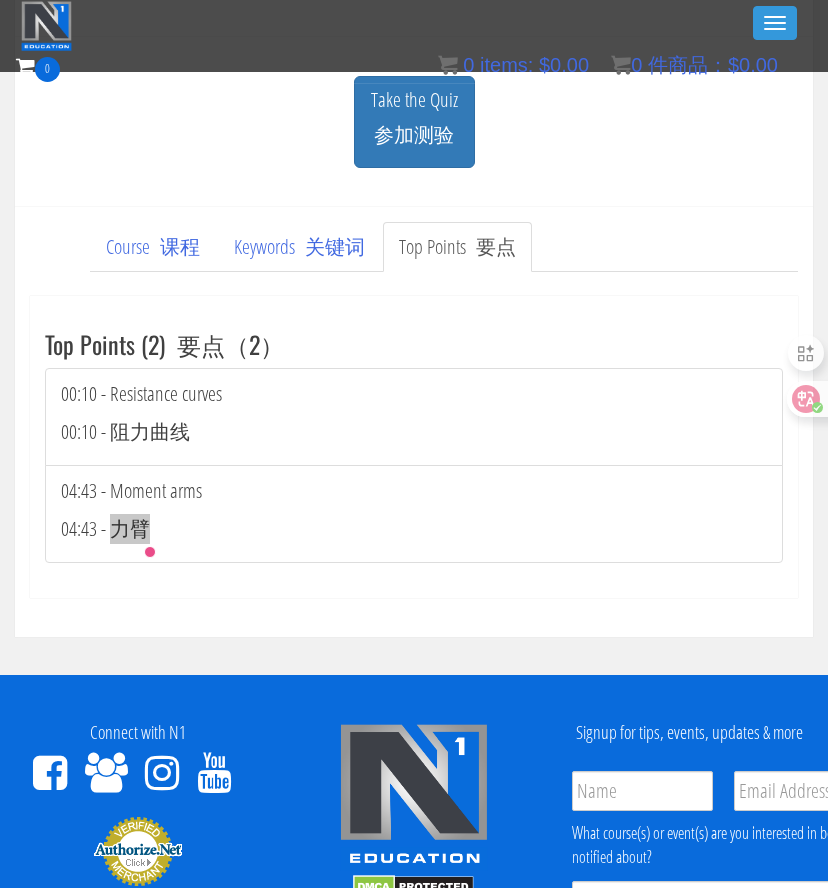 scroll, scrollTop: 601, scrollLeft: 0, axis: vertical 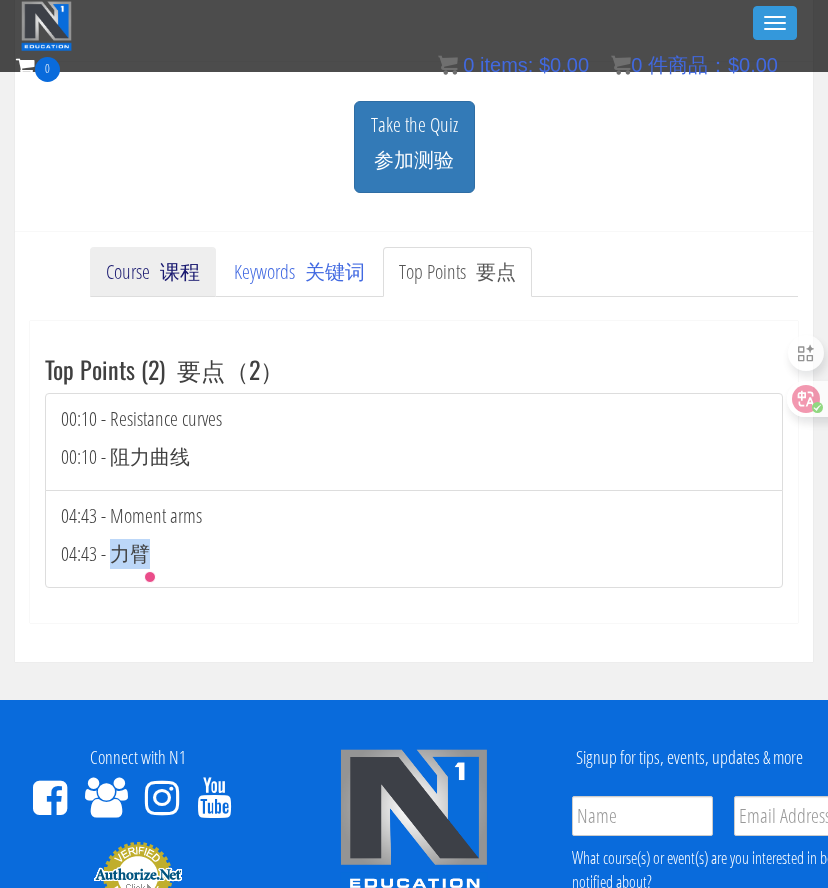 click on "Course    课程" at bounding box center (153, 272) 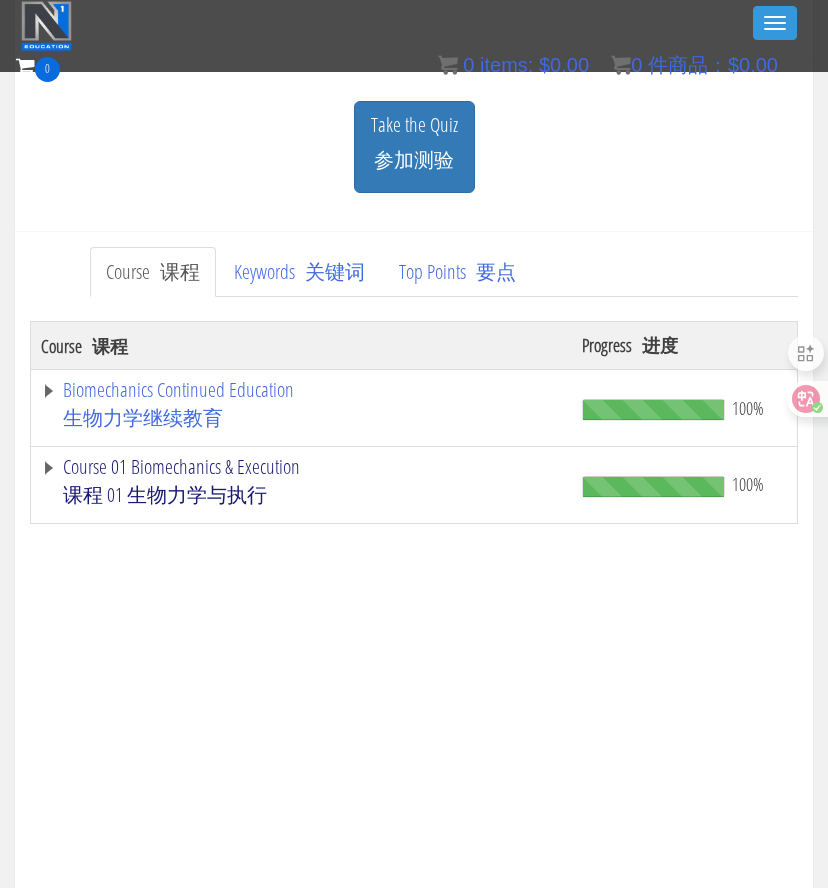 click on "课程 01 生物力学与执行" at bounding box center (165, 494) 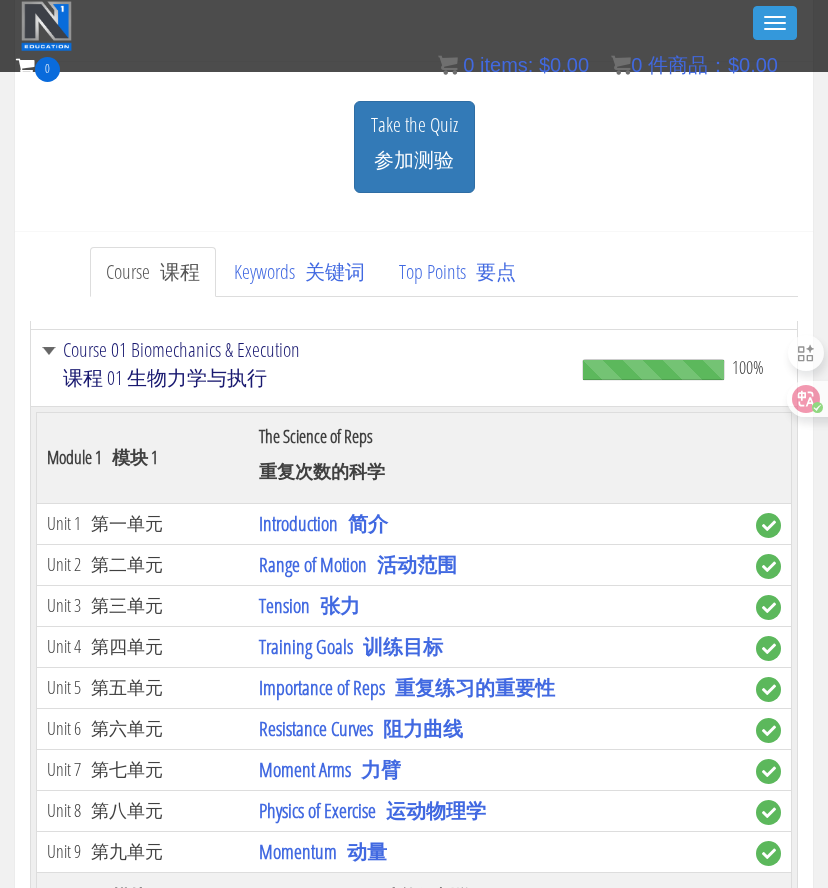 scroll, scrollTop: 217, scrollLeft: 0, axis: vertical 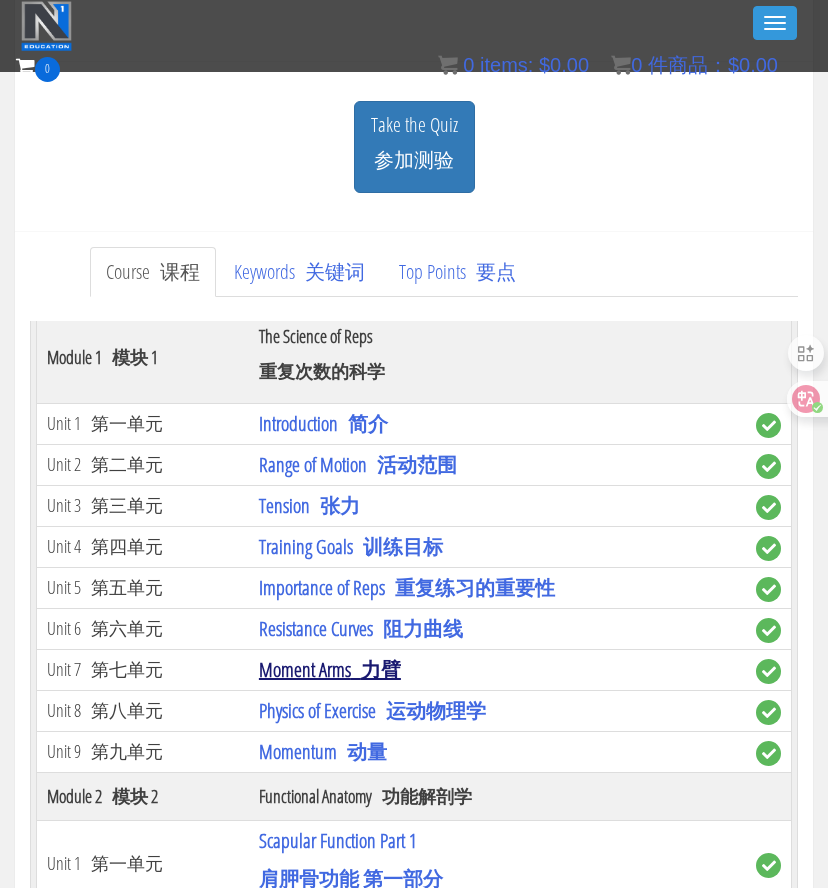 click on "Moment Arms    力臂" at bounding box center (330, 669) 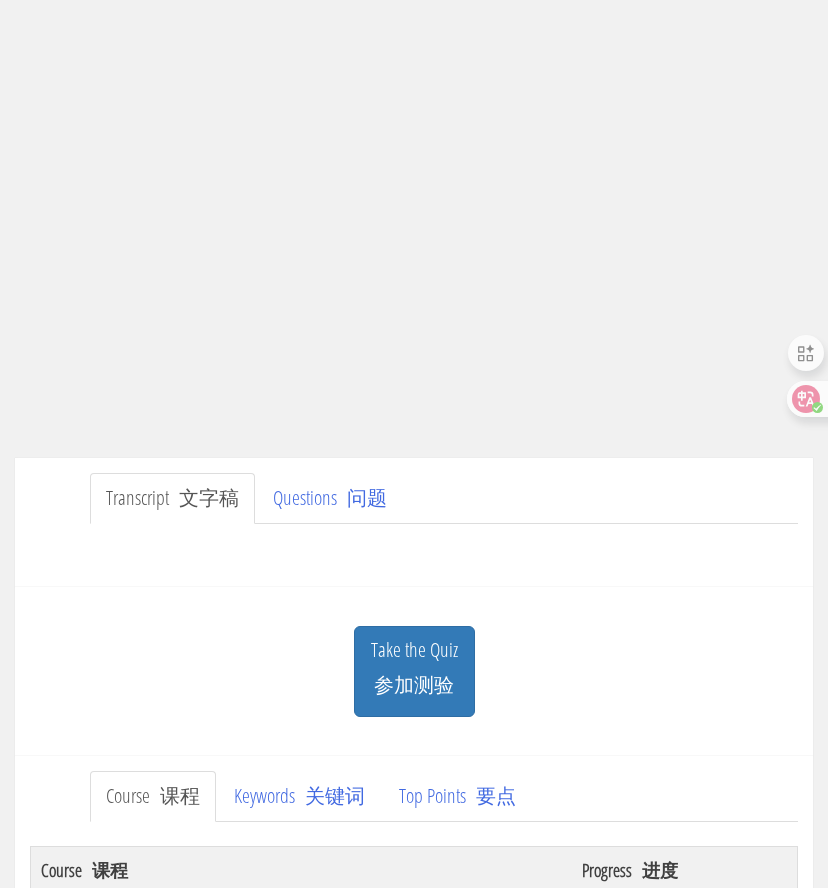 scroll, scrollTop: 202, scrollLeft: 0, axis: vertical 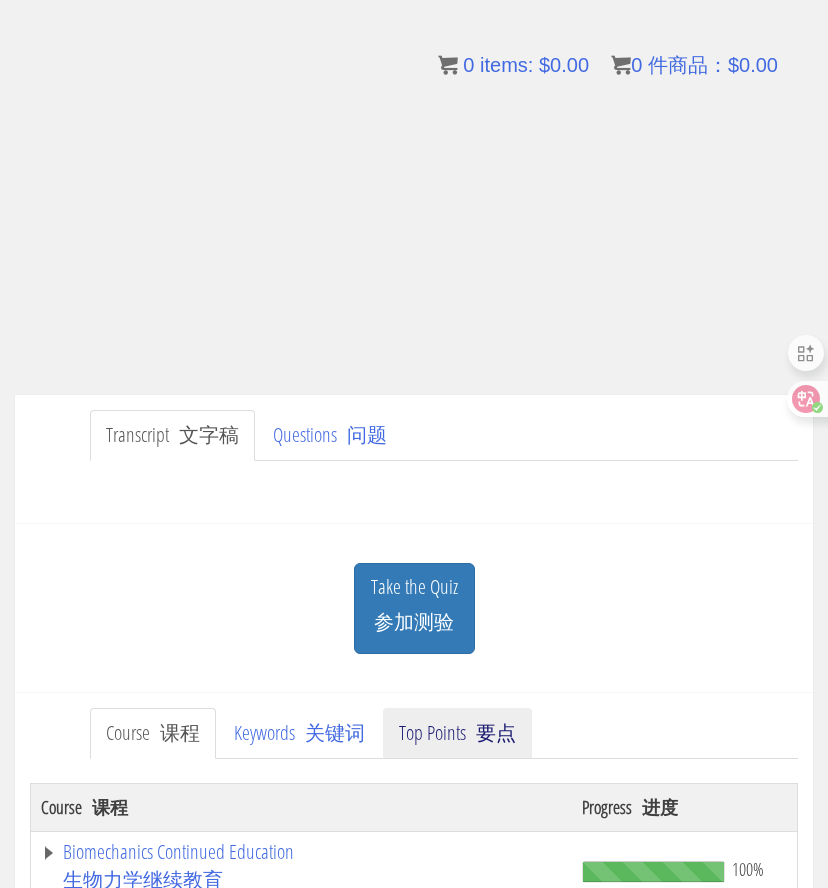 click on "Top Points    要点" at bounding box center (457, 733) 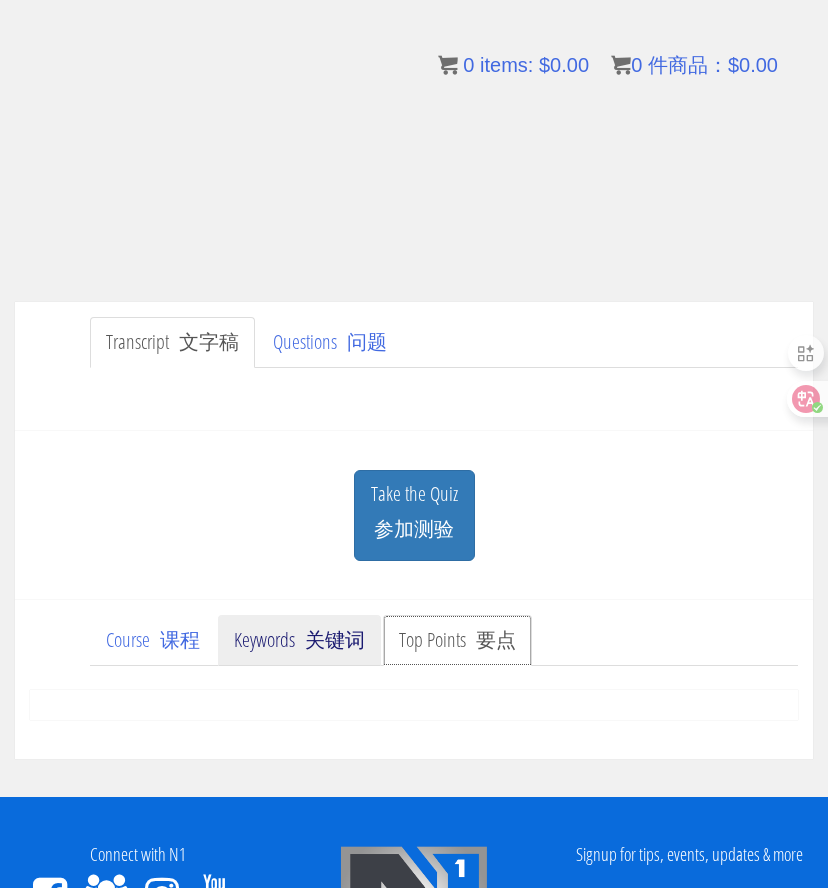 scroll, scrollTop: 291, scrollLeft: 0, axis: vertical 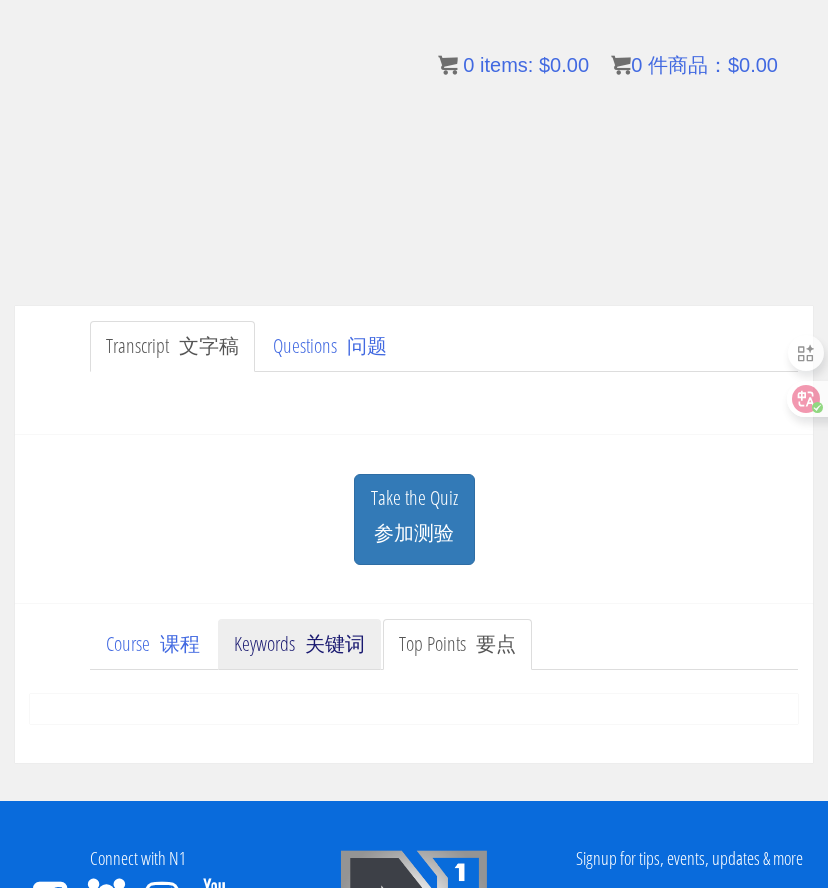 click on "关键词" at bounding box center [335, 643] 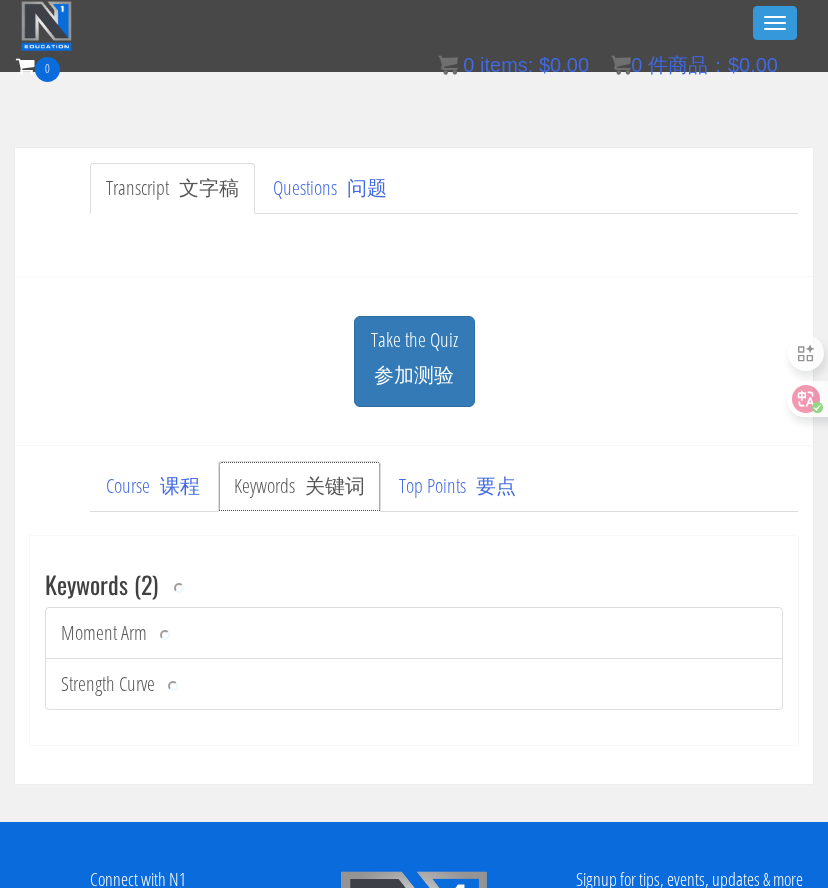 scroll, scrollTop: 478, scrollLeft: 0, axis: vertical 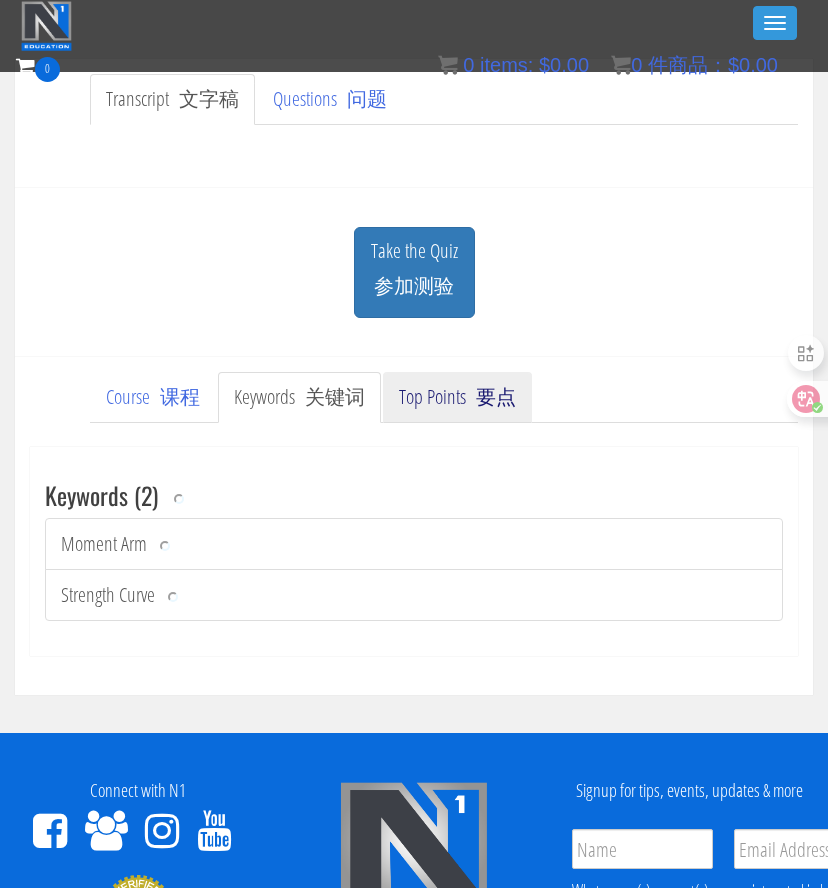click on "Top Points    要点" at bounding box center [457, 397] 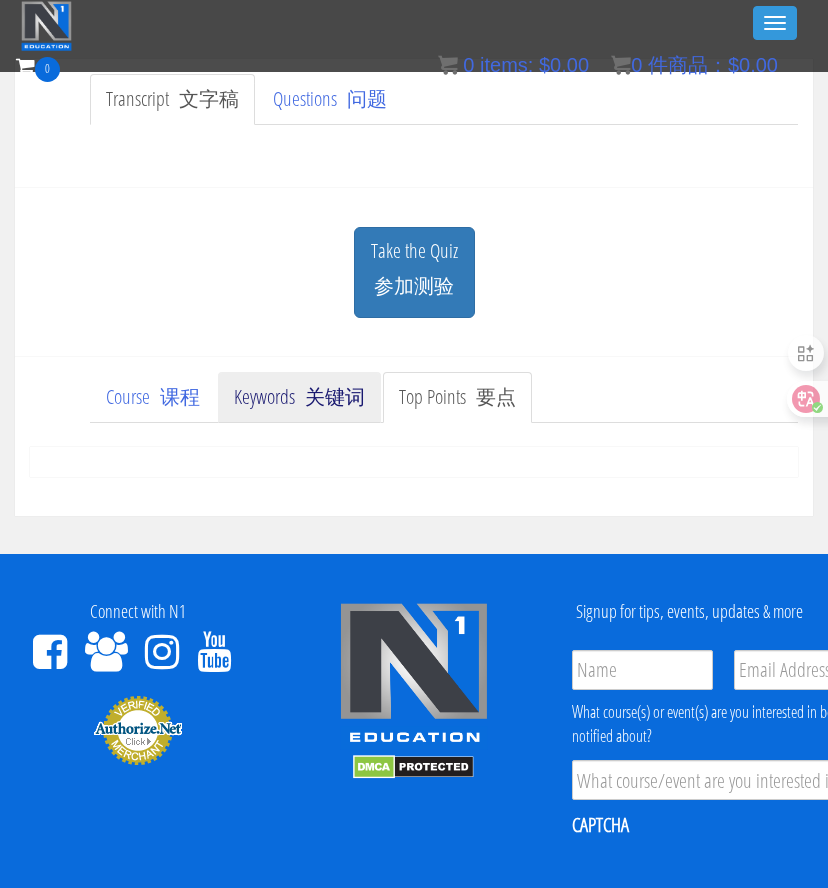 click on "关键词" at bounding box center [335, 396] 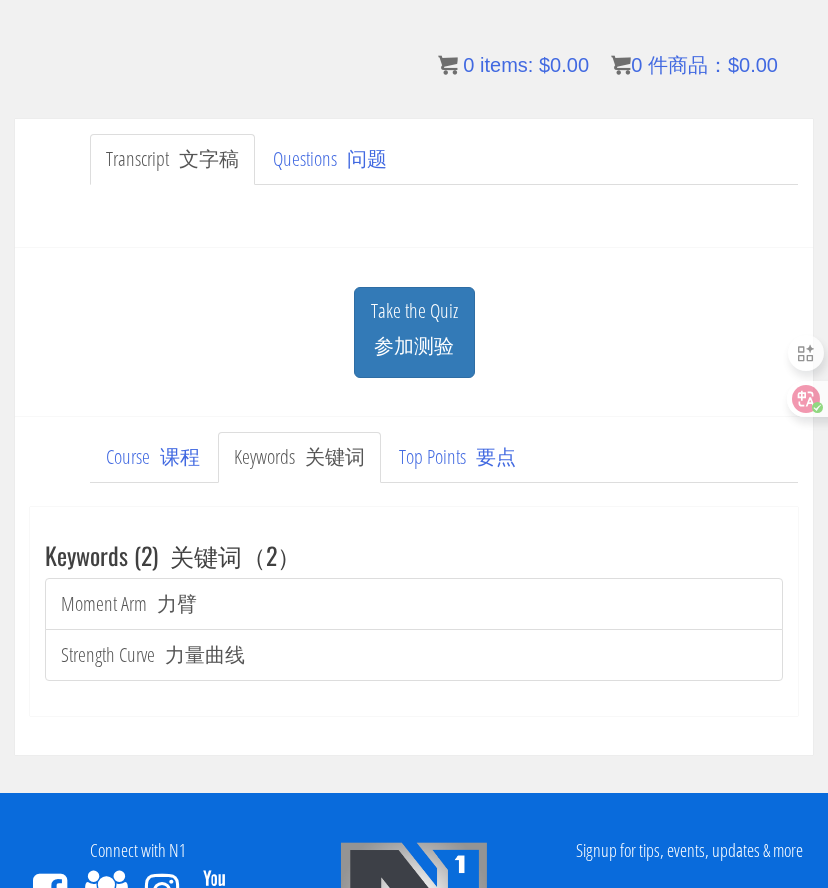 scroll, scrollTop: 0, scrollLeft: 0, axis: both 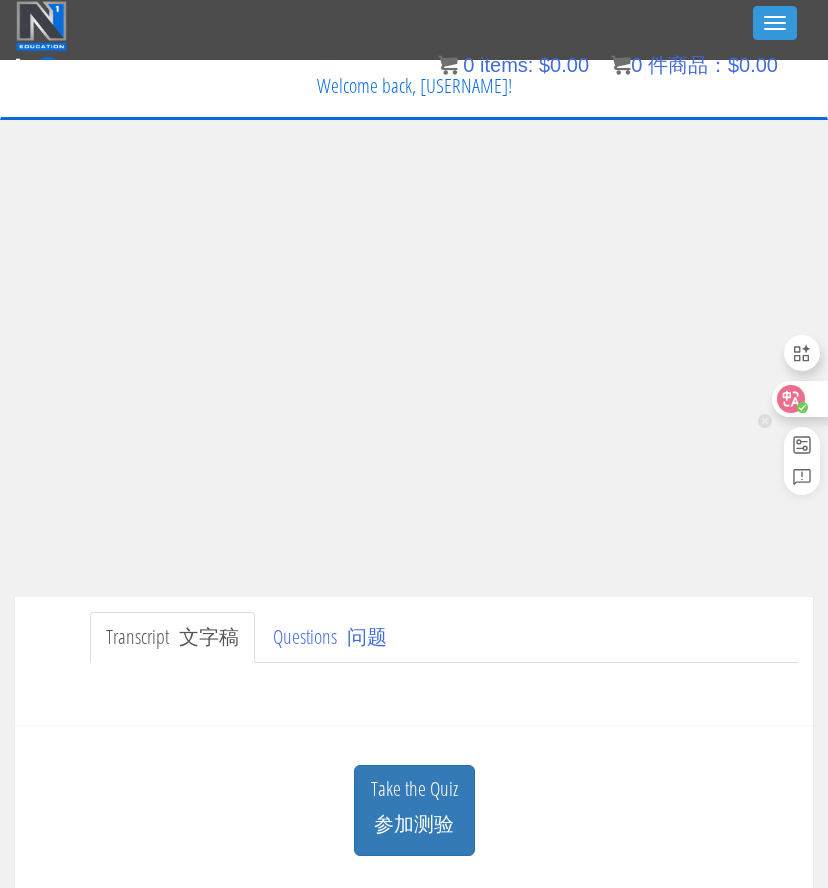 click 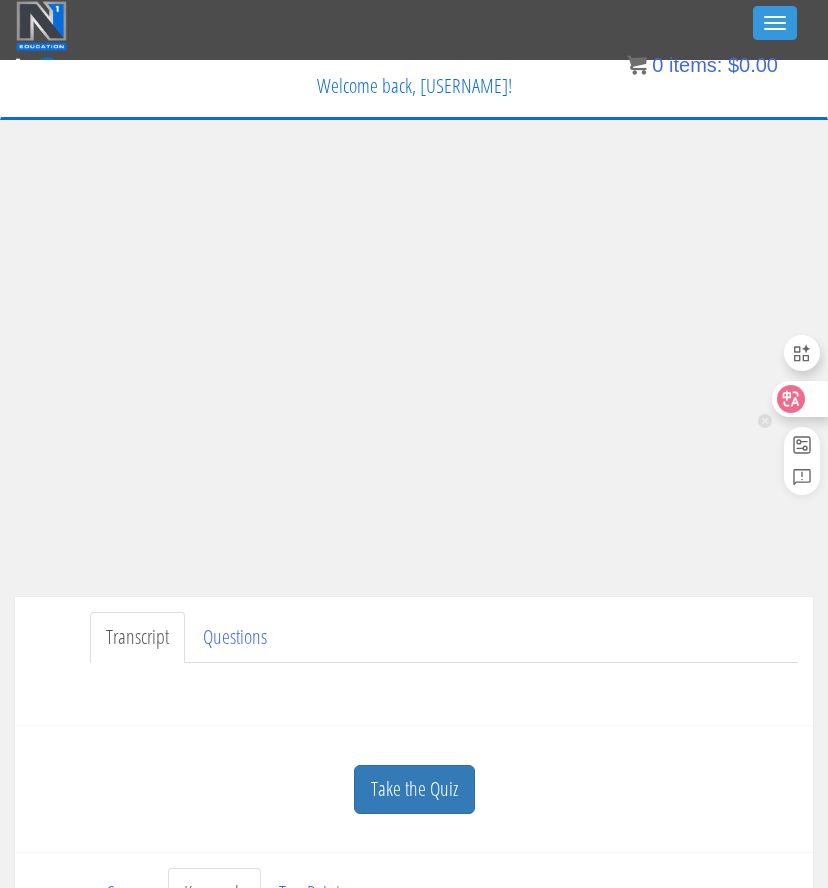 click 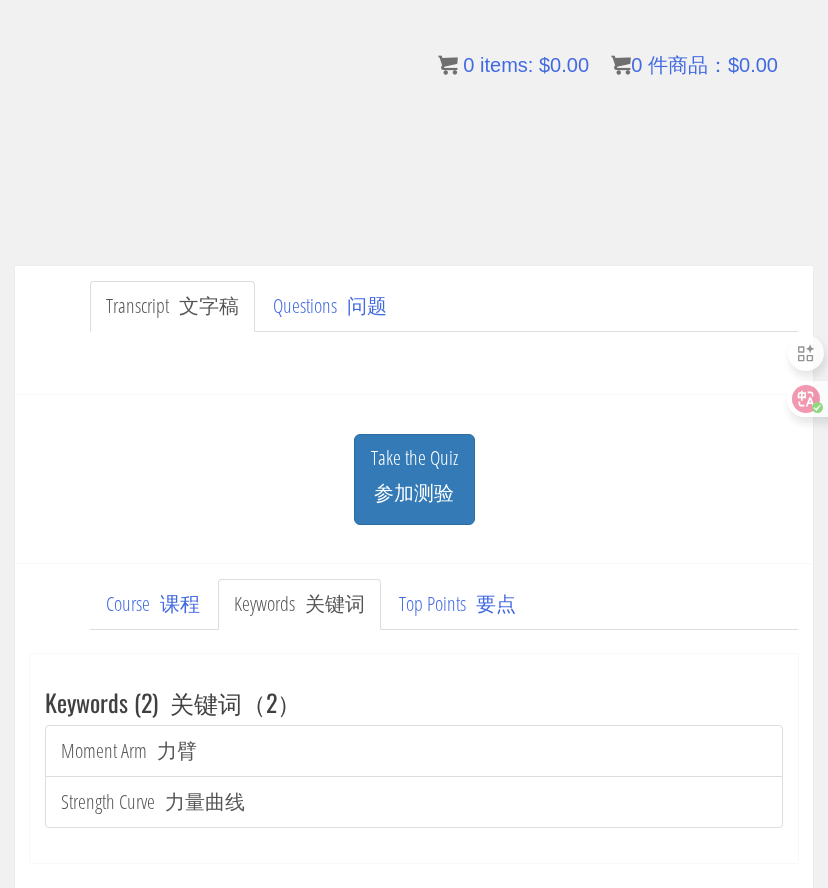 scroll, scrollTop: 333, scrollLeft: 0, axis: vertical 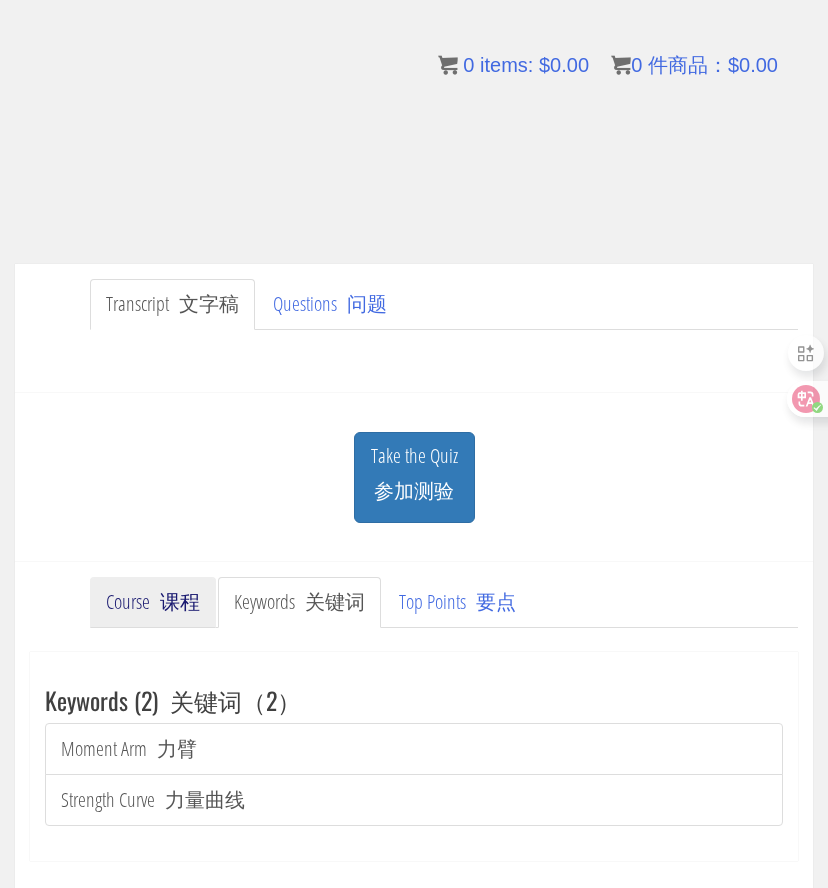 click on "Course    课程" at bounding box center (153, 602) 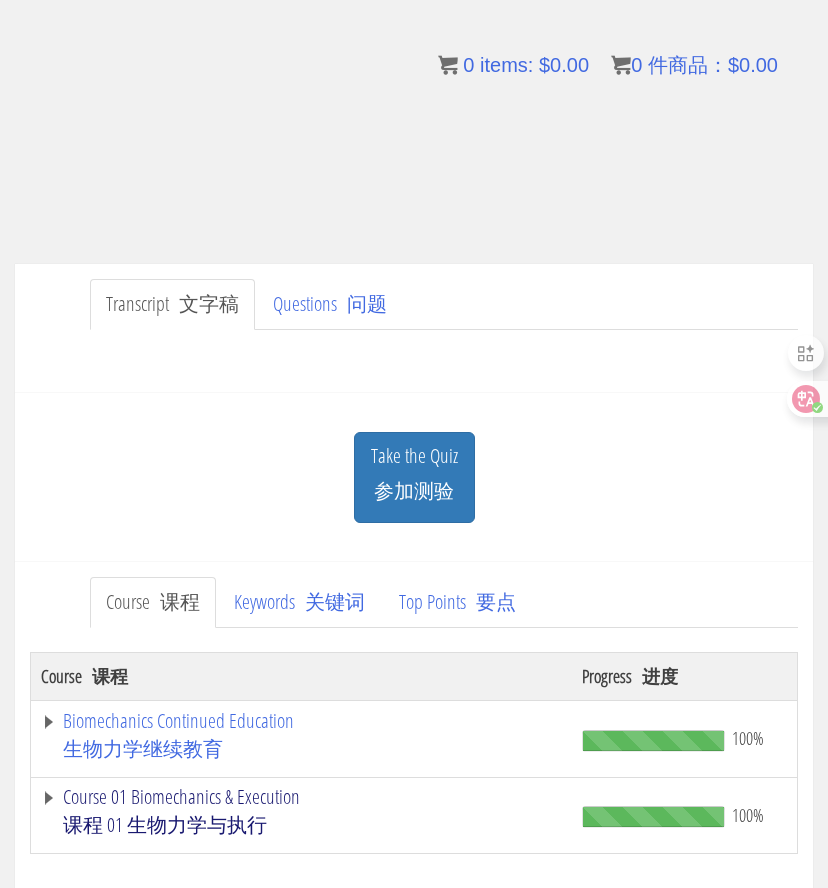 click on "Course 01 Biomechanics & Execution 课程 01 生物力学与执行" at bounding box center [301, 815] 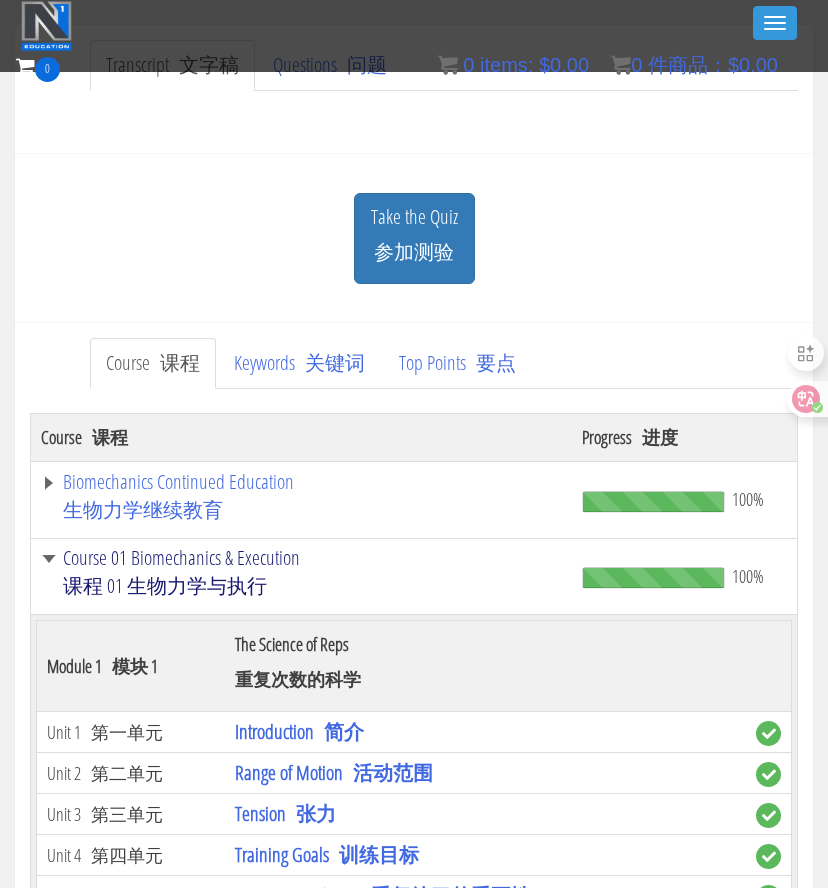 scroll, scrollTop: 558, scrollLeft: 0, axis: vertical 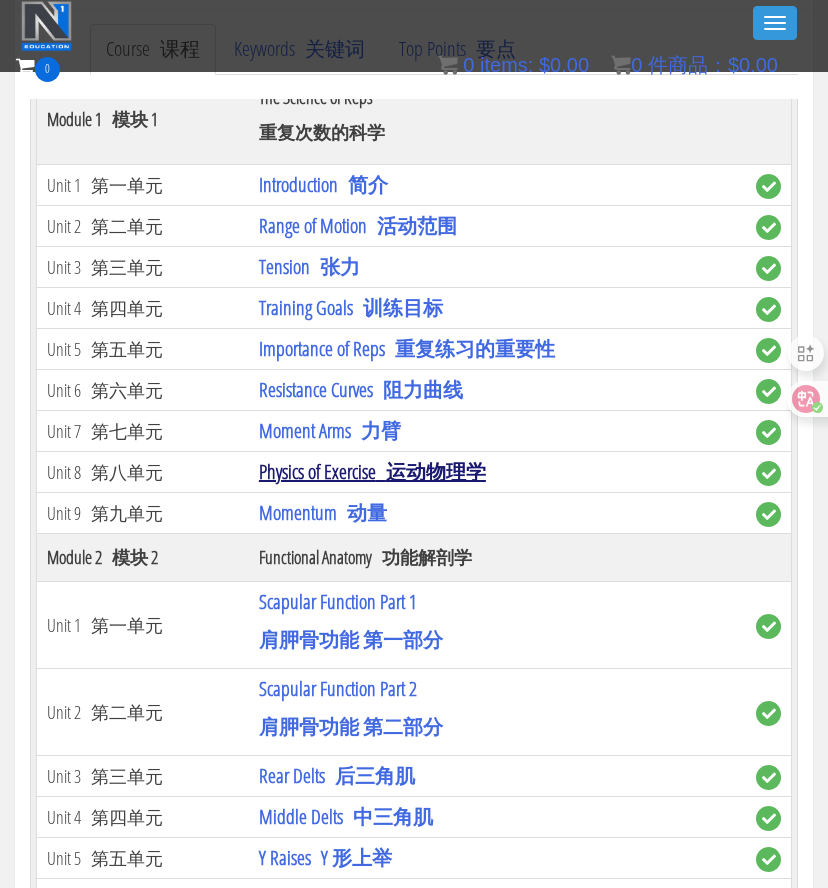 click on "运动物理学" at bounding box center [436, 471] 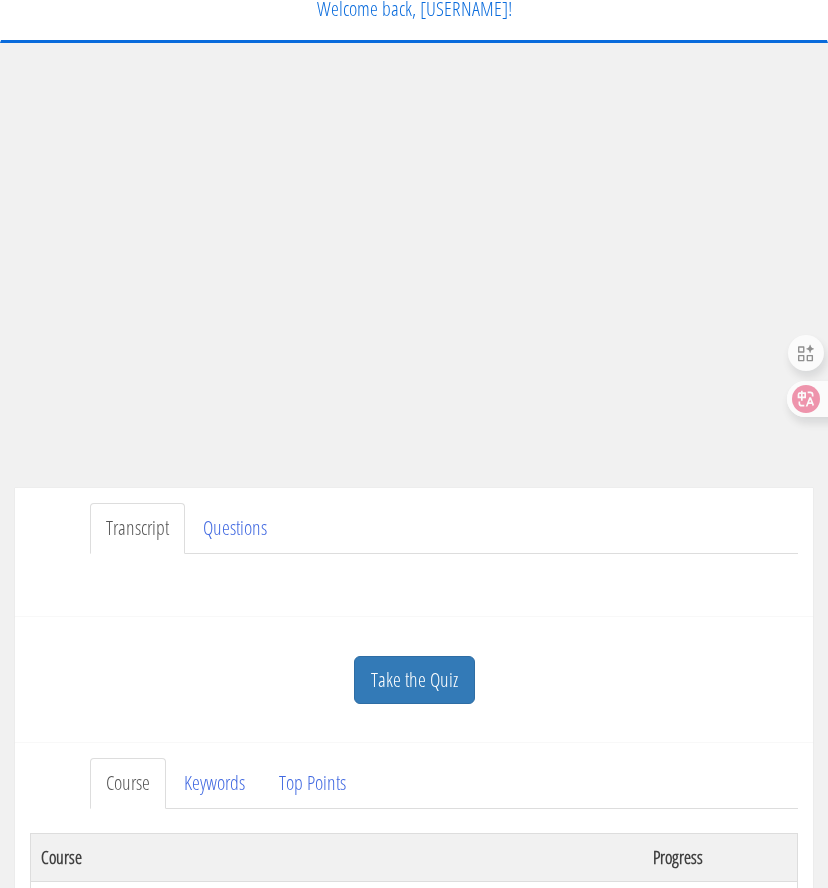 scroll, scrollTop: 0, scrollLeft: 0, axis: both 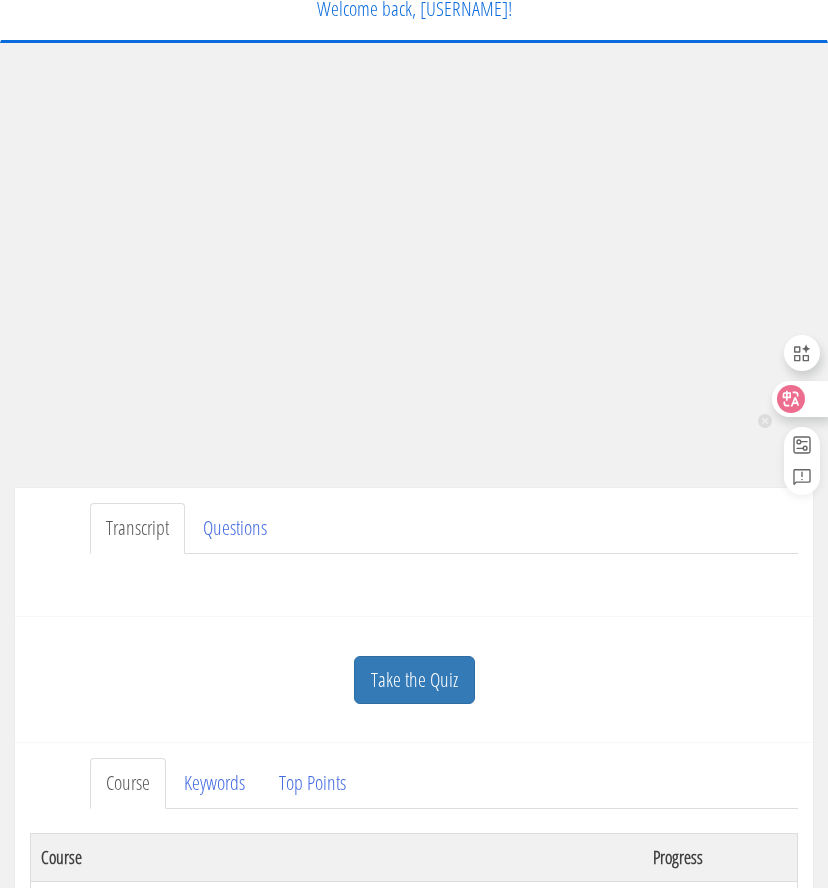 click 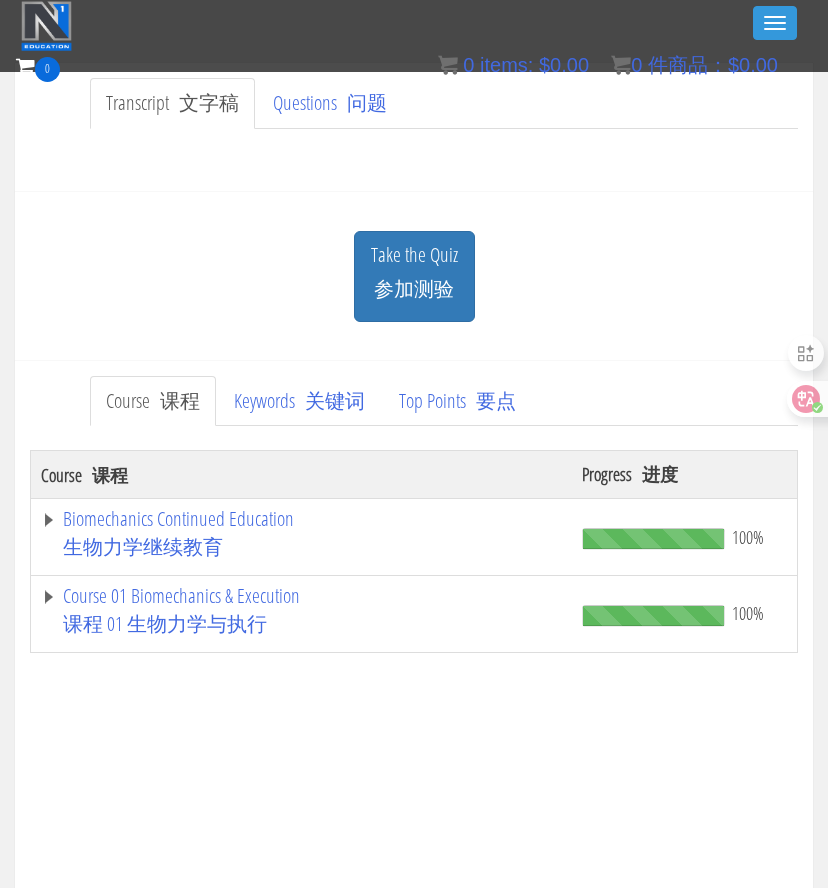 scroll, scrollTop: 438, scrollLeft: 0, axis: vertical 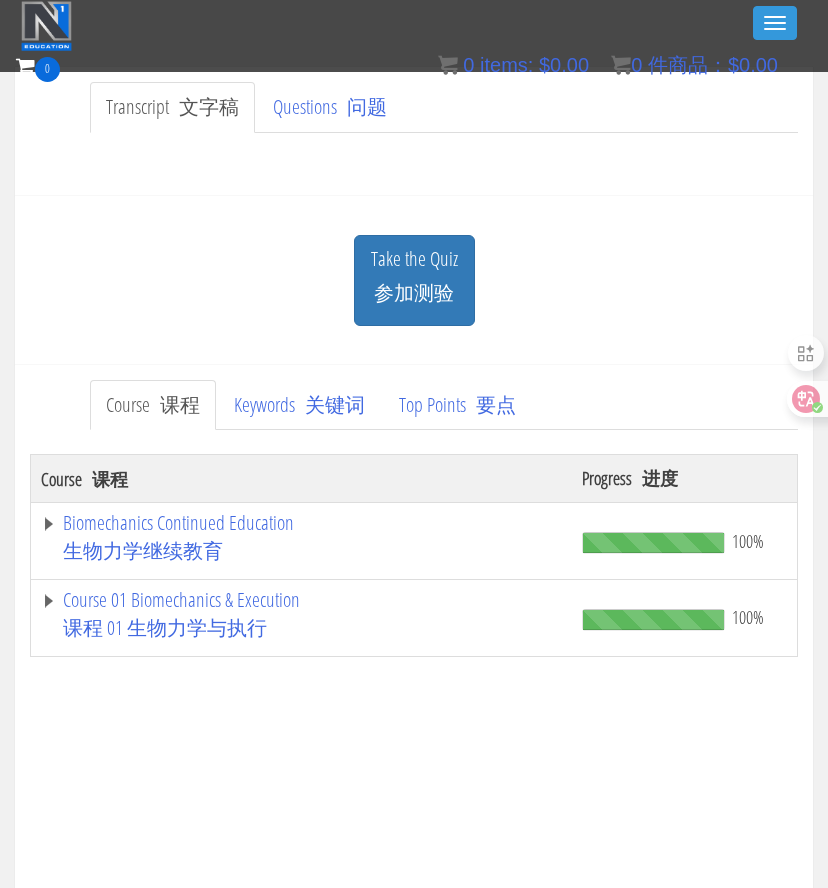 click on "100%
Module 1
Continued Education
Unit 1
The Truth About Neuromechanical Matching, Specificity, Stability, & Coordination
Unit 2
Range of Motion
Unit 3
Tension
Unit 4
Training Goals" at bounding box center (414, 929) 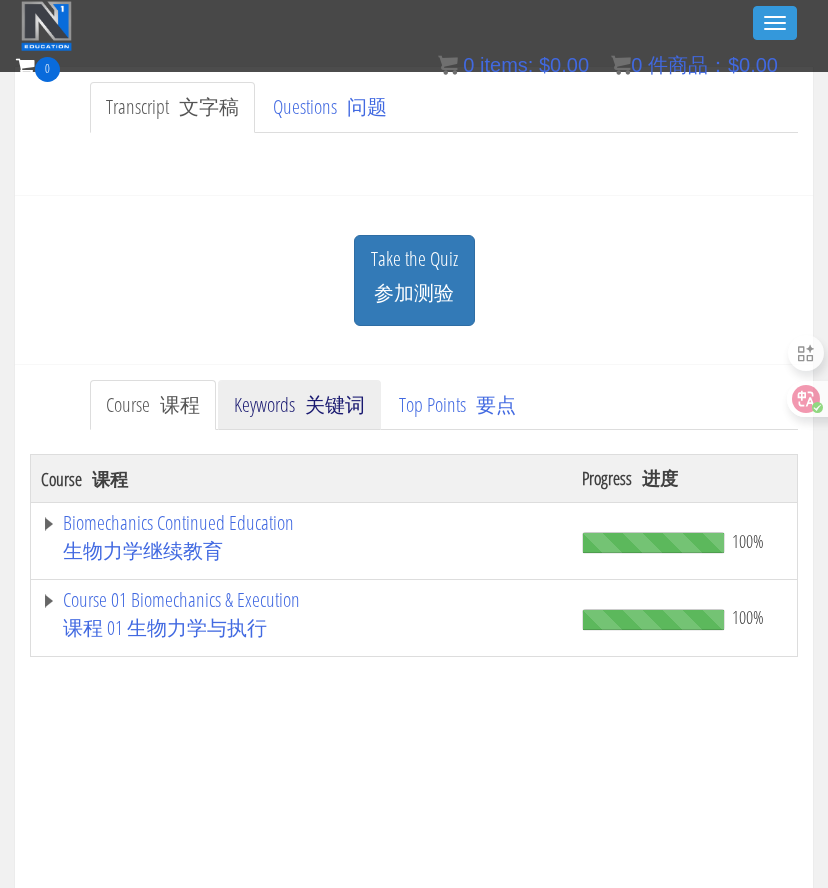 click at bounding box center [300, 404] 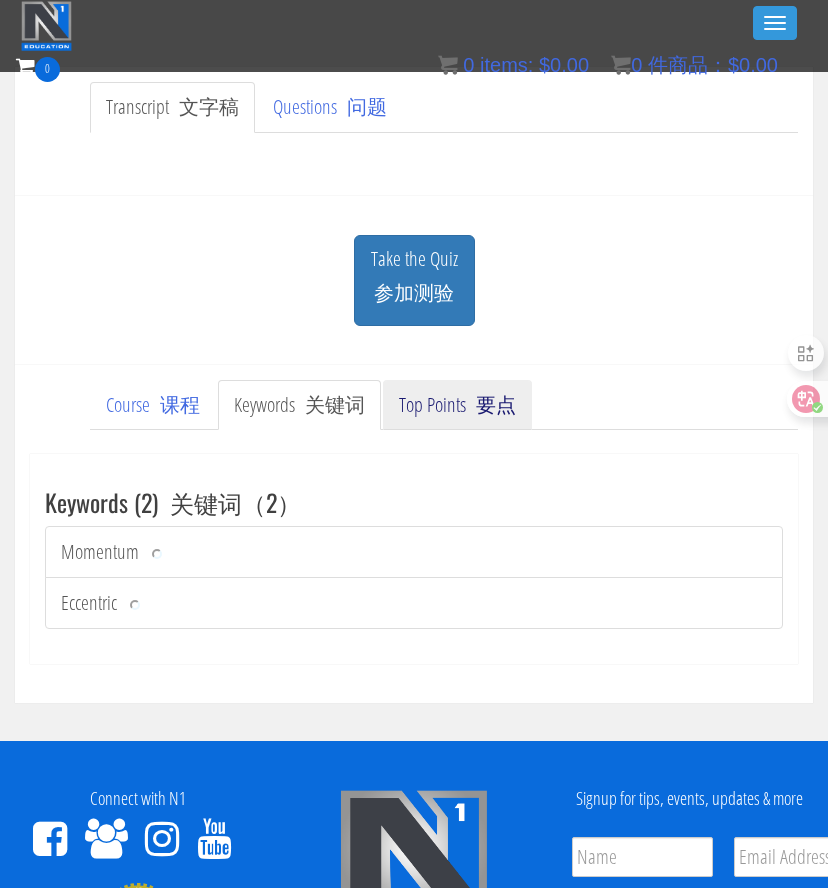 click on "Top Points    要点" at bounding box center [457, 405] 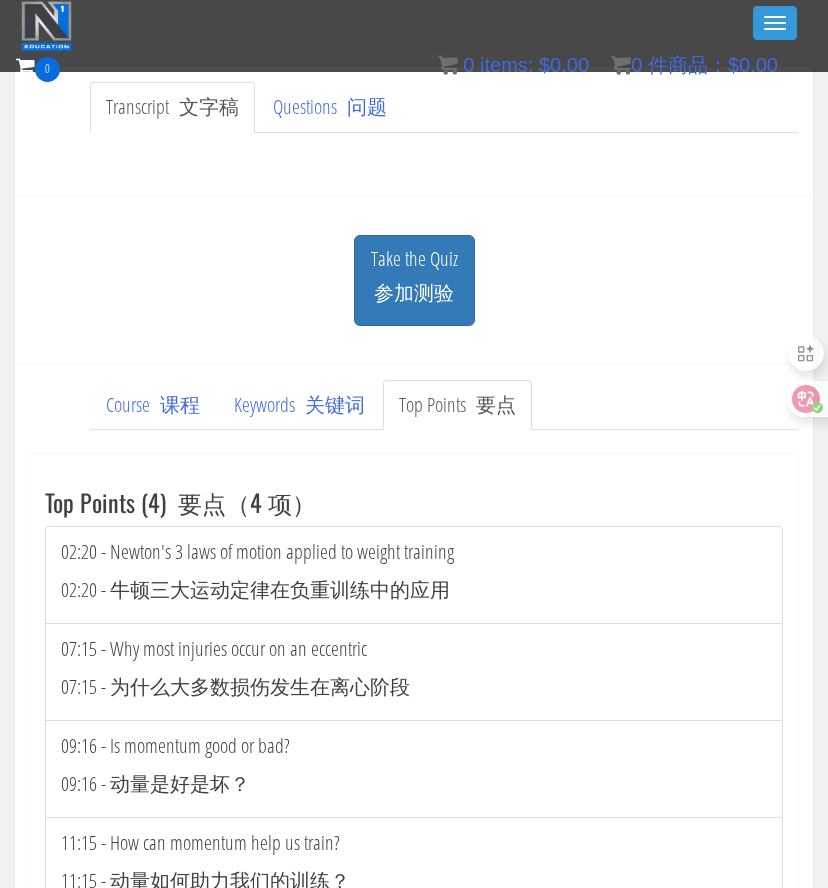 click on "02:20 - 牛顿三大运动定律在负重训练中的应用" at bounding box center (255, 589) 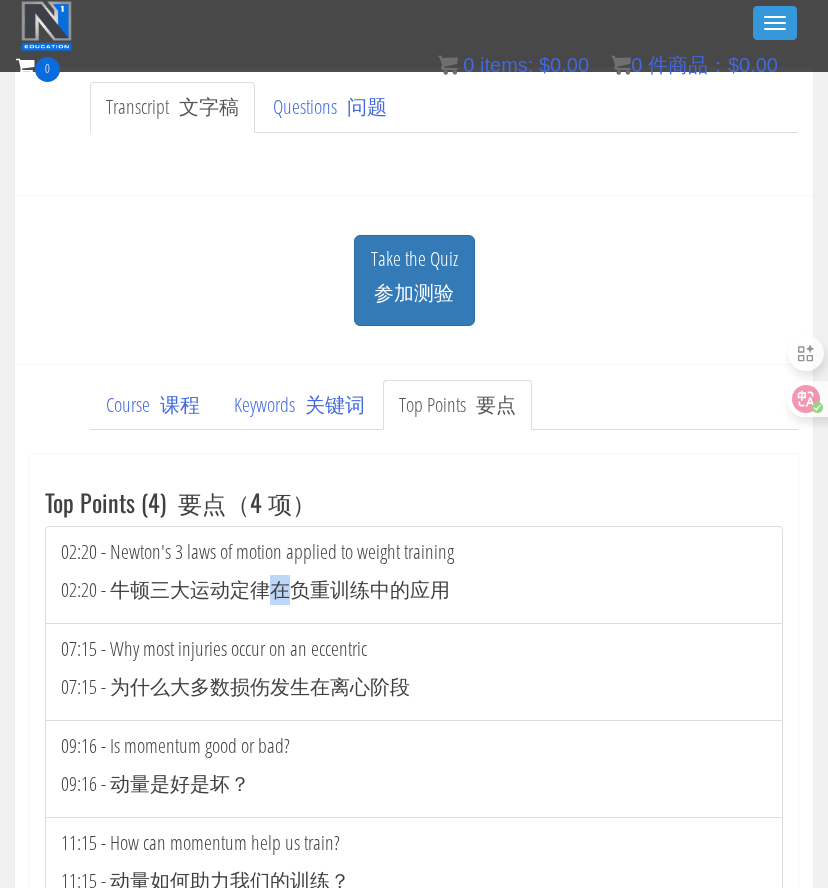 click on "02:20 - 牛顿三大运动定律在负重训练中的应用" at bounding box center [255, 589] 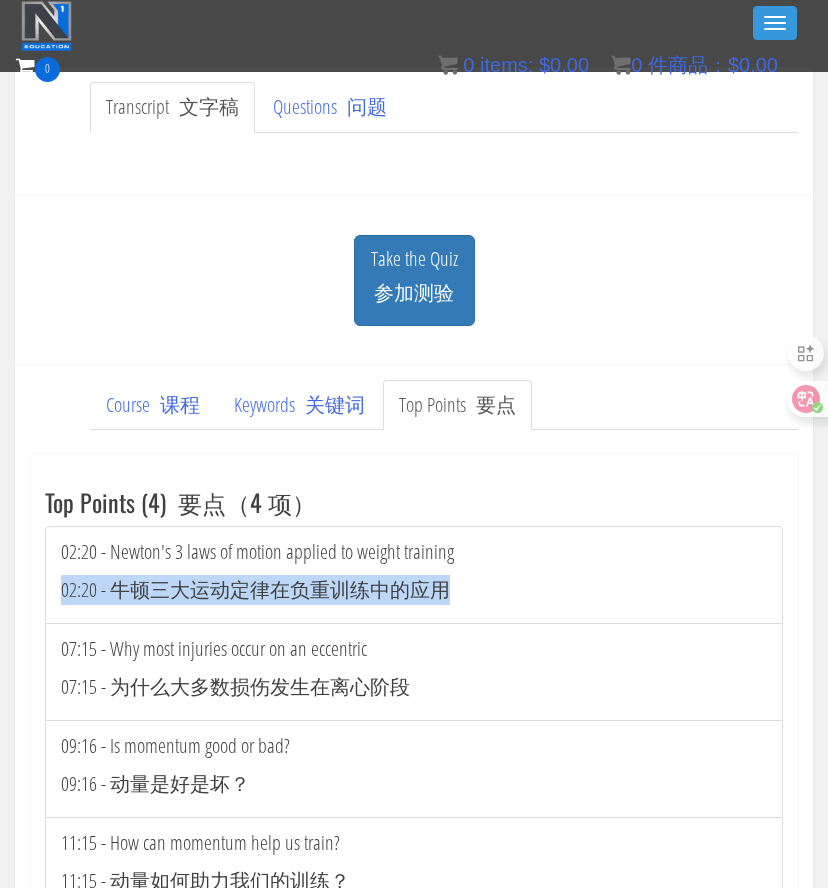click on "02:20 - 牛顿三大运动定律在负重训练中的应用" at bounding box center (255, 589) 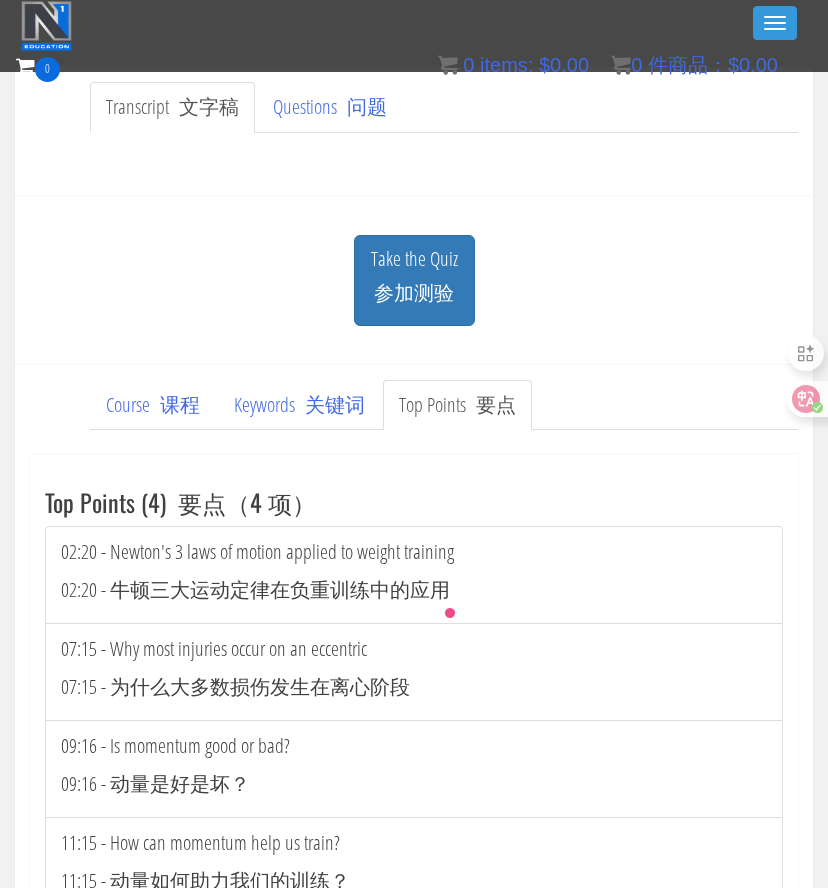 click on "02:20 - 牛顿三大运动定律在负重训练中的应用" at bounding box center (255, 589) 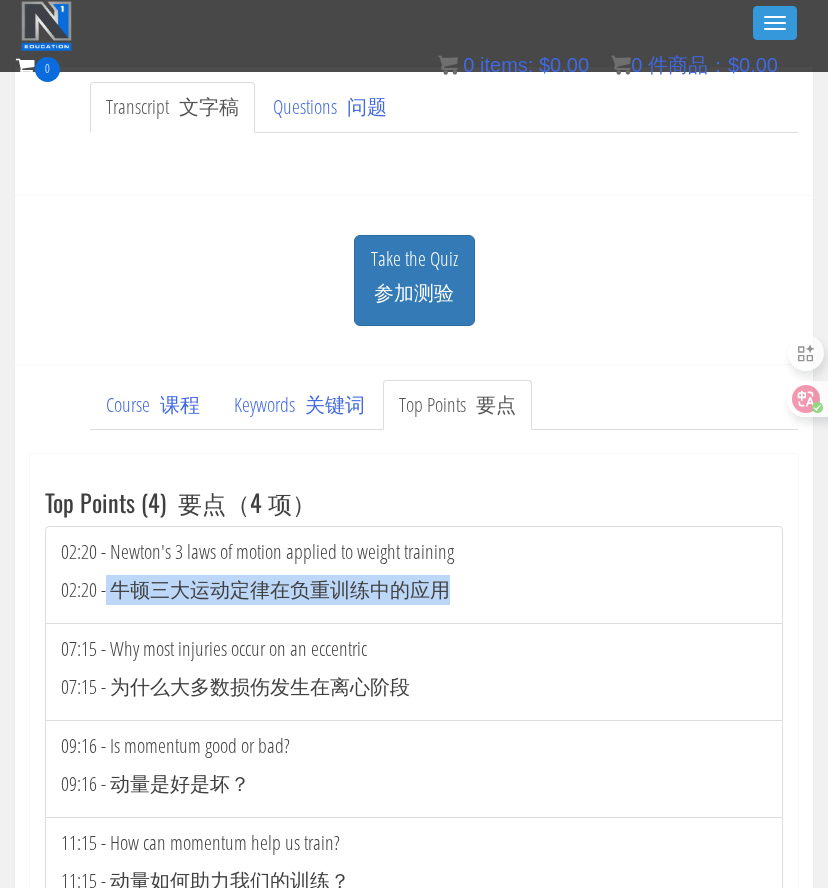 drag, startPoint x: 107, startPoint y: 589, endPoint x: 552, endPoint y: 568, distance: 445.49524 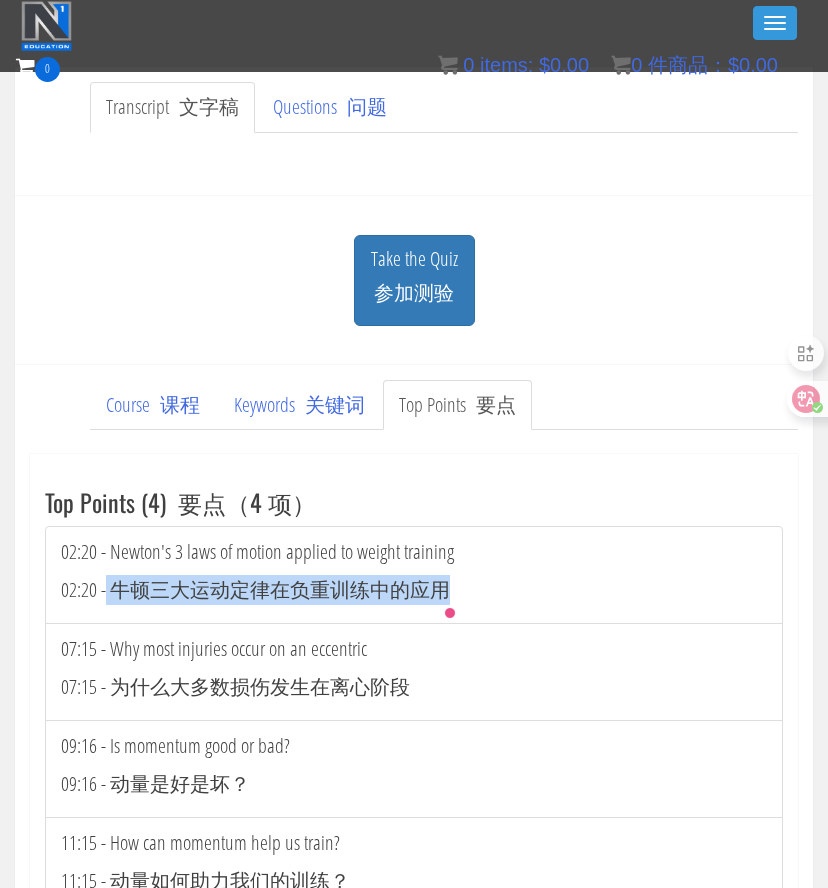 copy on "牛顿三大运动定律在负重训练中的应用" 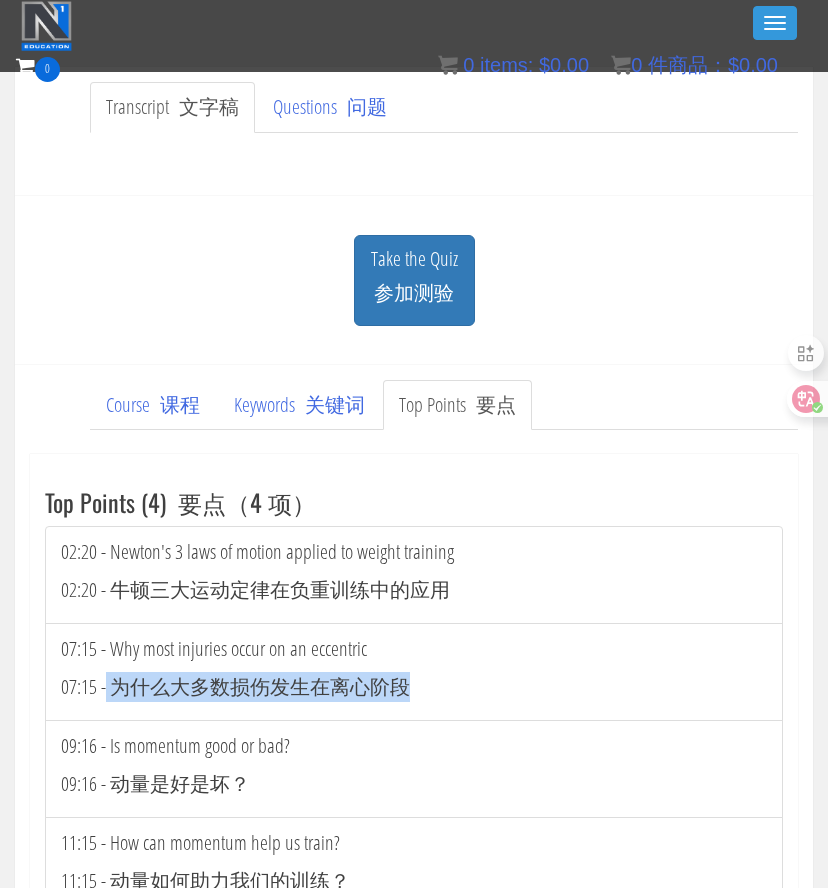 drag, startPoint x: 106, startPoint y: 685, endPoint x: 429, endPoint y: 692, distance: 323.07584 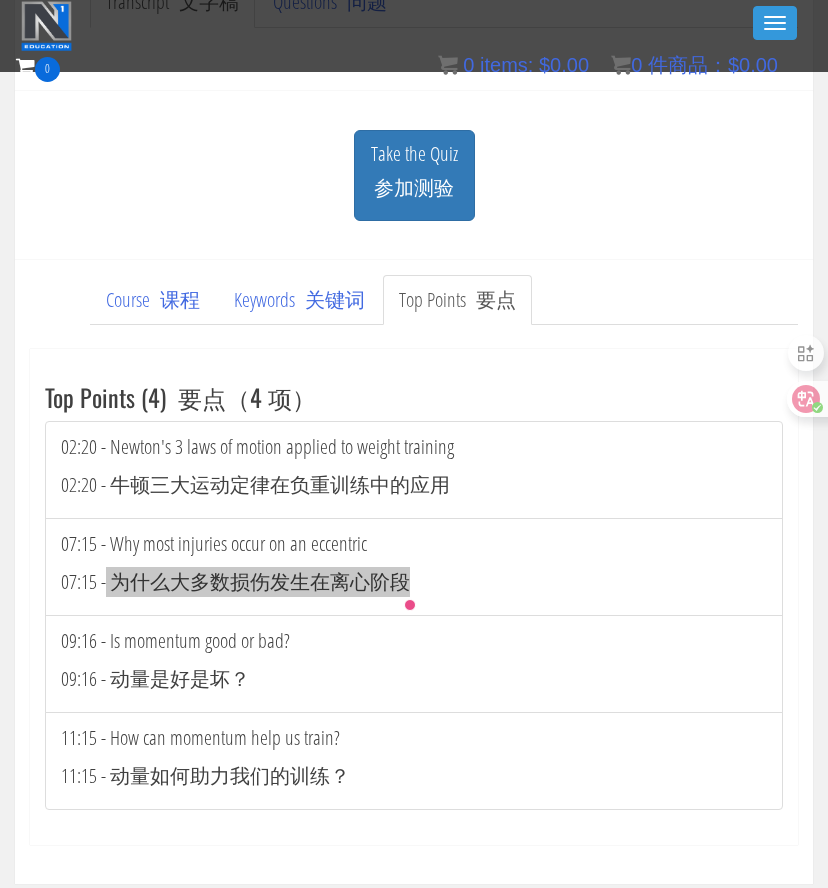 scroll, scrollTop: 591, scrollLeft: 0, axis: vertical 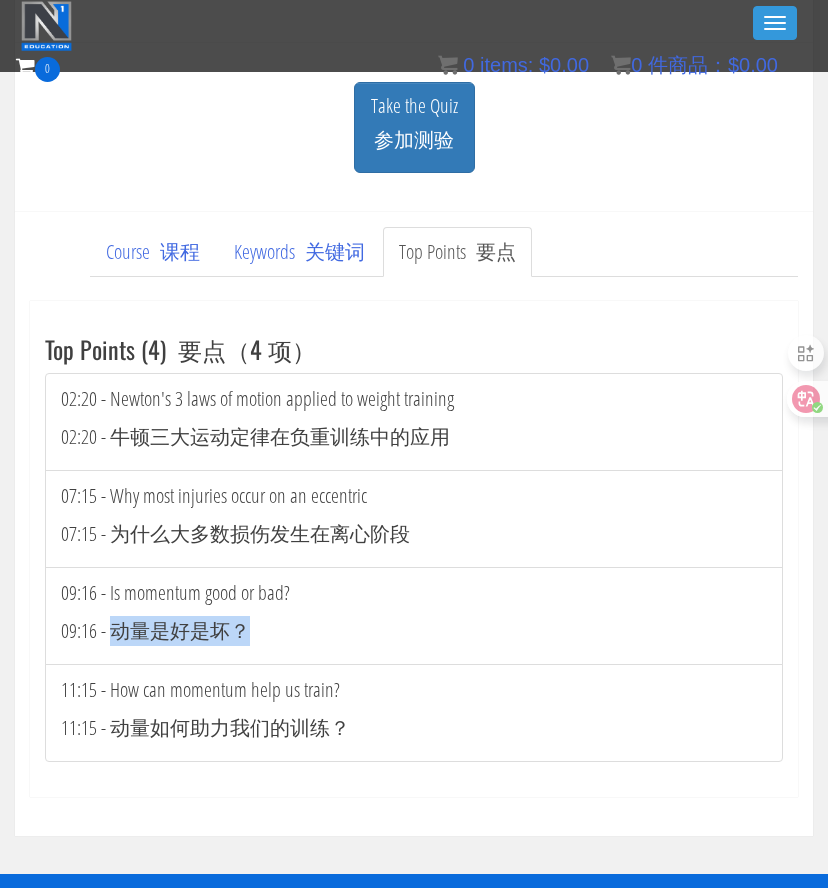 drag, startPoint x: 110, startPoint y: 628, endPoint x: 268, endPoint y: 630, distance: 158.01266 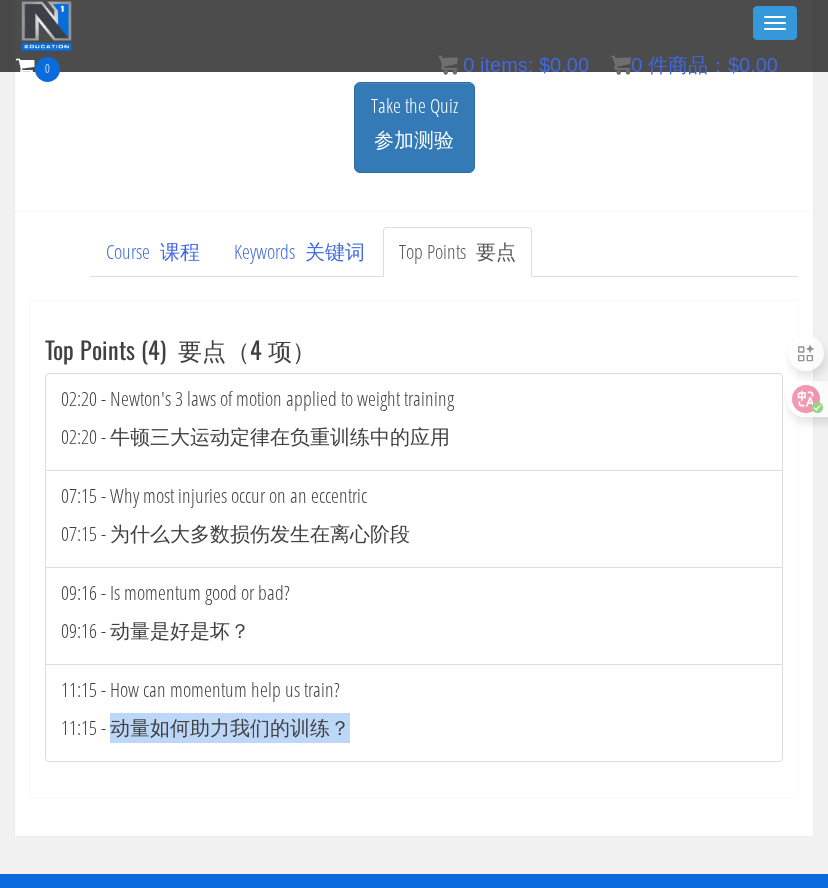 drag, startPoint x: 114, startPoint y: 725, endPoint x: 435, endPoint y: 733, distance: 321.09967 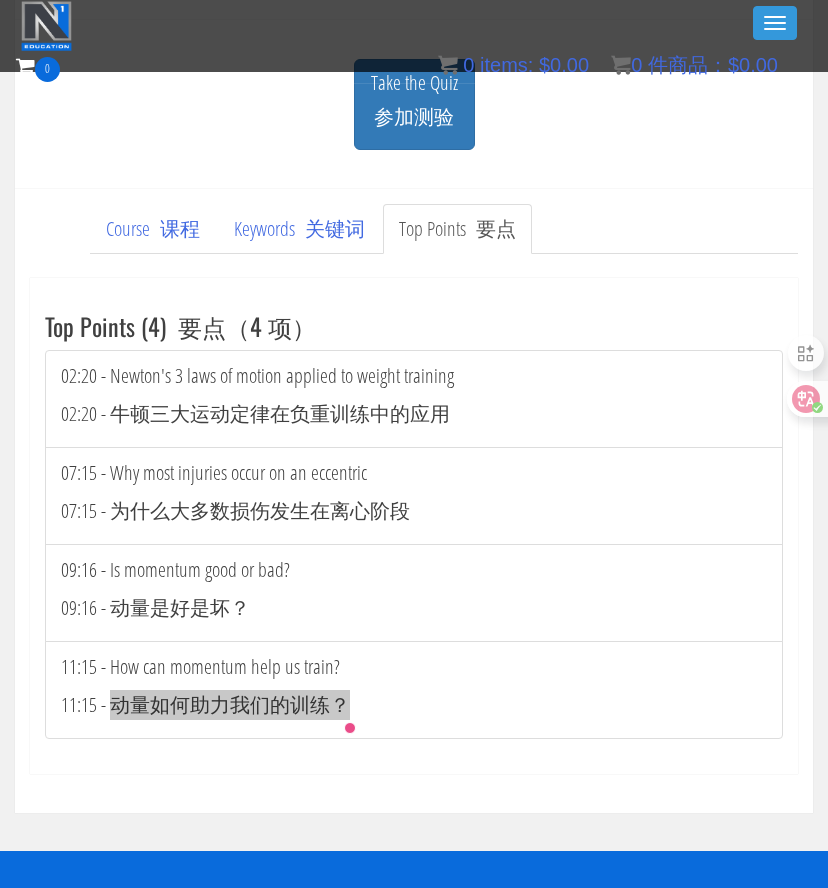 scroll, scrollTop: 609, scrollLeft: 0, axis: vertical 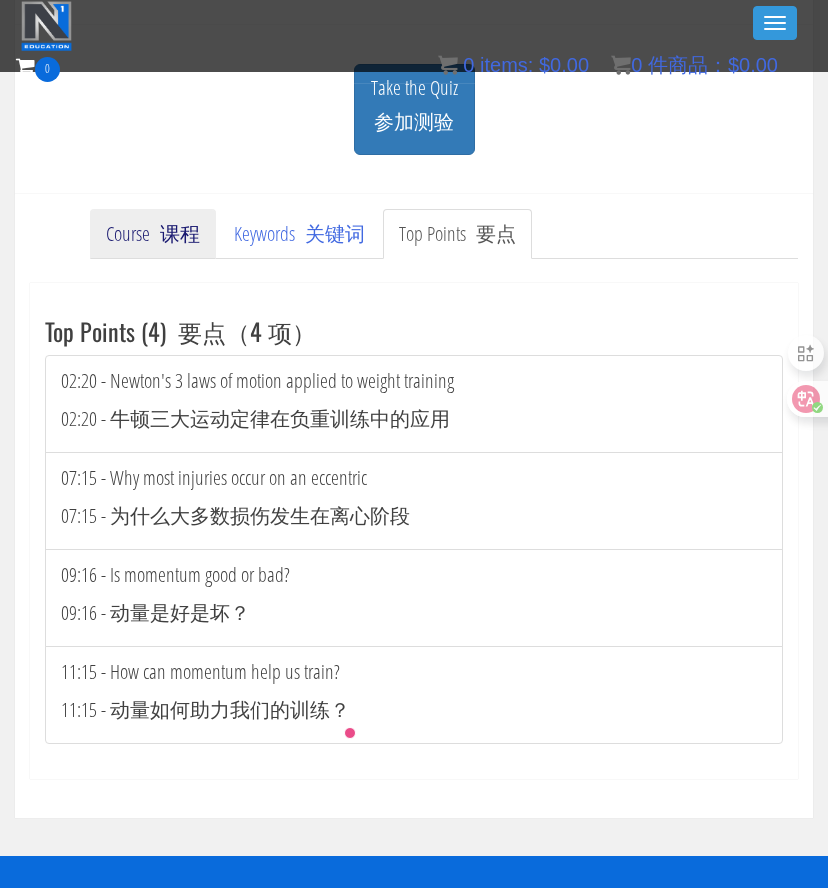 click at bounding box center (155, 233) 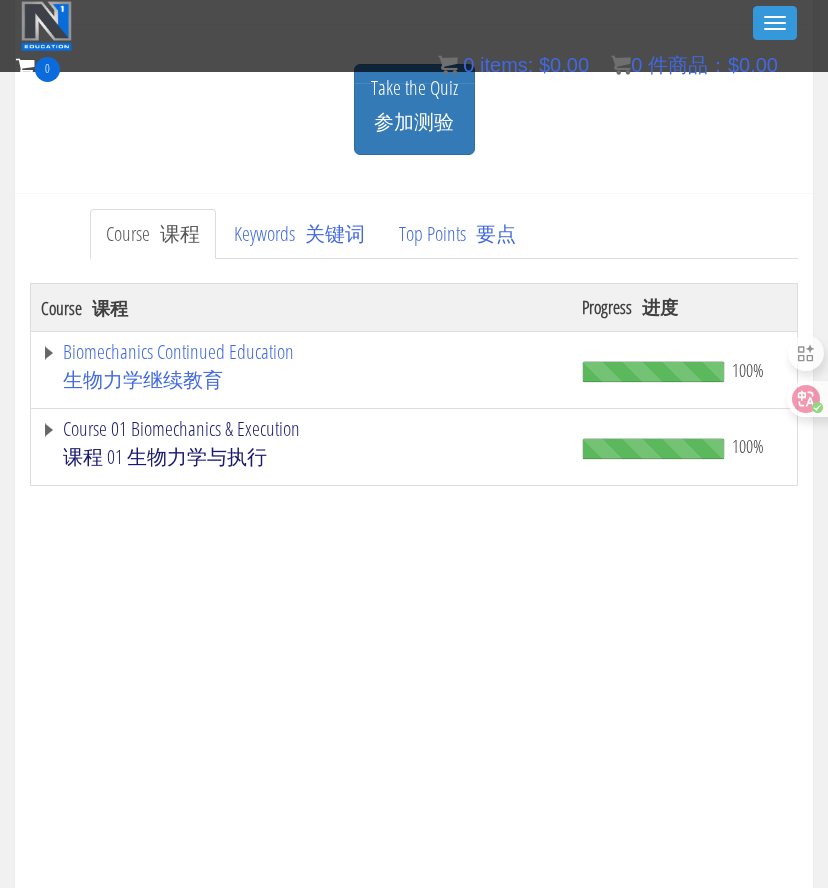 click on "课程 01 生物力学与执行" at bounding box center [165, 456] 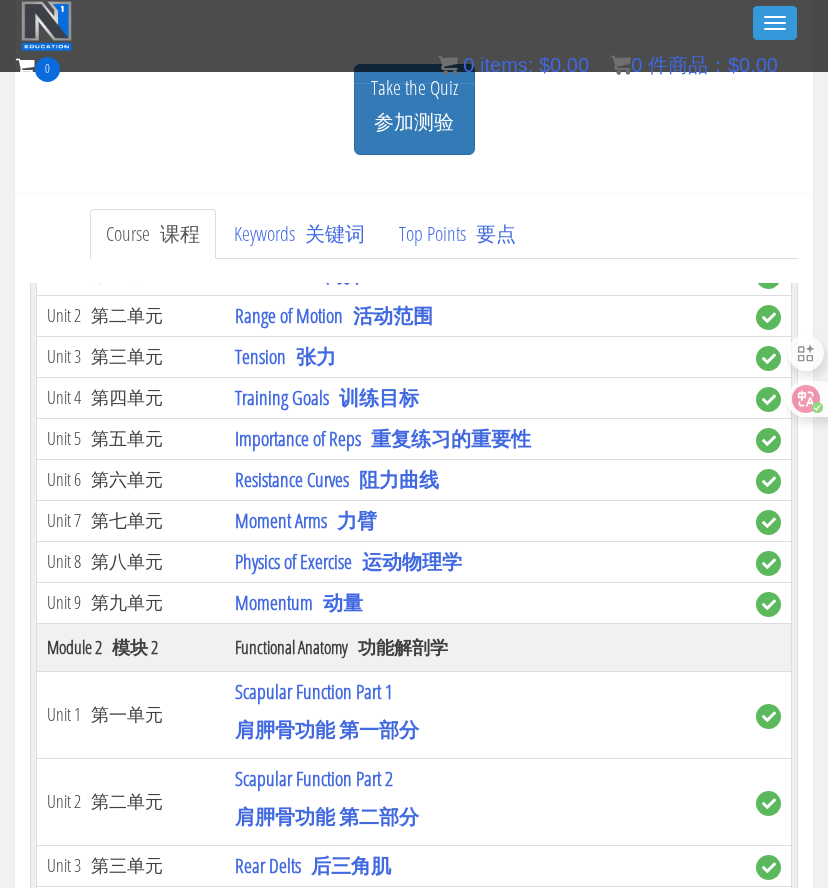 scroll, scrollTop: 395, scrollLeft: 0, axis: vertical 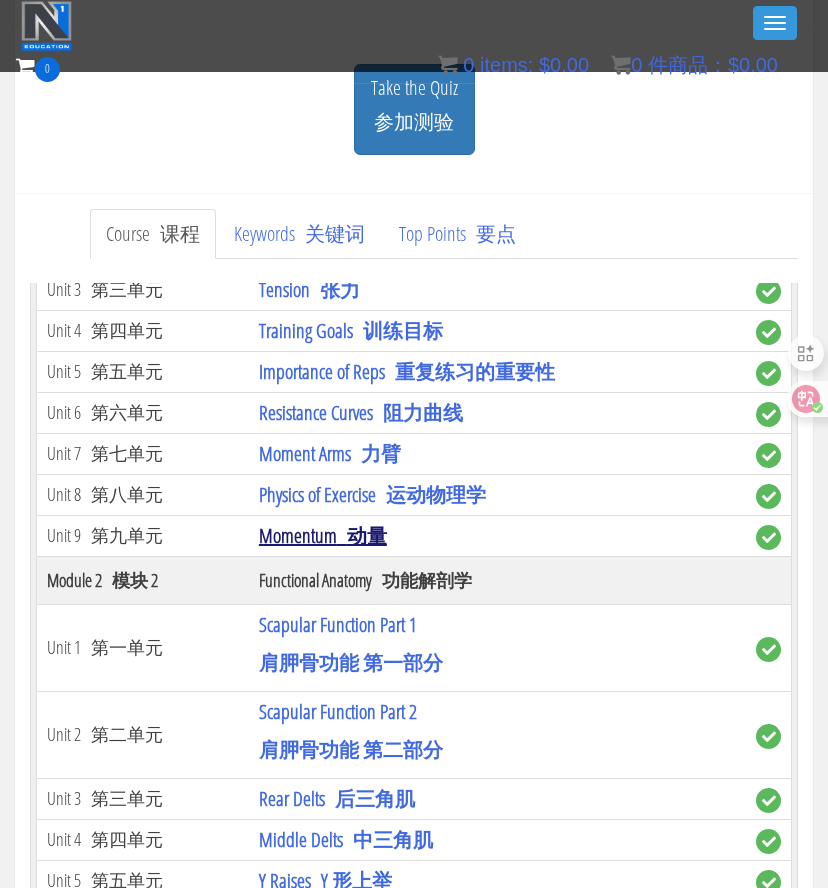 click on "Momentum  动量" at bounding box center [323, 535] 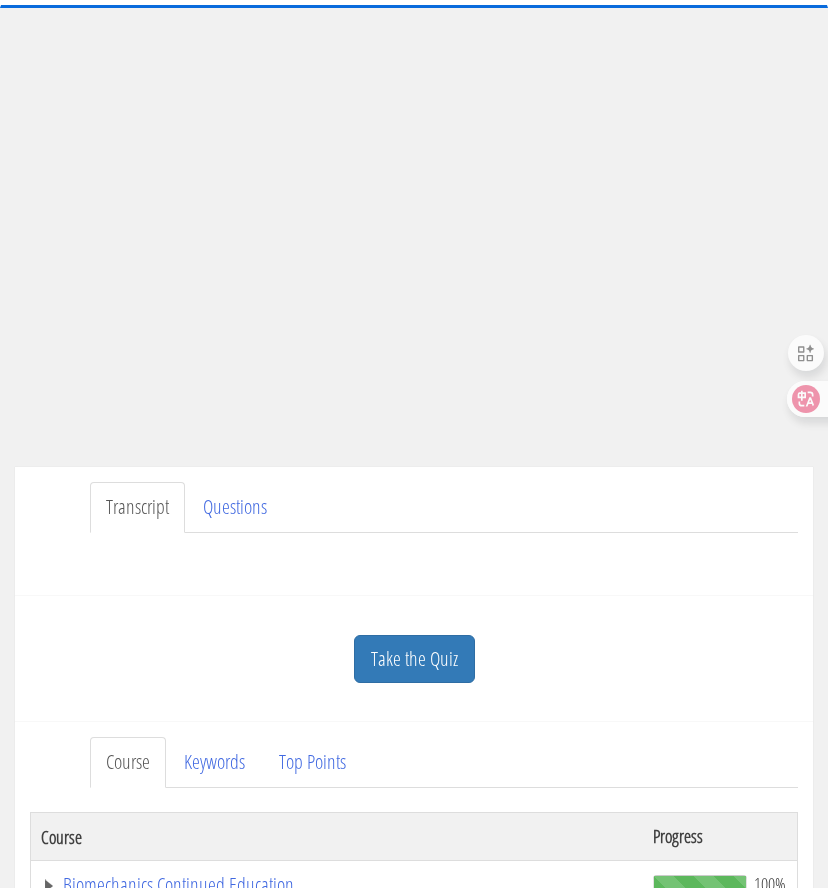 scroll, scrollTop: 282, scrollLeft: 0, axis: vertical 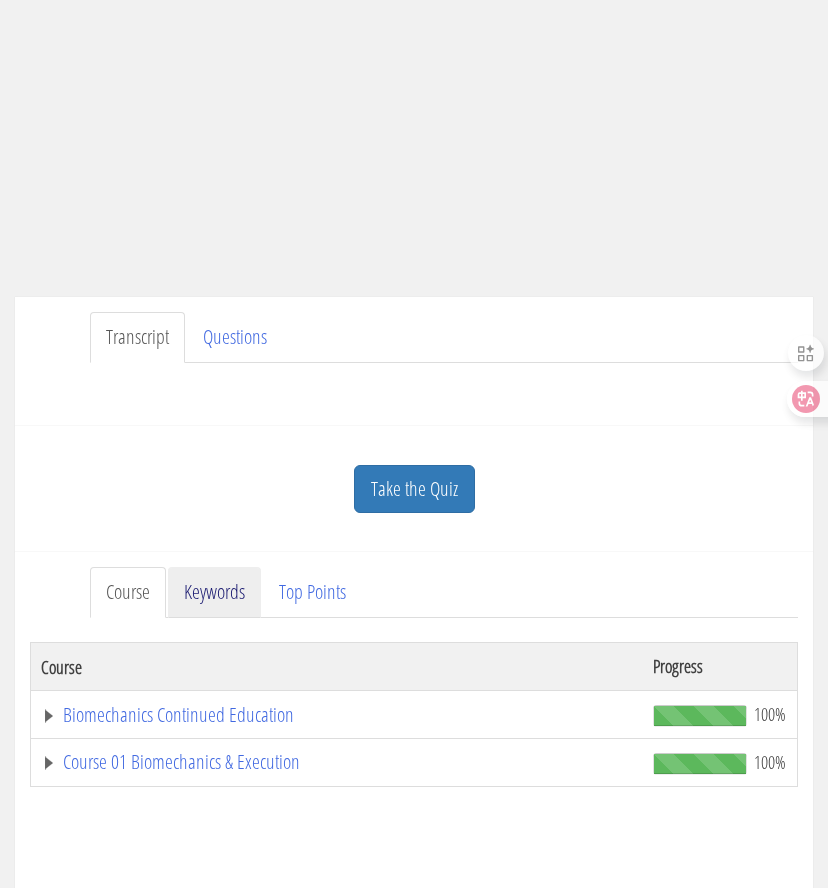 click on "Keywords" at bounding box center [214, 592] 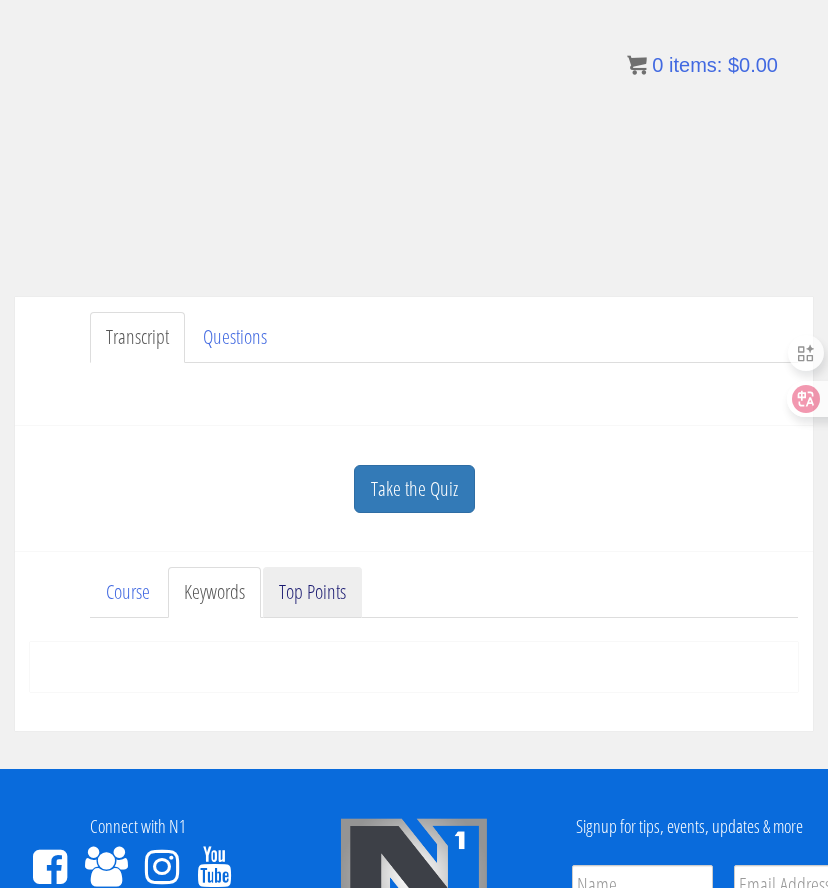 click on "Top Points" at bounding box center (312, 592) 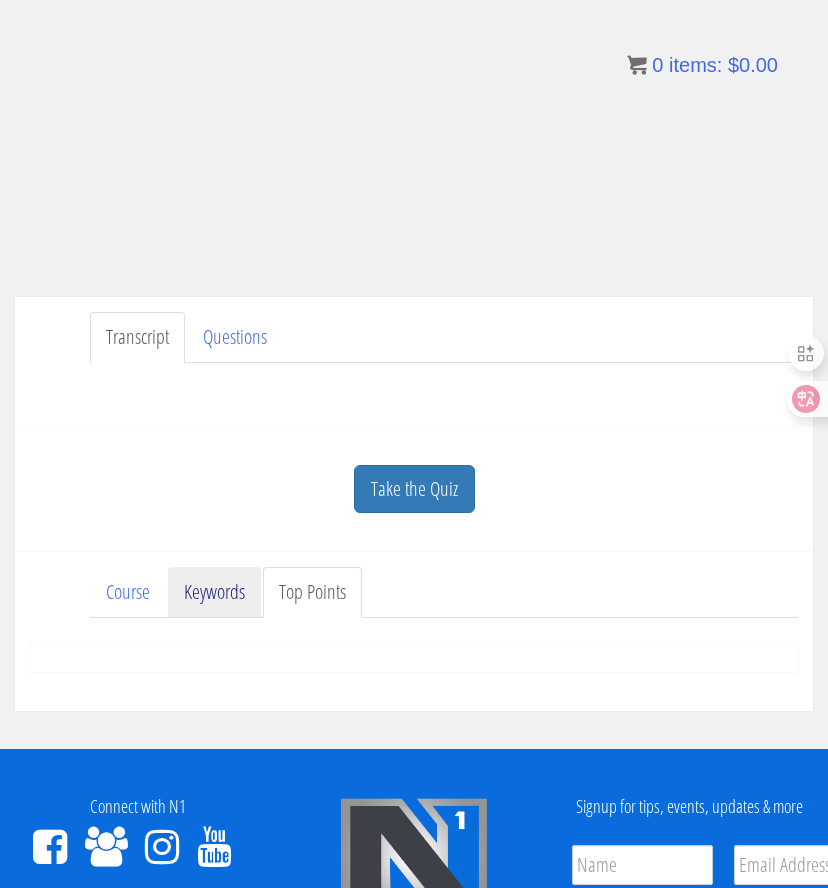 click on "Keywords" at bounding box center [214, 592] 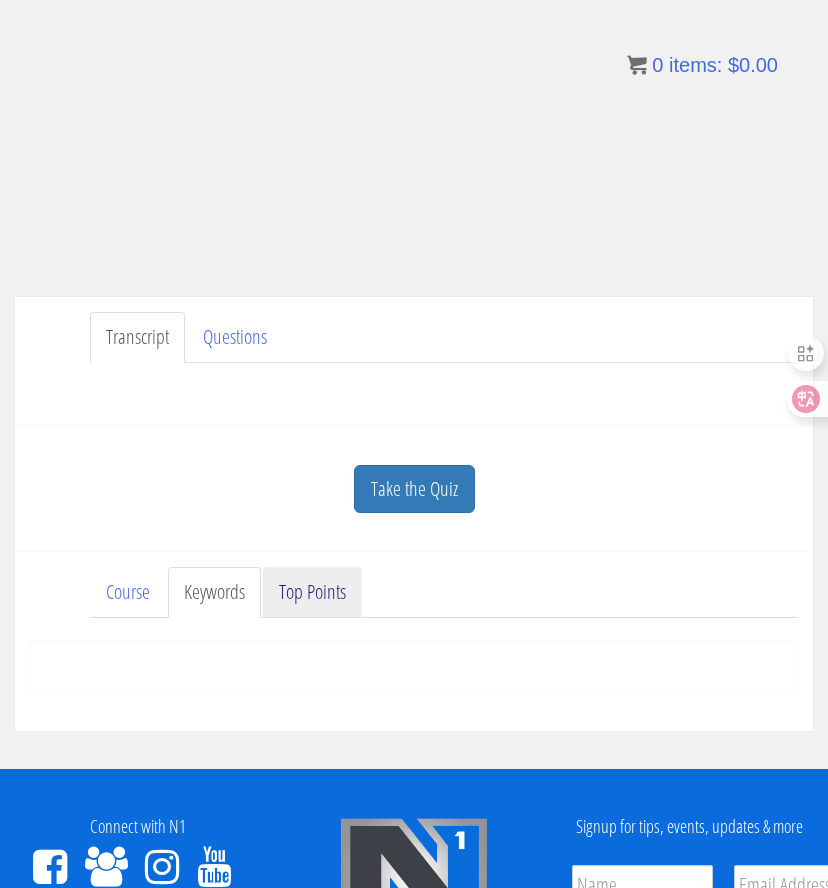 click on "Top Points" at bounding box center (312, 592) 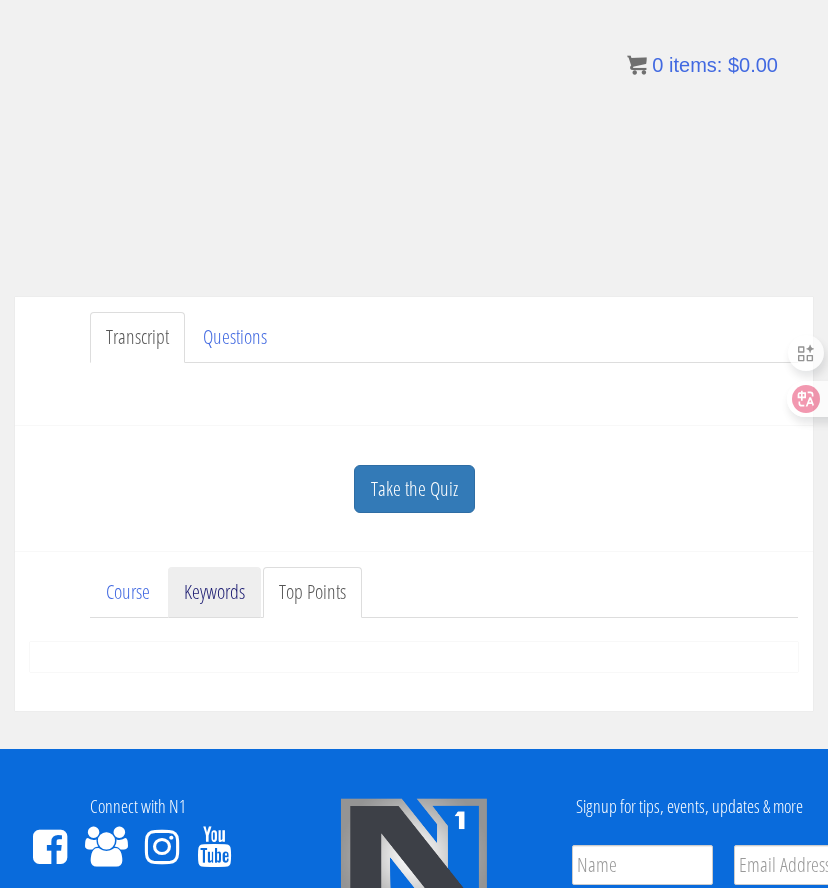 click on "Keywords" at bounding box center (214, 592) 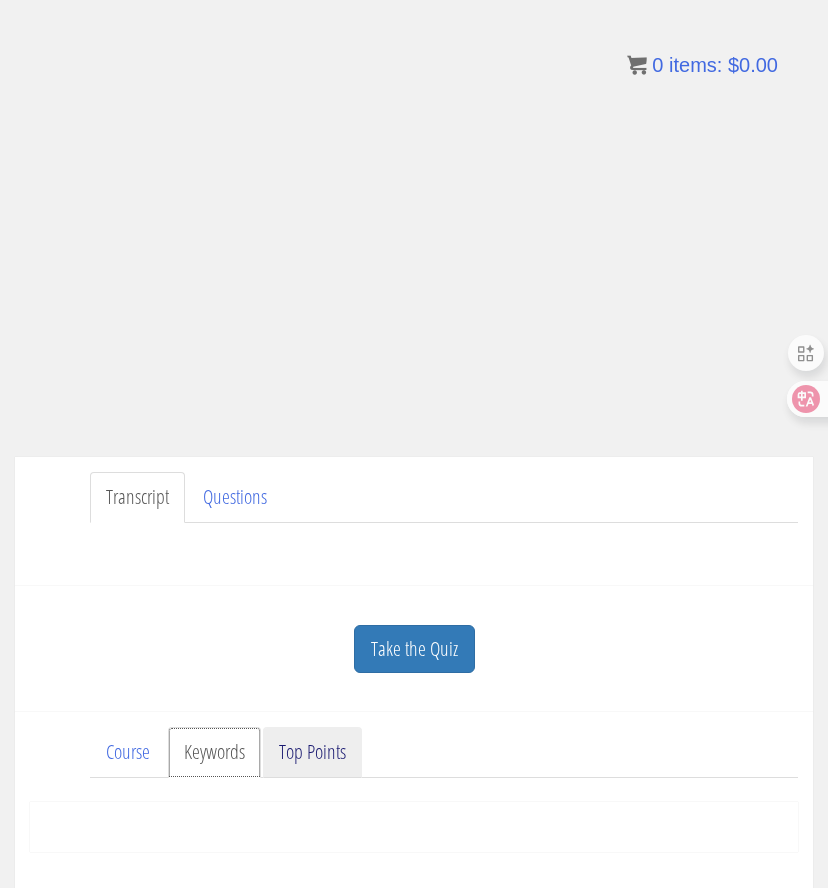 scroll, scrollTop: 120, scrollLeft: 0, axis: vertical 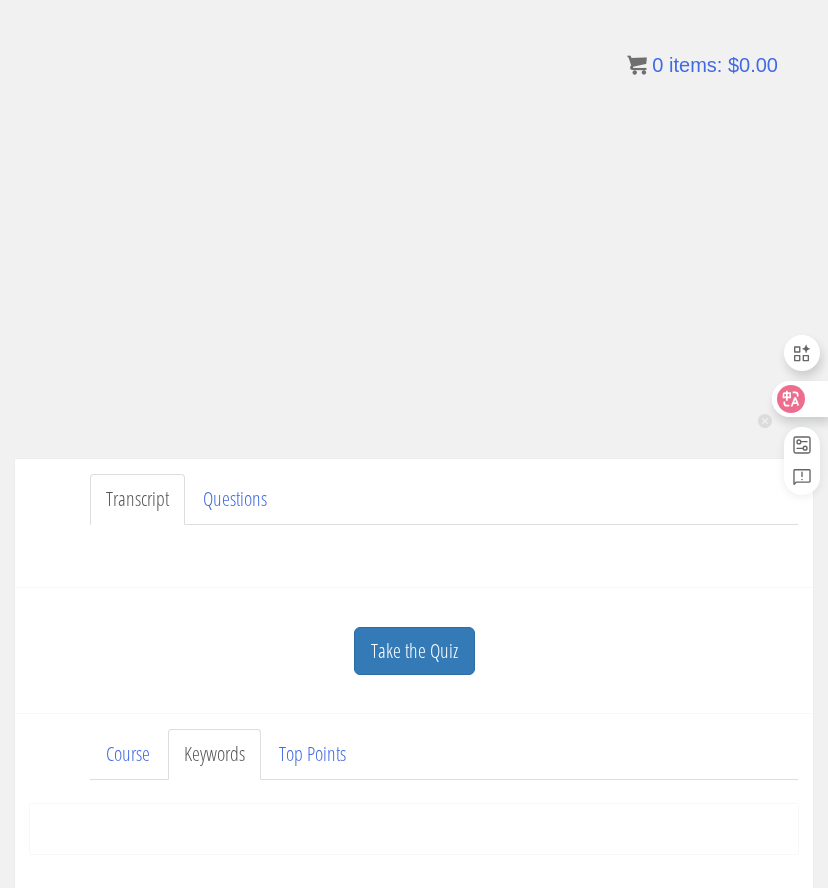 click 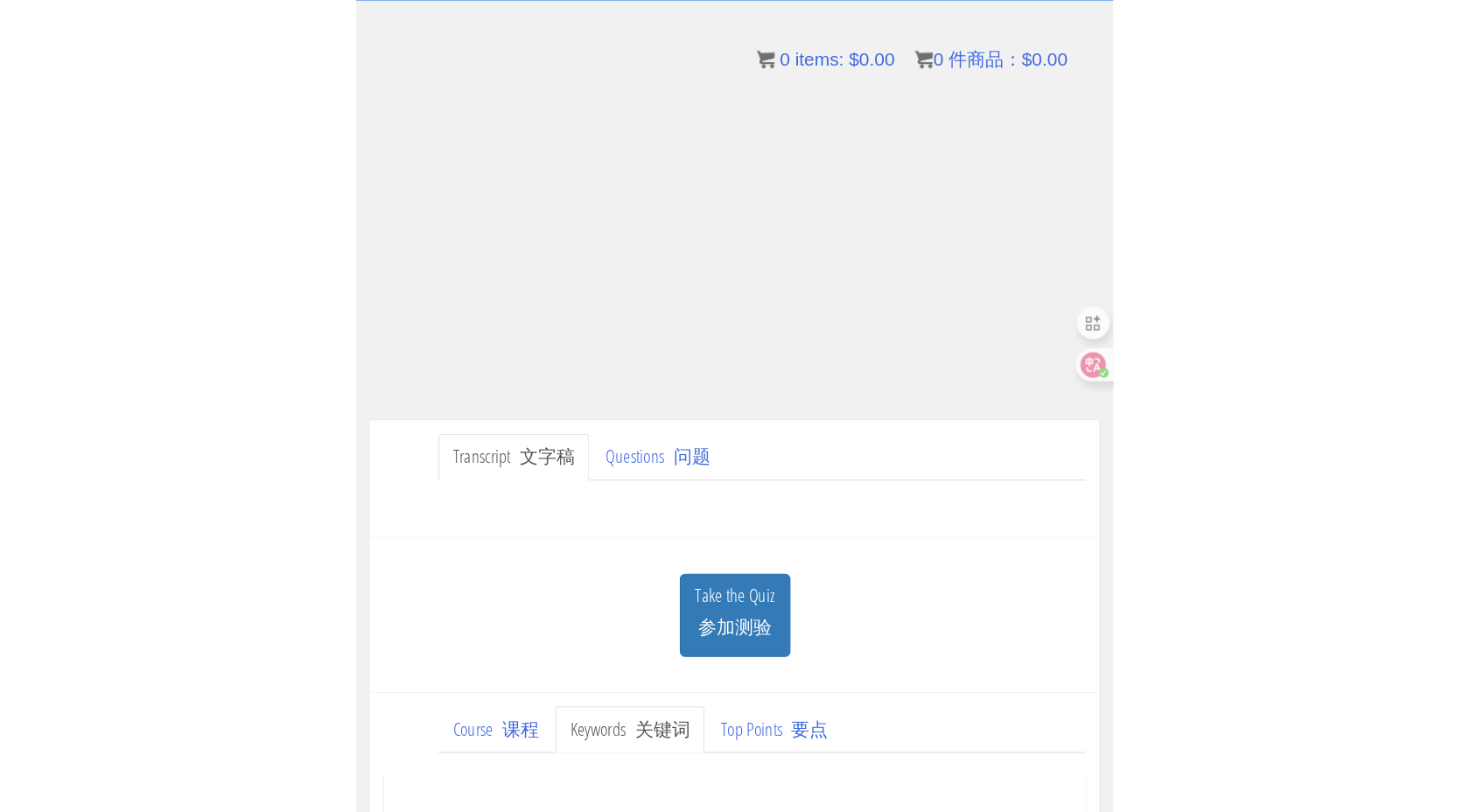 scroll, scrollTop: 0, scrollLeft: 0, axis: both 